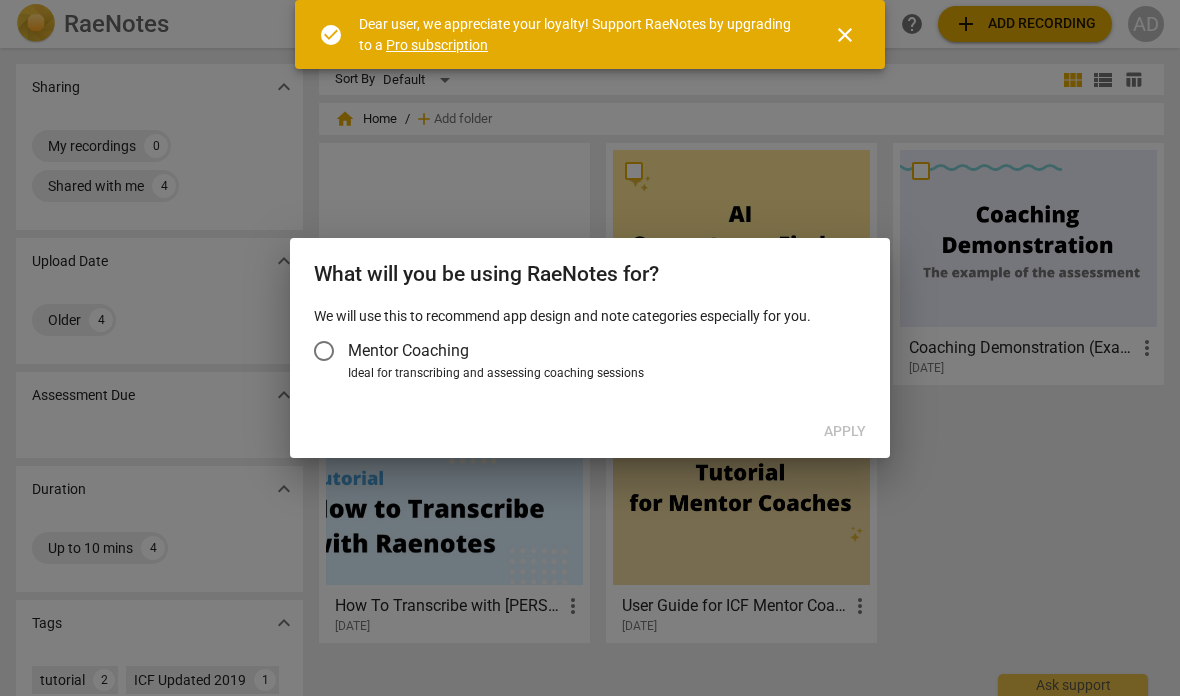 scroll, scrollTop: 0, scrollLeft: 0, axis: both 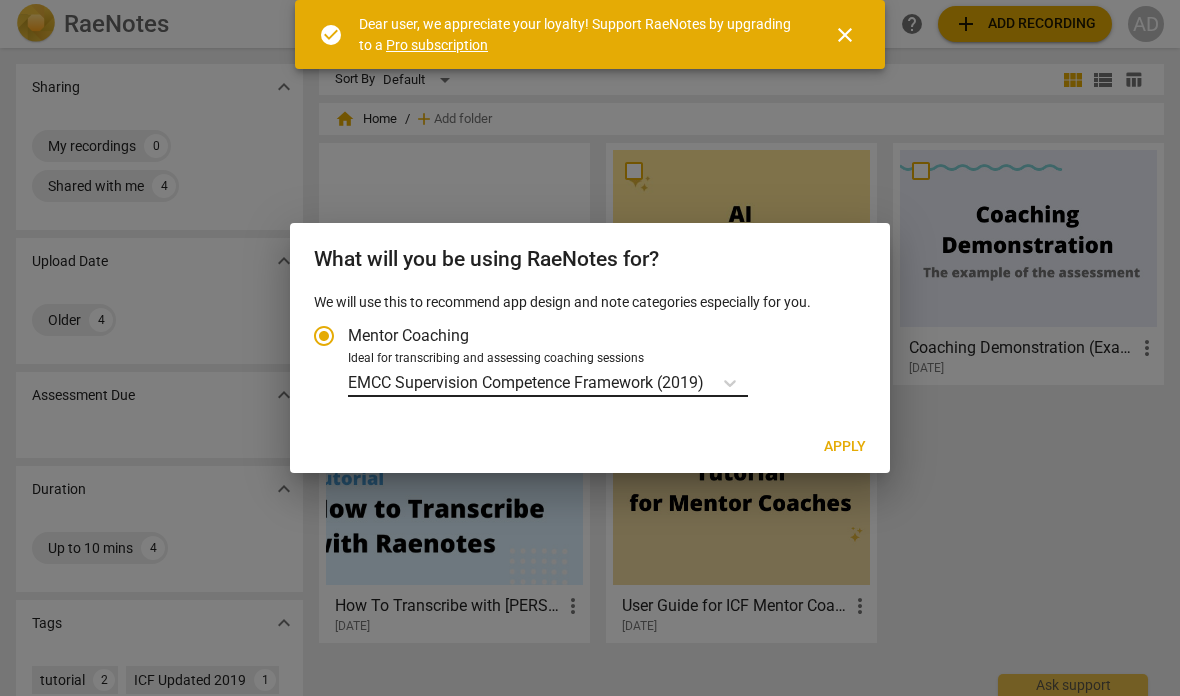 click on "EMCC Supervision Competence Framework (2019)" at bounding box center (526, 382) 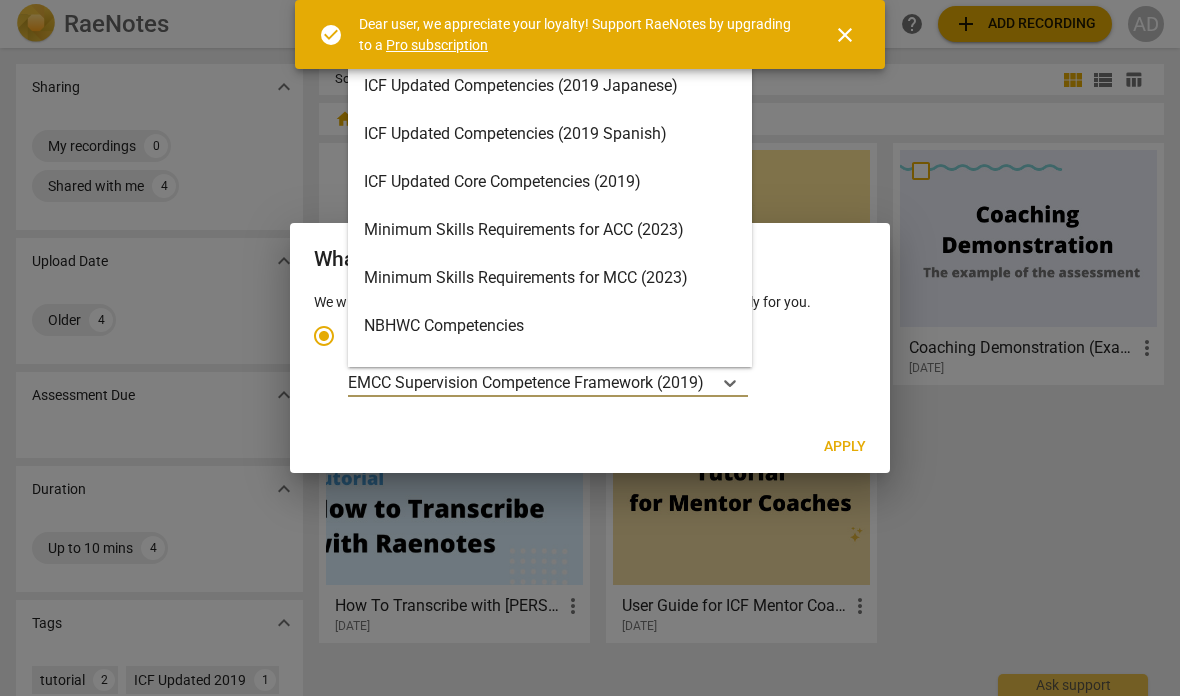 scroll, scrollTop: 309, scrollLeft: 0, axis: vertical 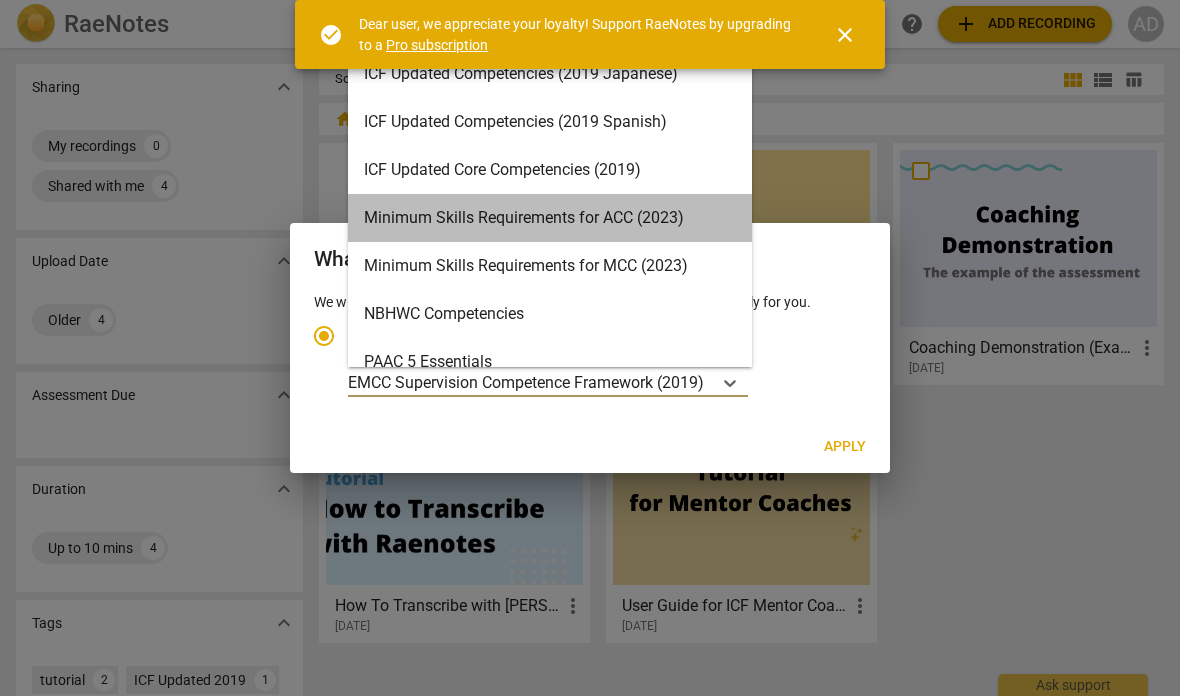 click on "Minimum Skills Requirements for ACC (2023)" at bounding box center [550, 218] 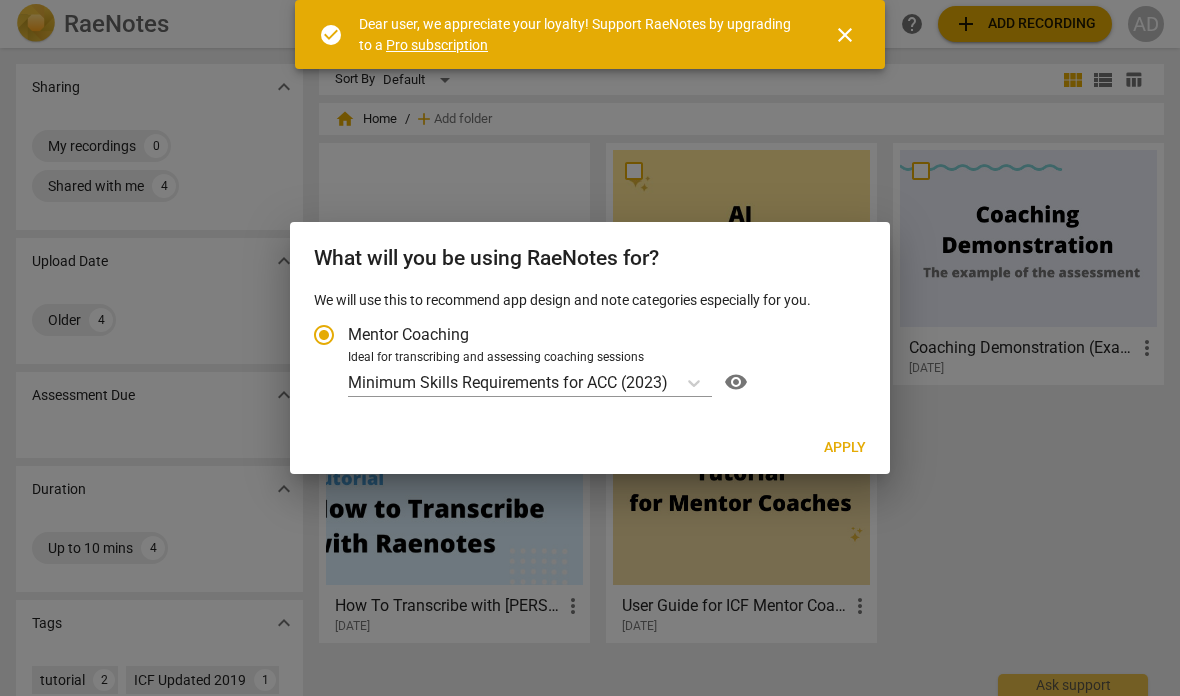 click on "Apply" at bounding box center (845, 448) 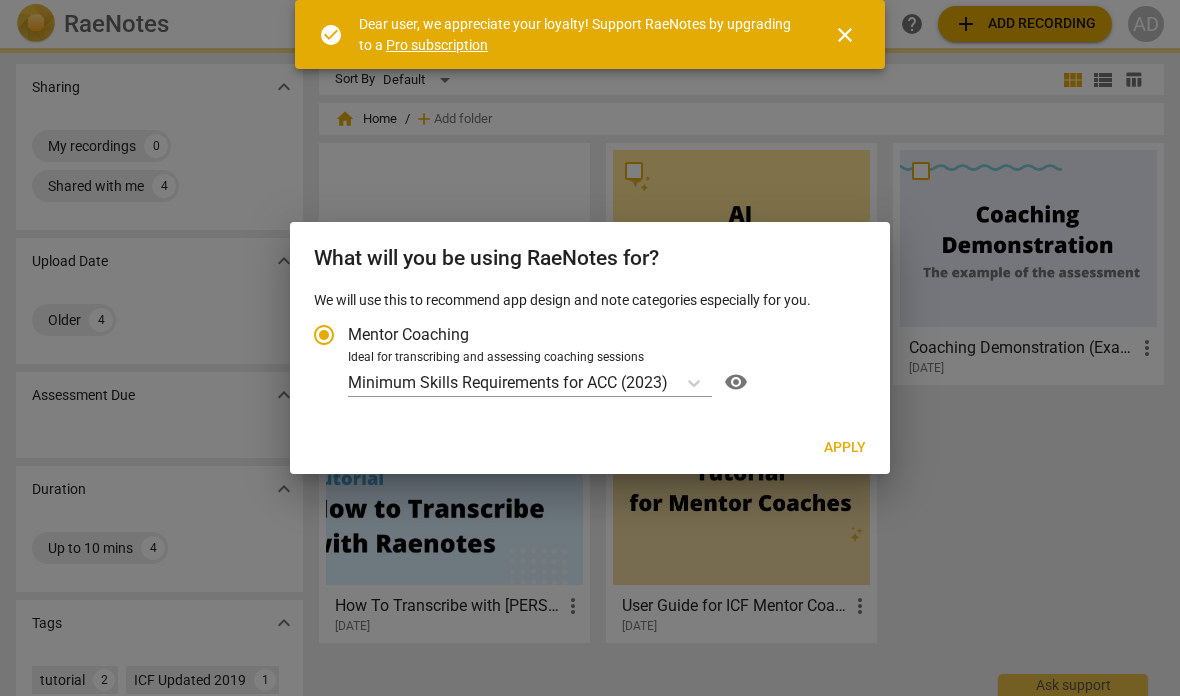 radio on "false" 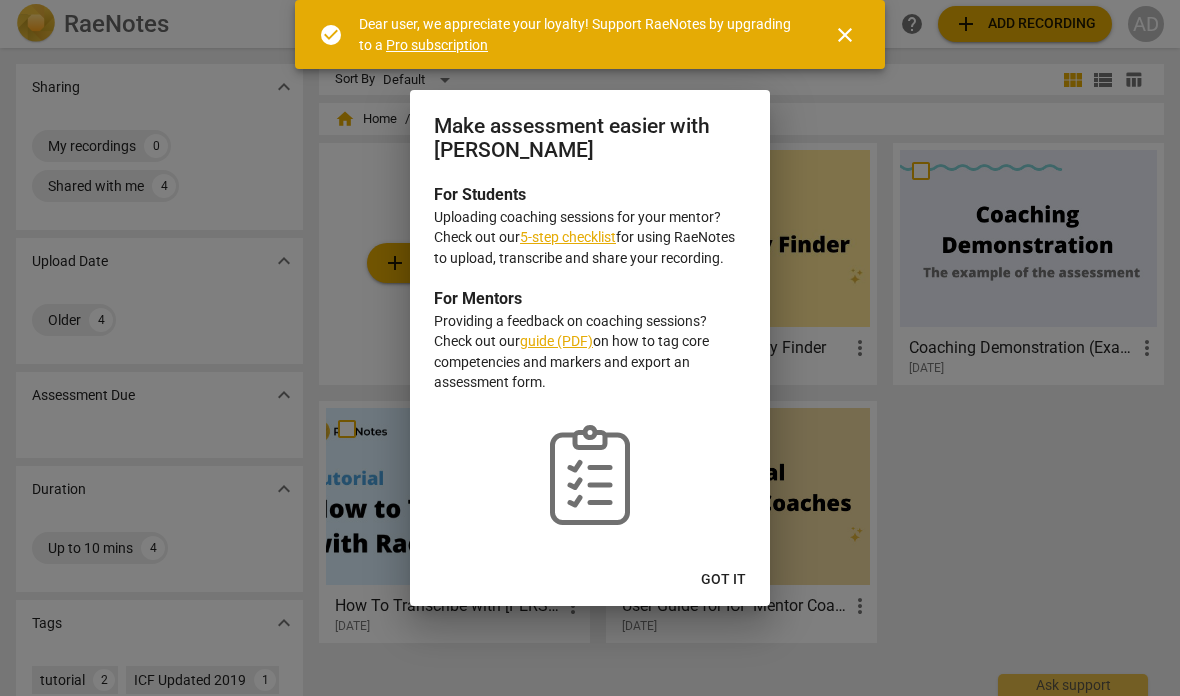 click on "Got it" at bounding box center (723, 580) 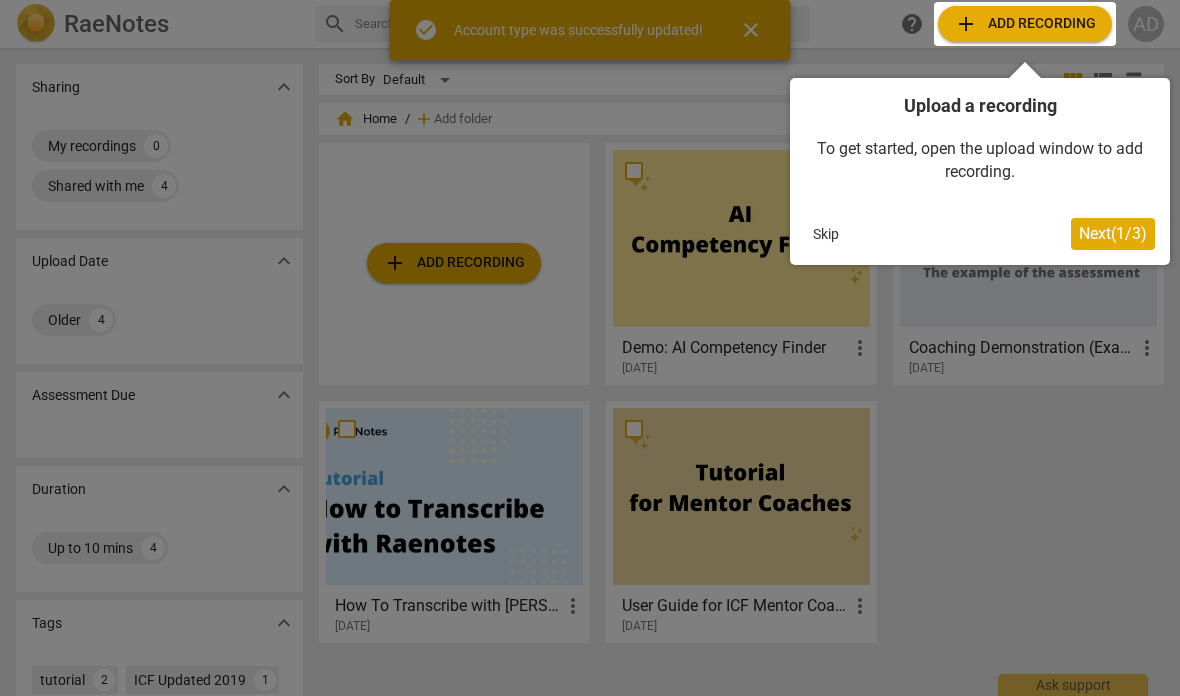 click at bounding box center [1025, 24] 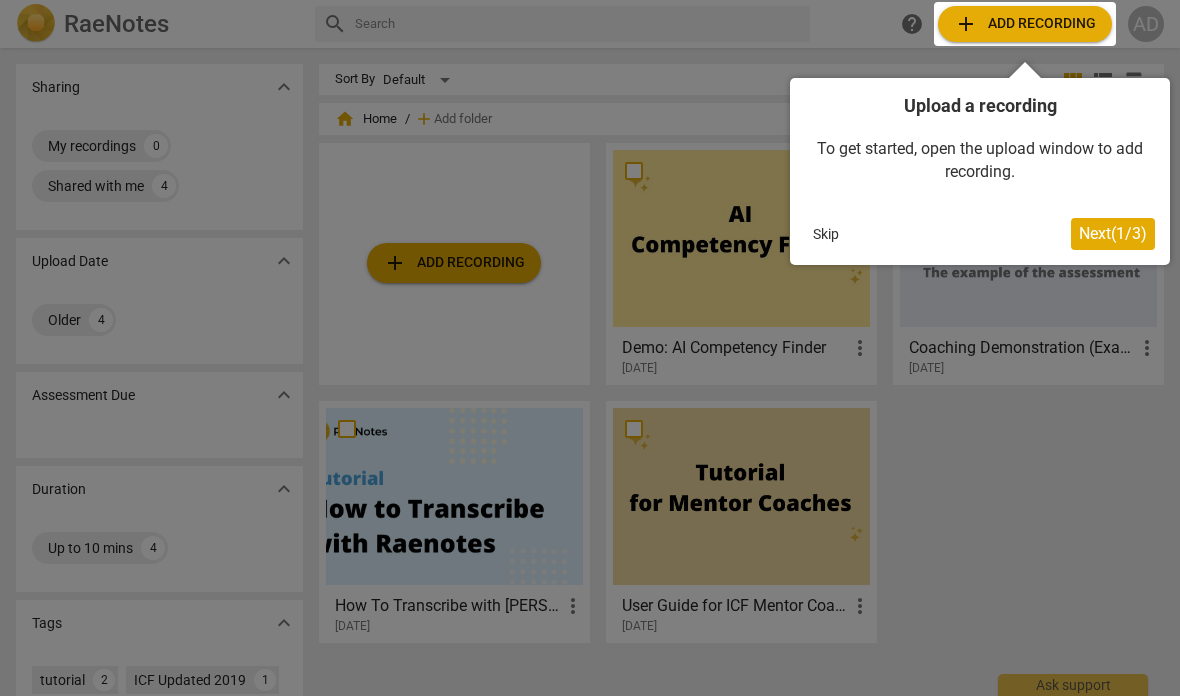 click on "Next  ( 1 / 3 )" at bounding box center [1113, 233] 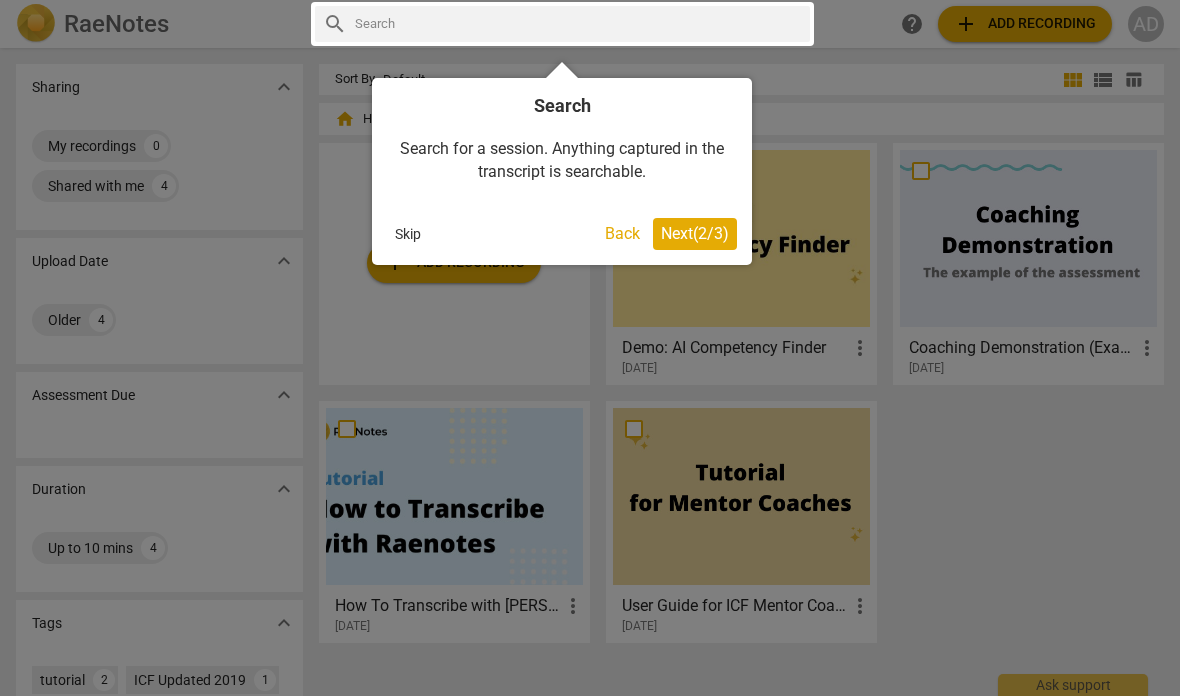 click on "Next  ( 2 / 3 )" at bounding box center [695, 233] 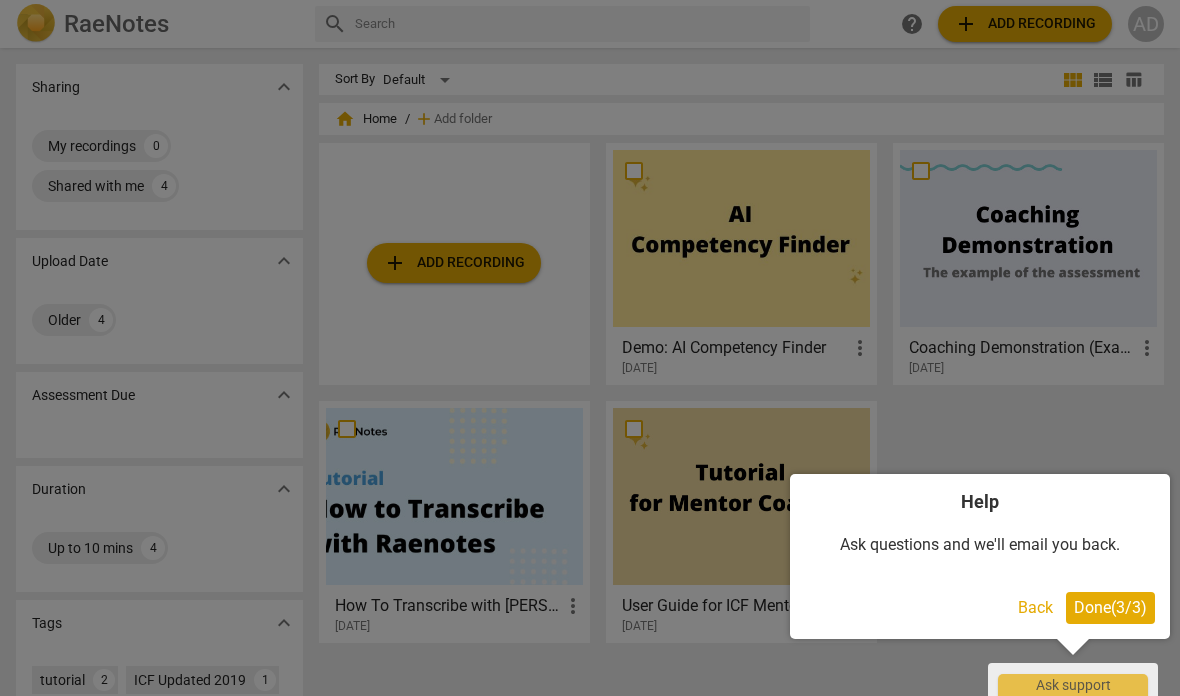 click on "Done  ( 3 / 3 )" at bounding box center (1110, 607) 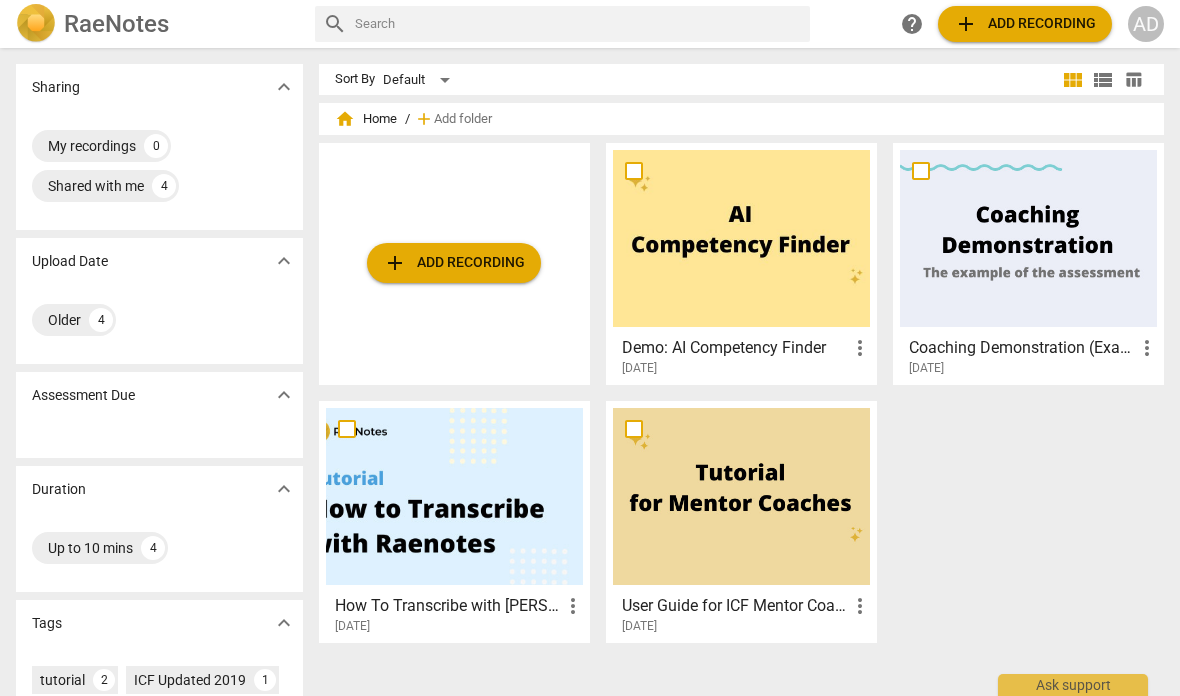 click on "add   Add recording" at bounding box center [454, 263] 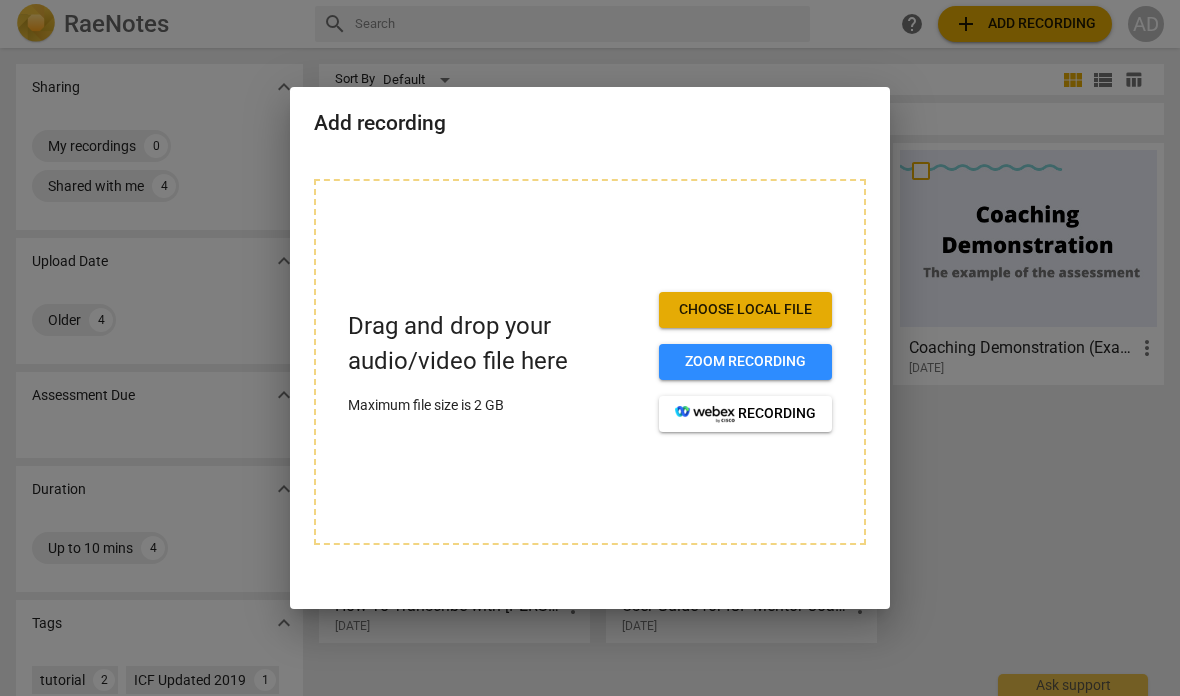 click on "Choose local file" at bounding box center (745, 310) 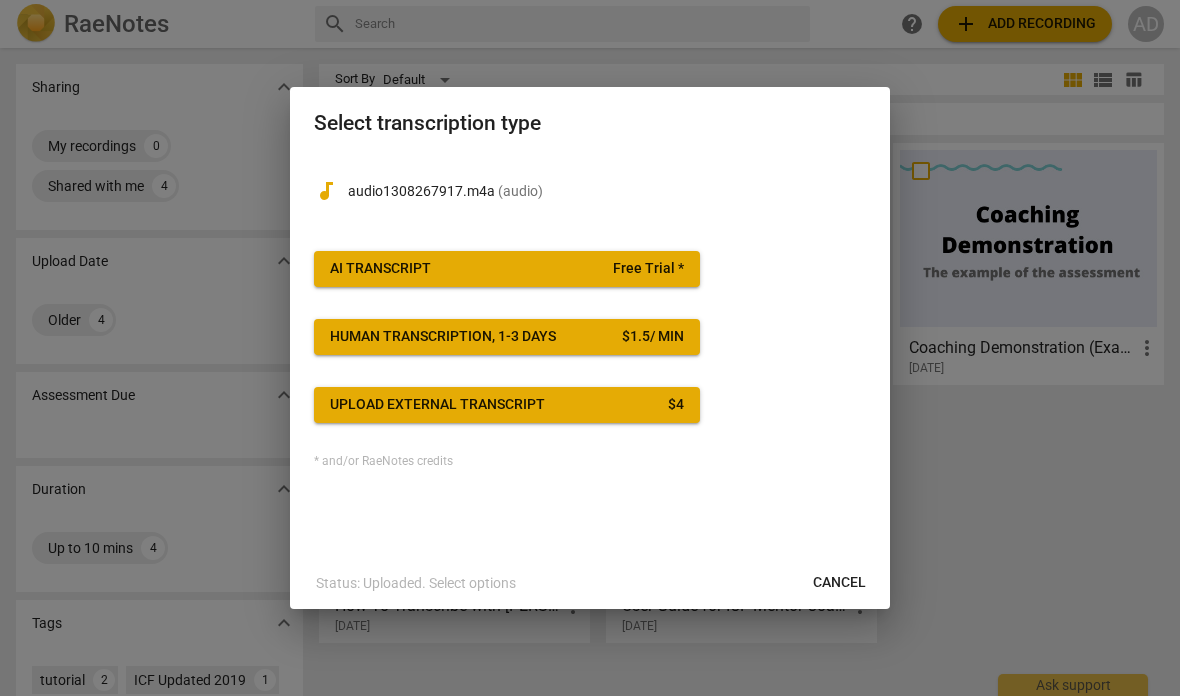click on "AI Transcript Free Trial *" at bounding box center (507, 269) 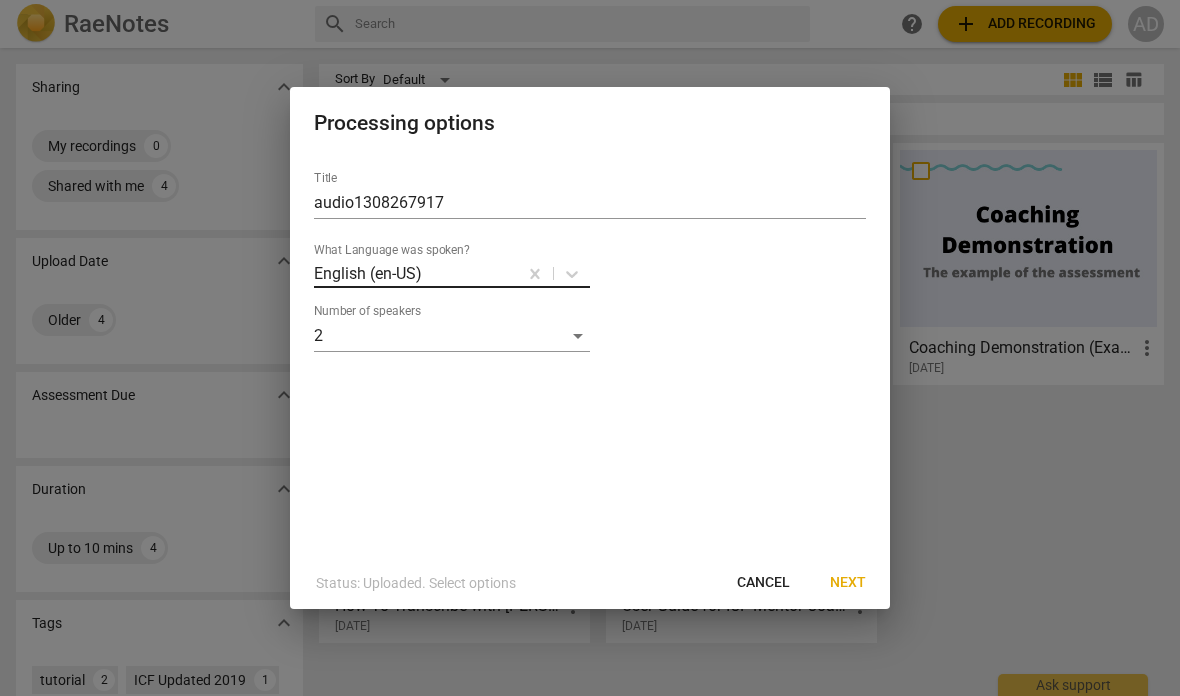 click at bounding box center (469, 273) 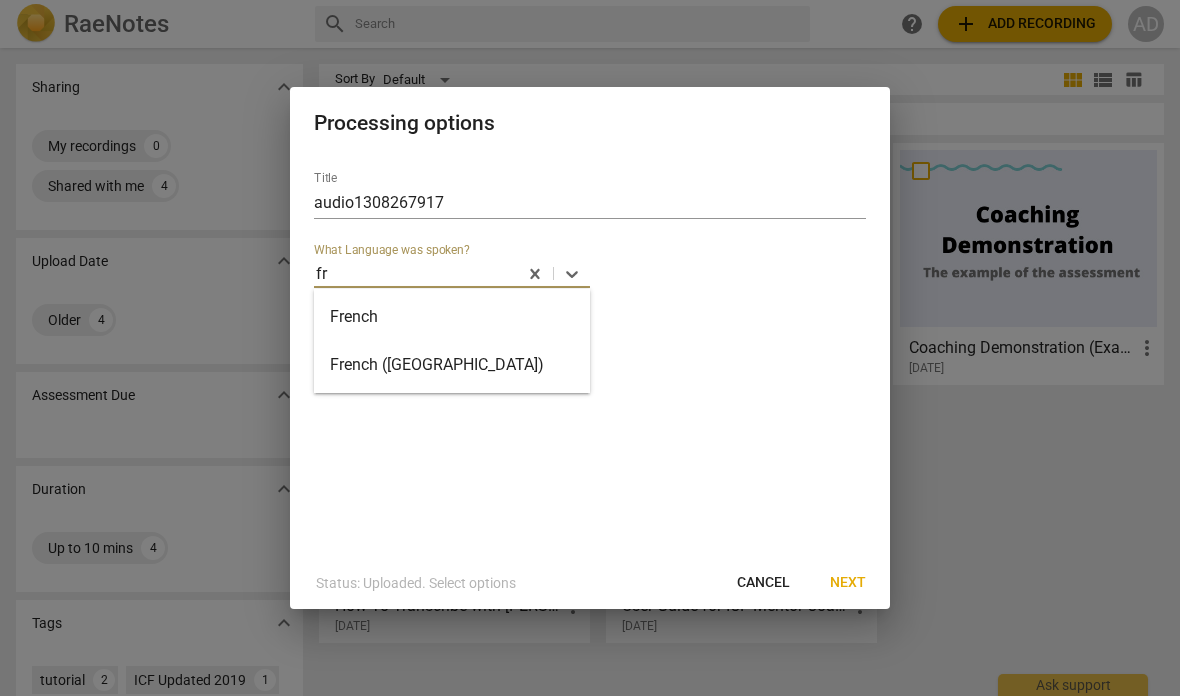 click on "French" at bounding box center (452, 317) 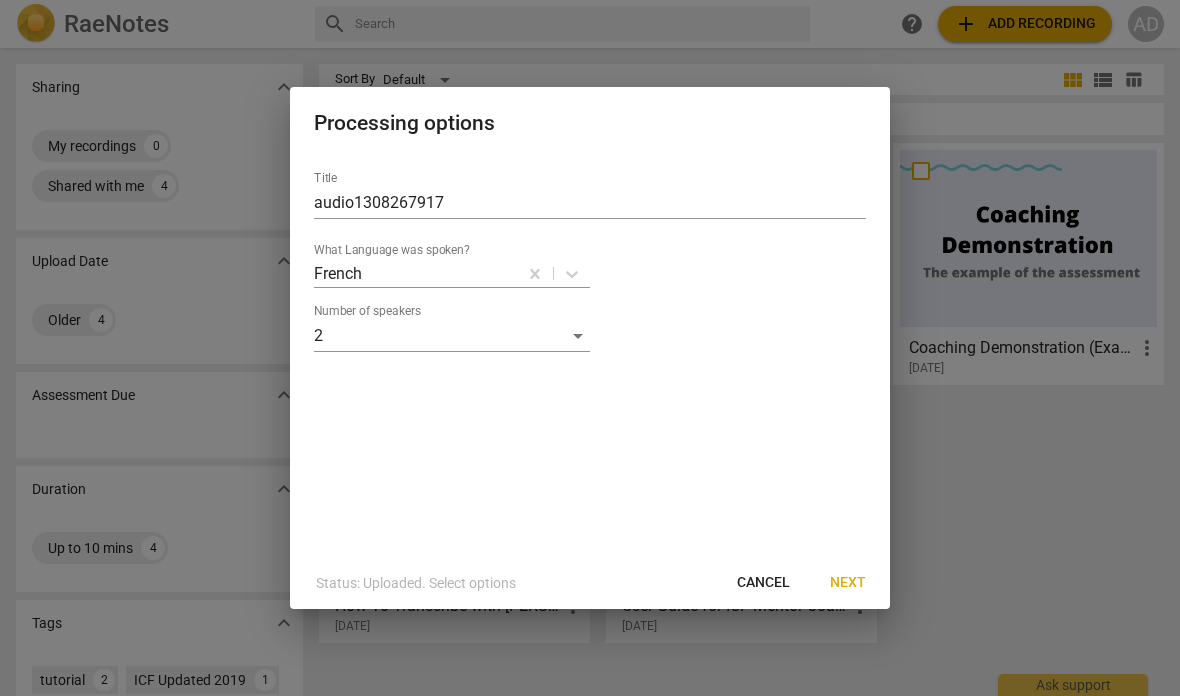 click on "Next" at bounding box center (848, 583) 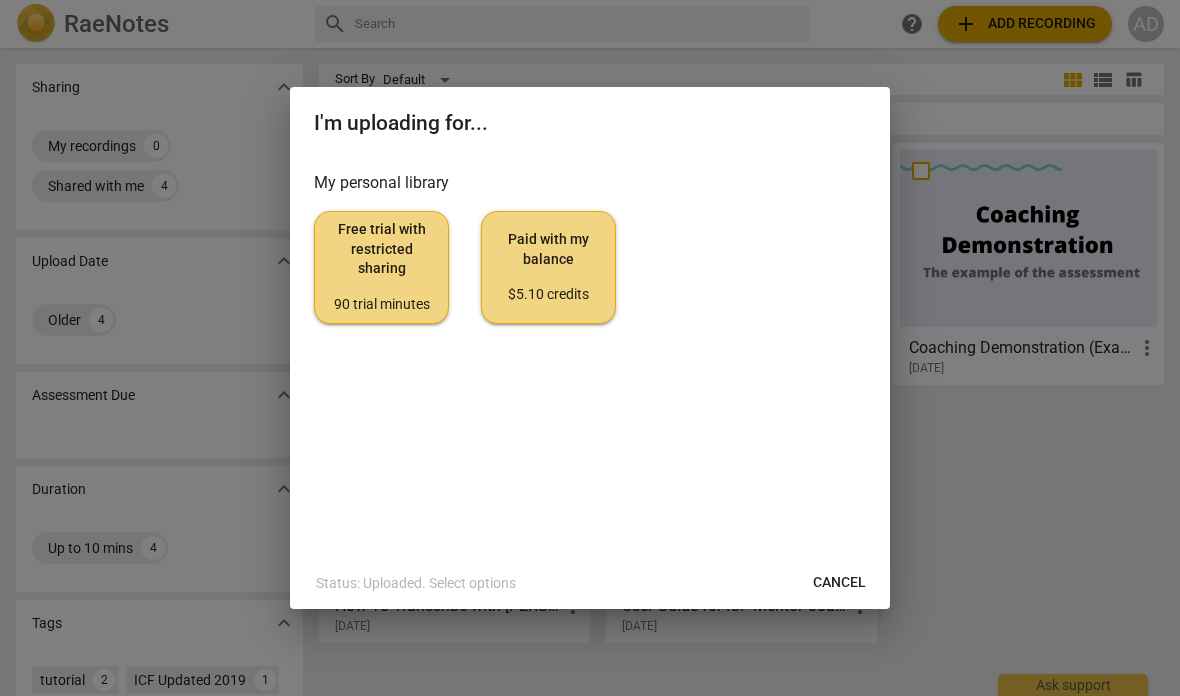 click on "Free trial with restricted sharing 90 trial minutes" at bounding box center [381, 267] 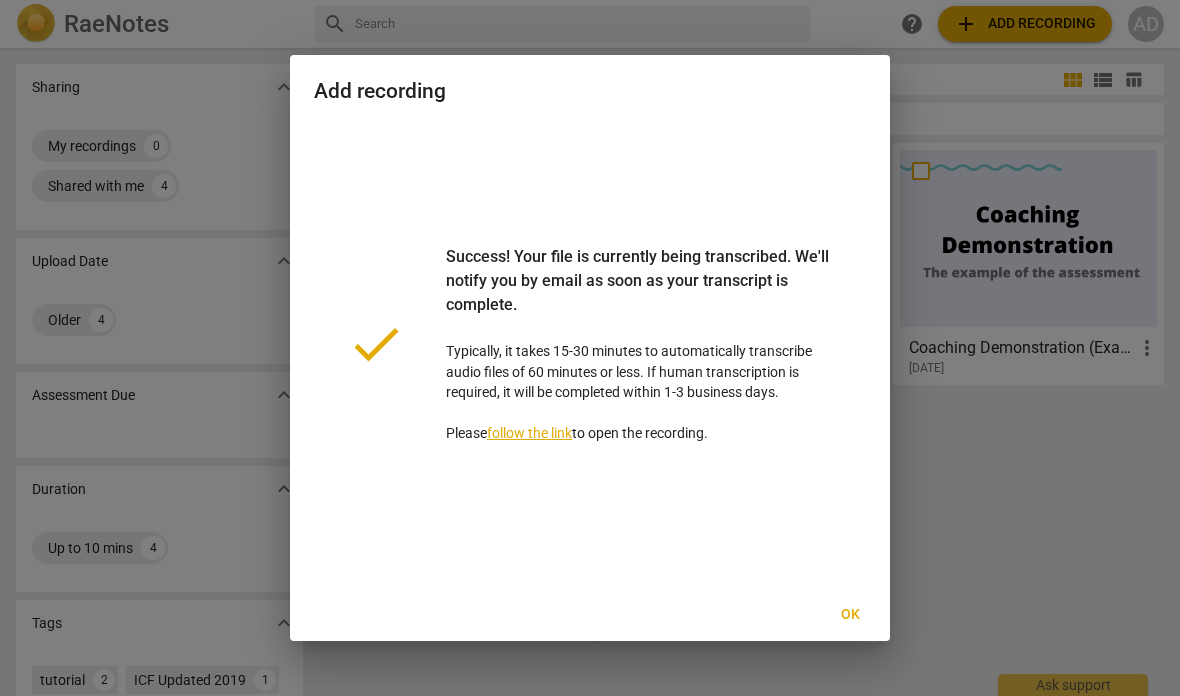 click on "Ok" at bounding box center (850, 615) 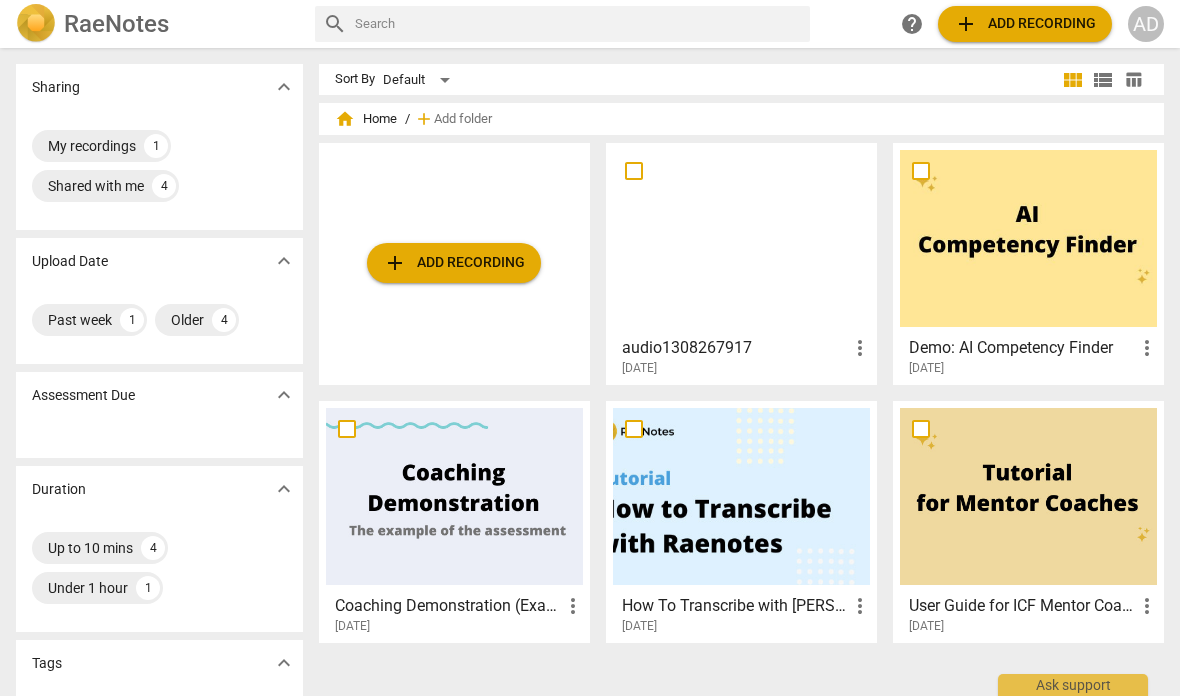 click on "add   Add recording" at bounding box center (454, 263) 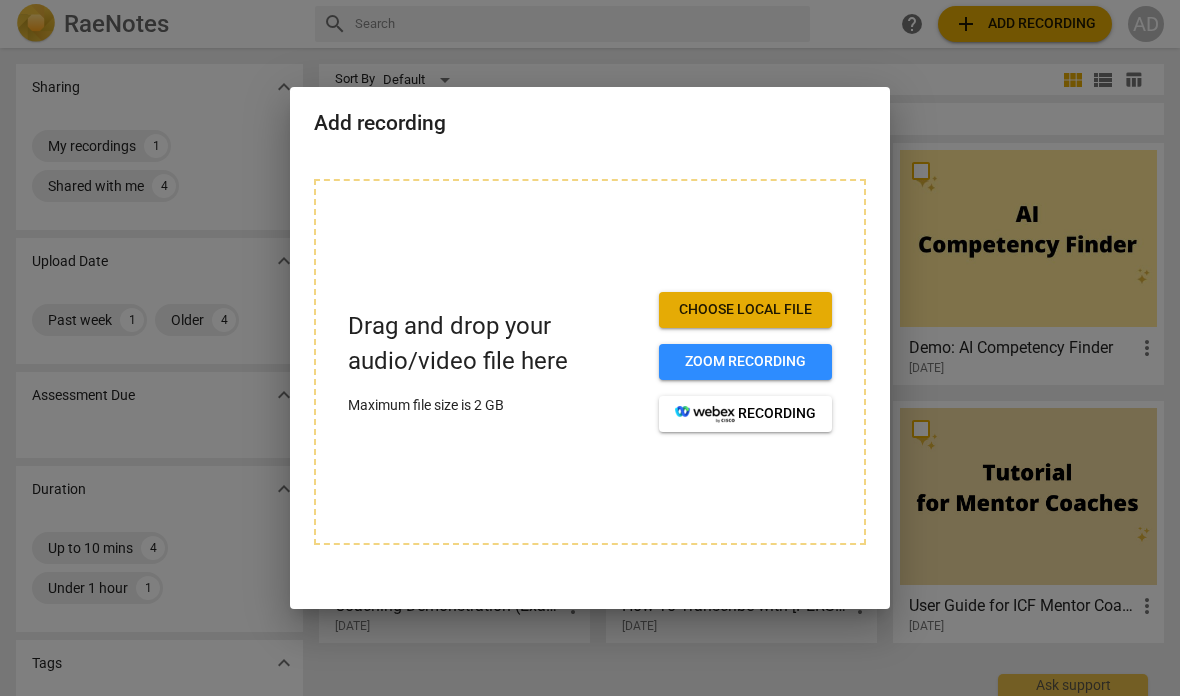 click on "Choose local file" at bounding box center [745, 310] 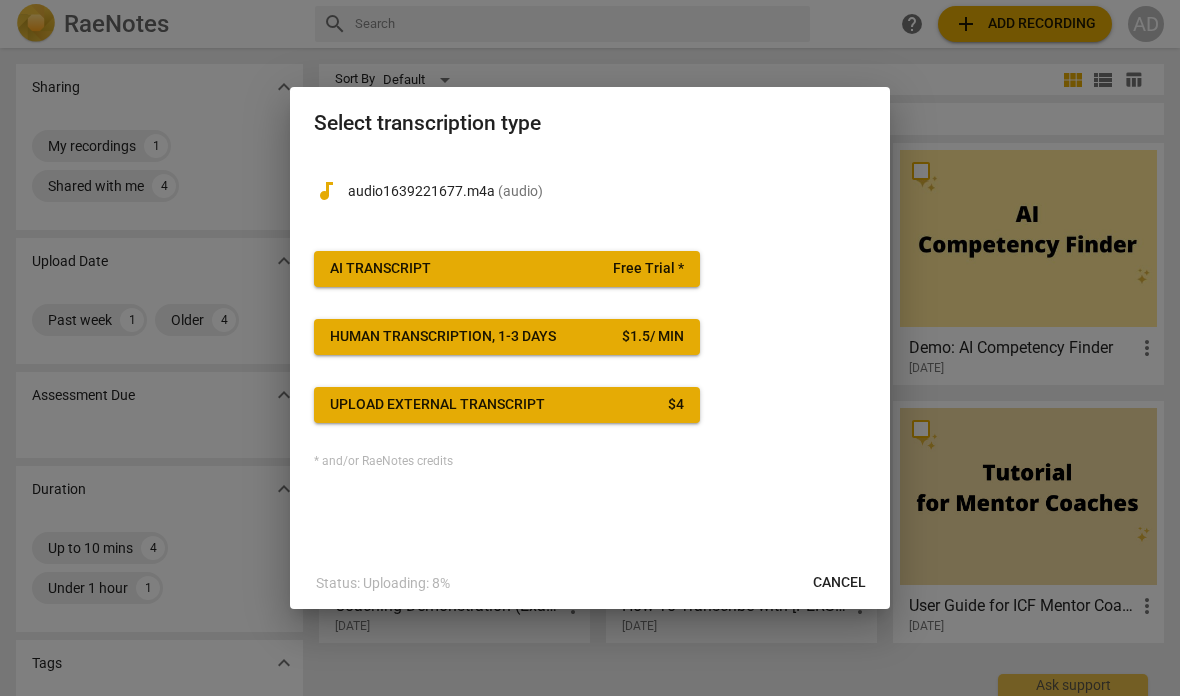 click on "Free Trial *" at bounding box center [648, 269] 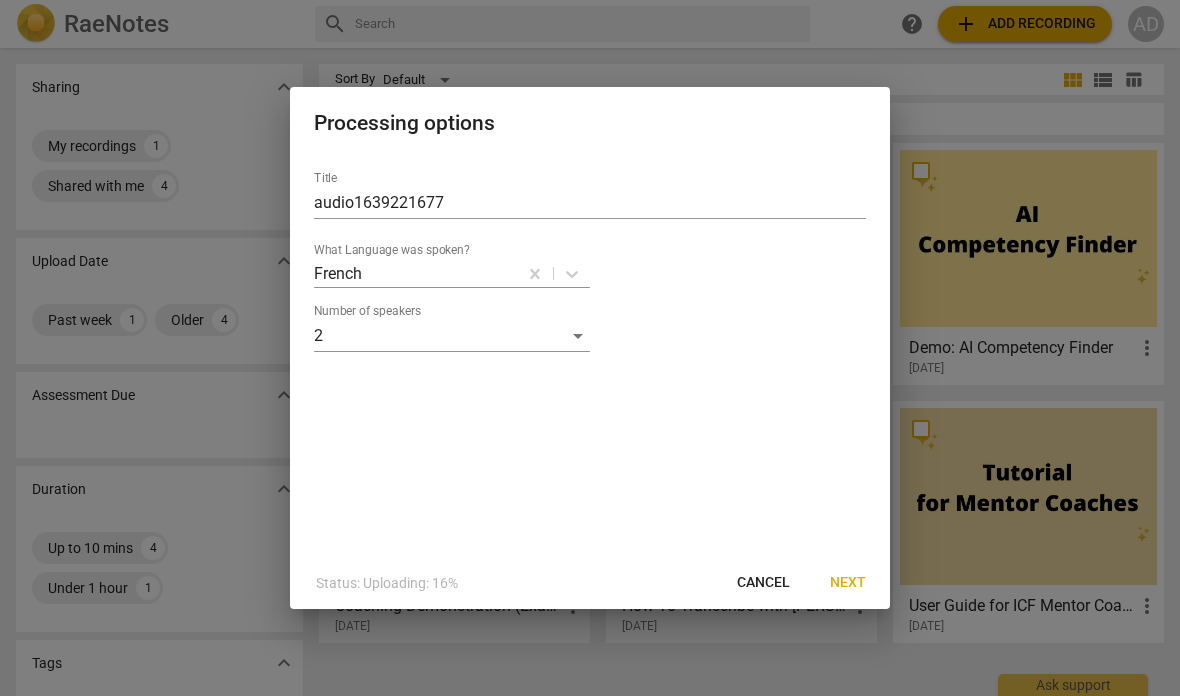 click on "Next" at bounding box center (848, 583) 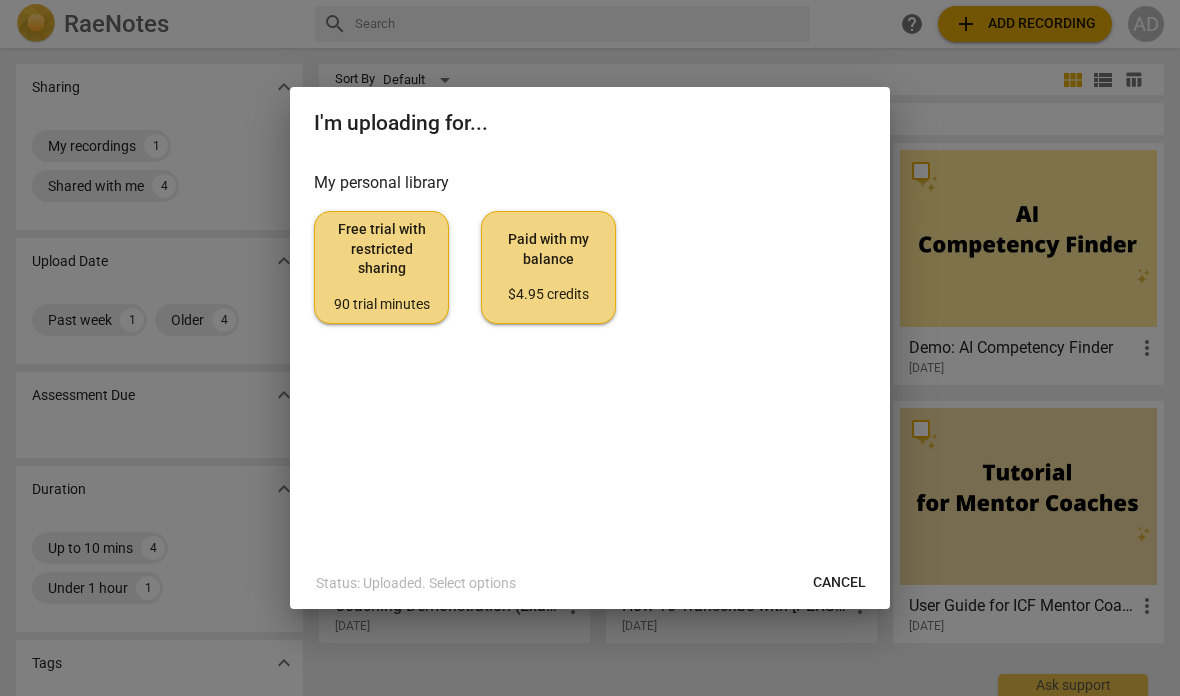 click on "Free trial with restricted sharing 90 trial minutes" at bounding box center [381, 267] 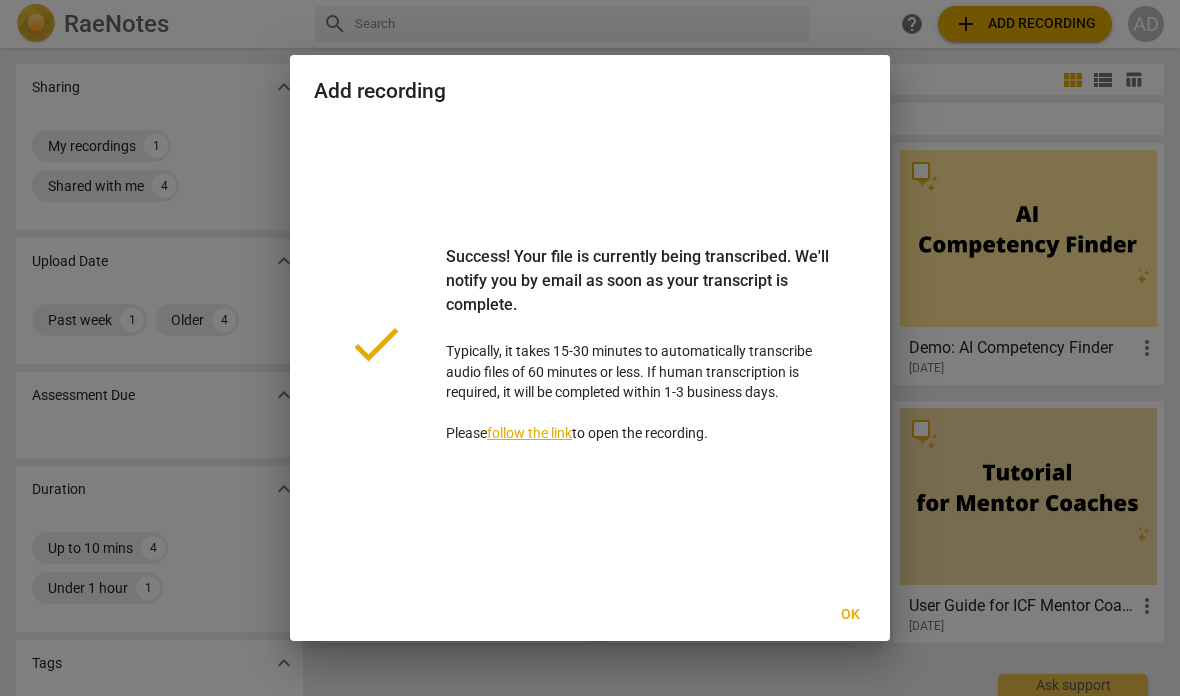 click on "Ok" at bounding box center [850, 615] 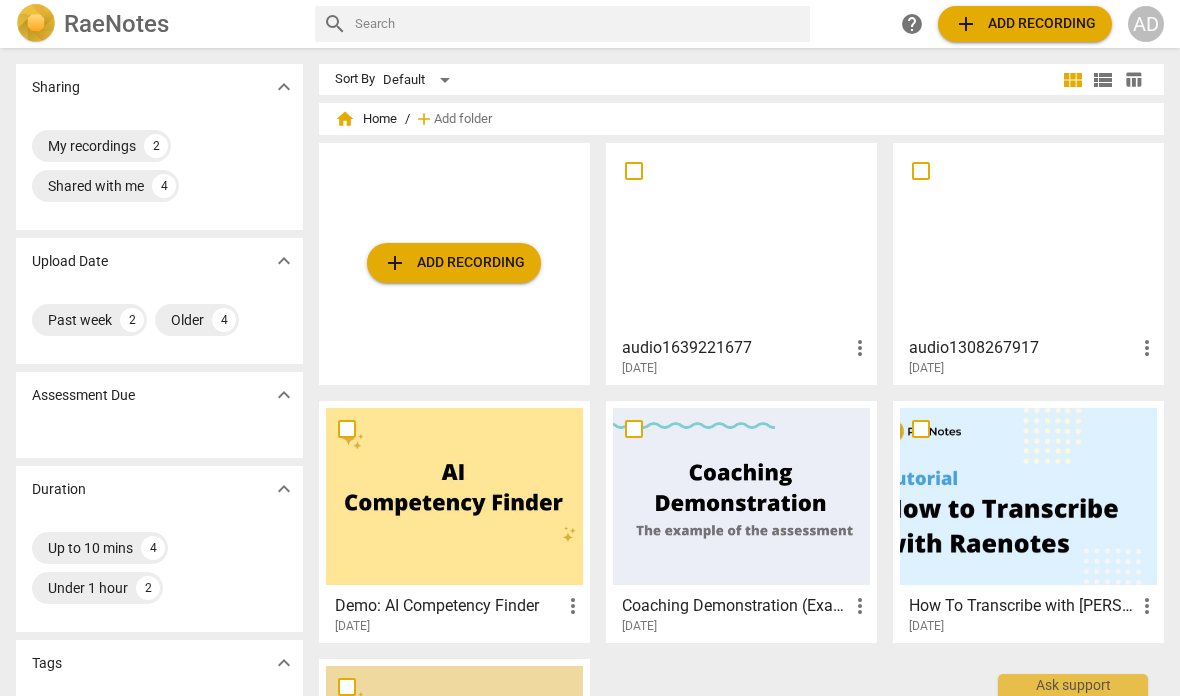 scroll, scrollTop: 0, scrollLeft: 0, axis: both 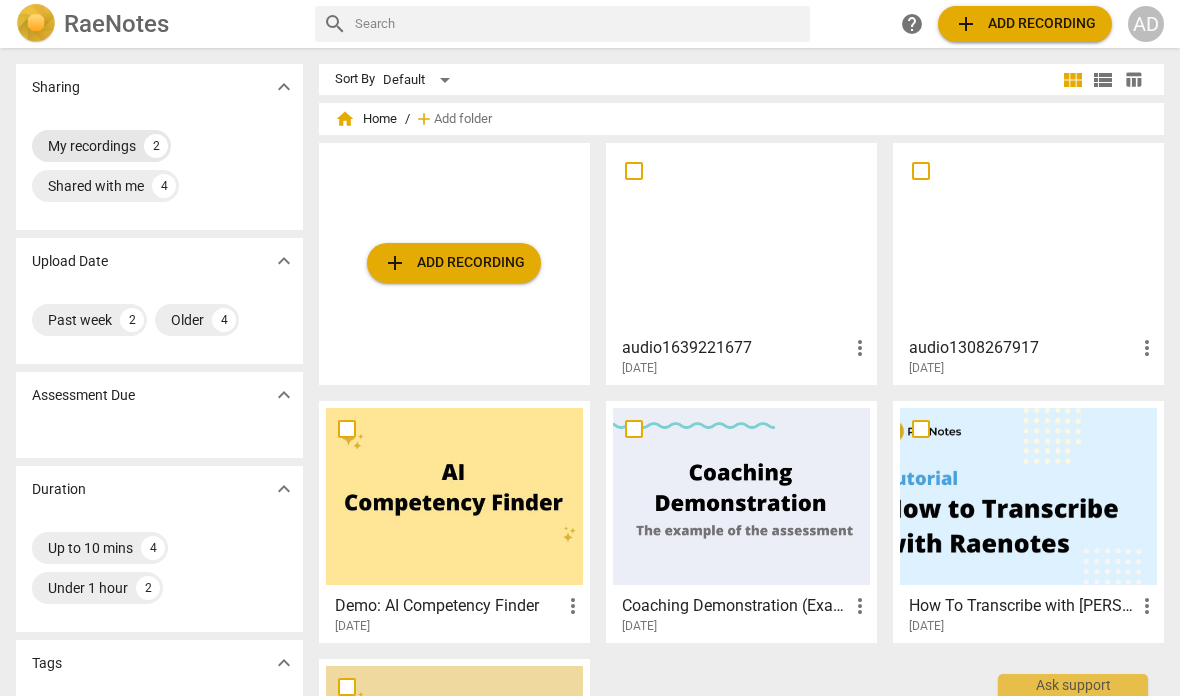 click on "My recordings" at bounding box center (92, 146) 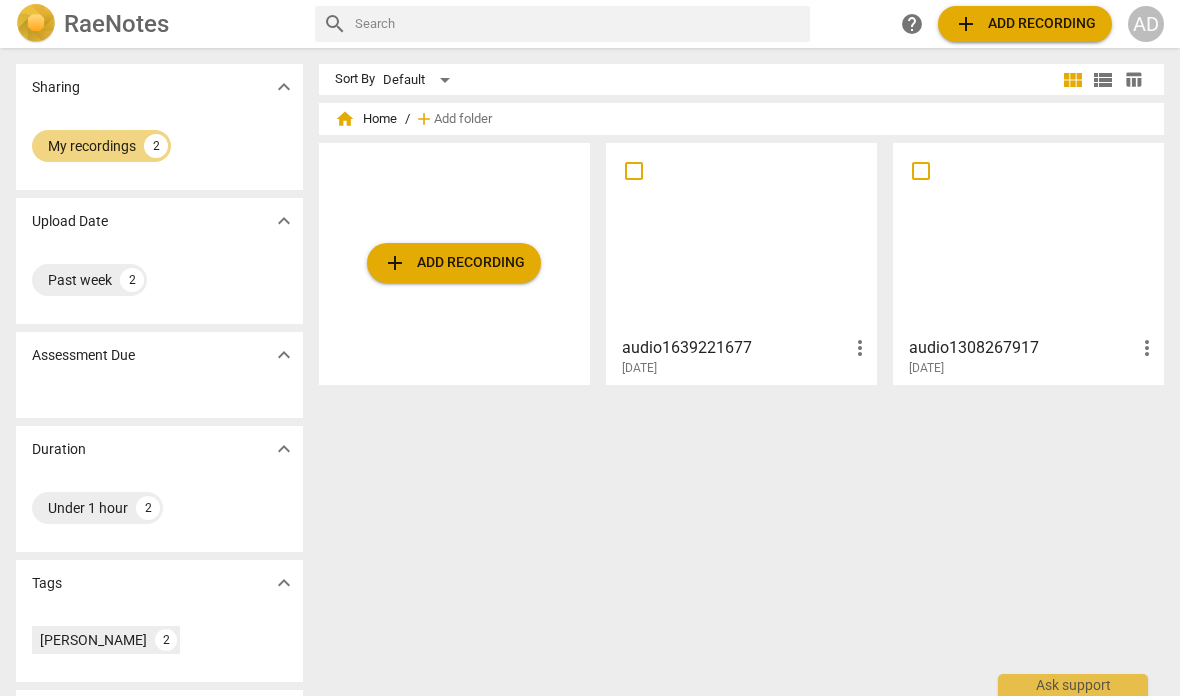 scroll, scrollTop: 0, scrollLeft: 0, axis: both 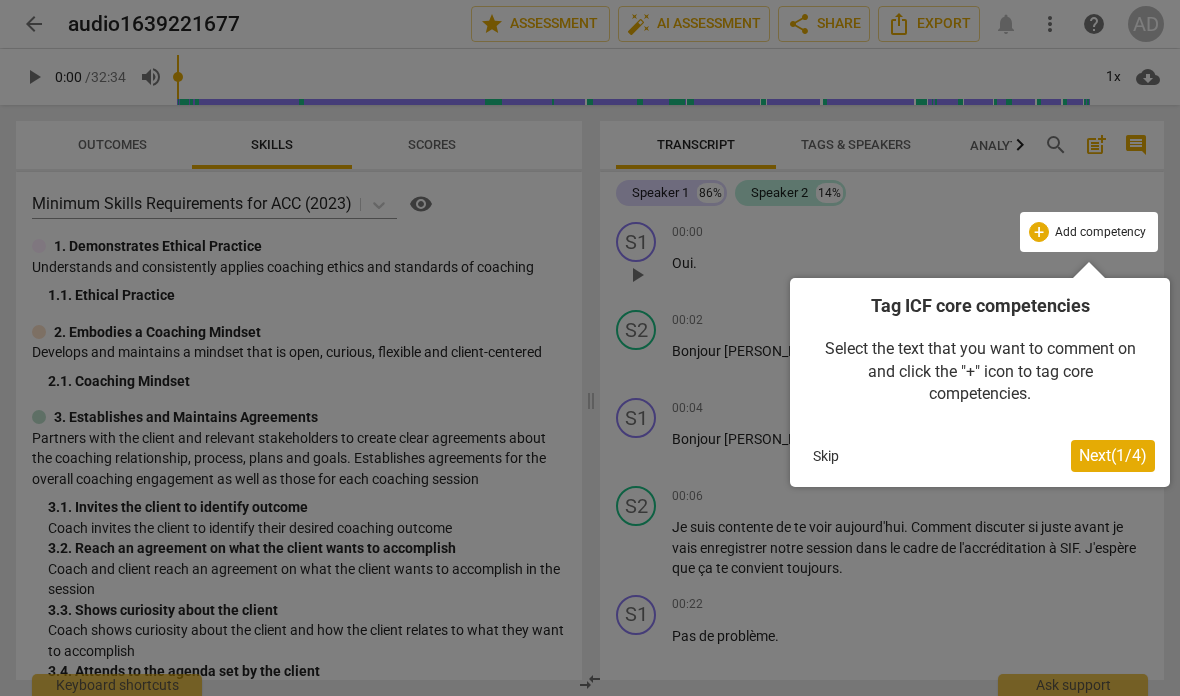 click on "Next  ( 1 / 4 )" at bounding box center [1113, 456] 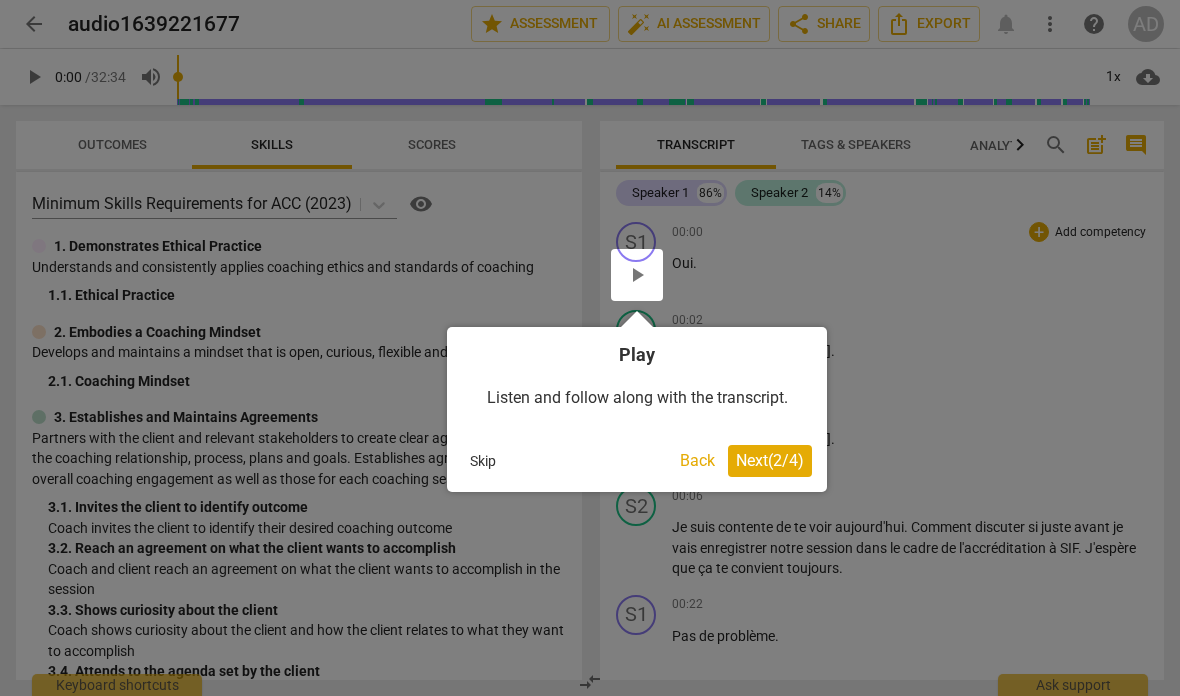 click on "Next  ( 2 / 4 )" at bounding box center (770, 460) 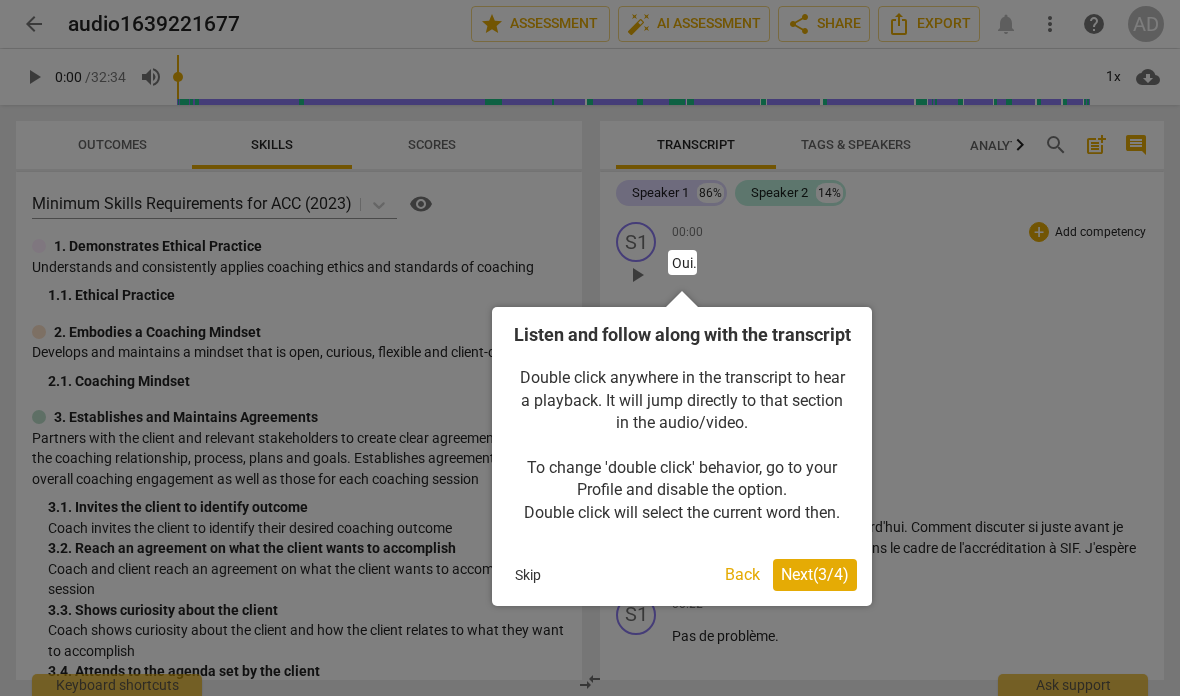 click on "Next  ( 3 / 4 )" at bounding box center (815, 574) 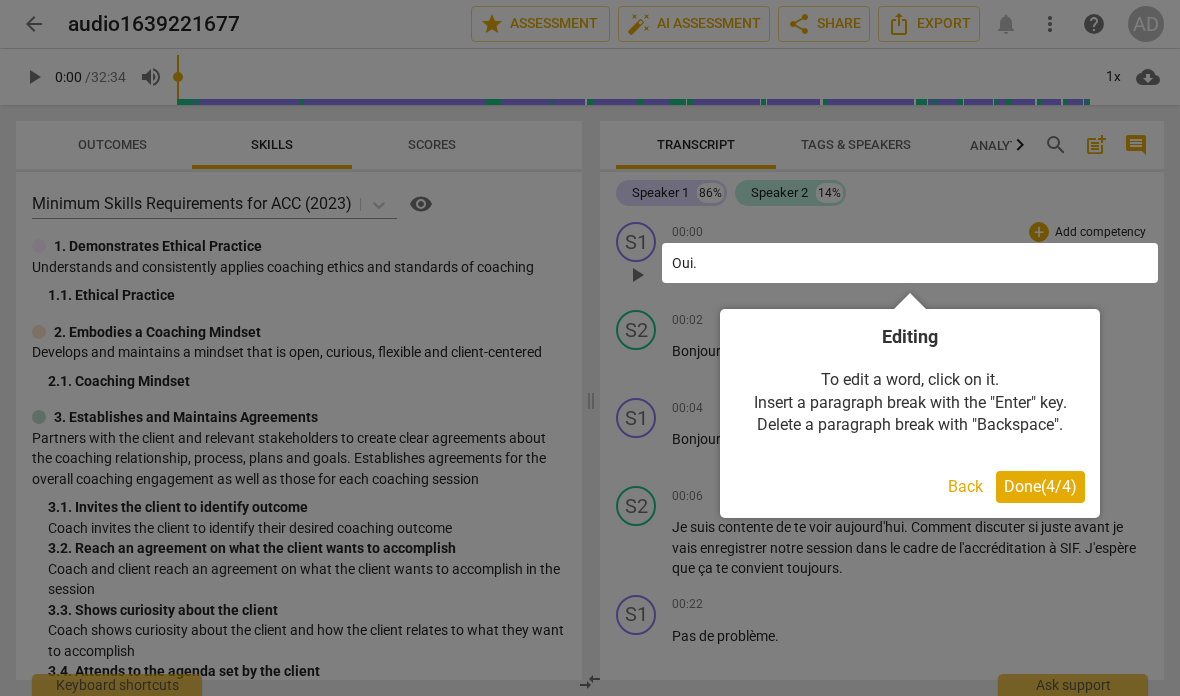 click on "Done  ( 4 / 4 )" at bounding box center (1040, 486) 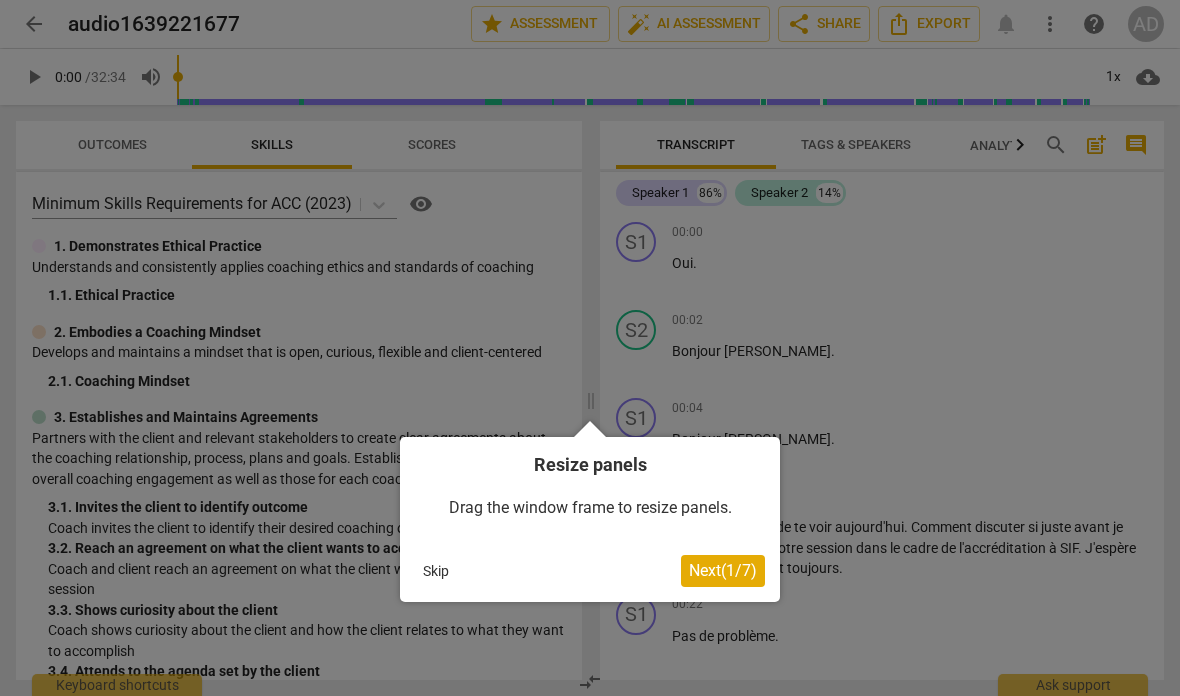 click on "Next  ( 1 / 7 )" at bounding box center (723, 570) 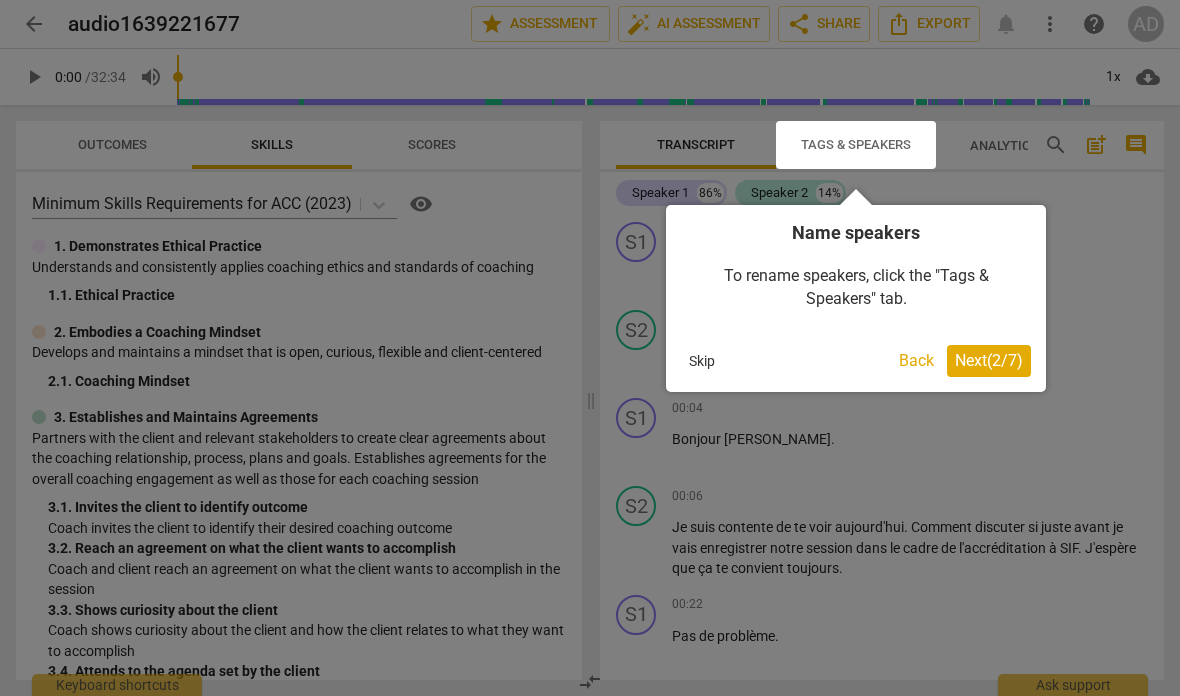 click on "Next  ( 2 / 7 )" at bounding box center [989, 360] 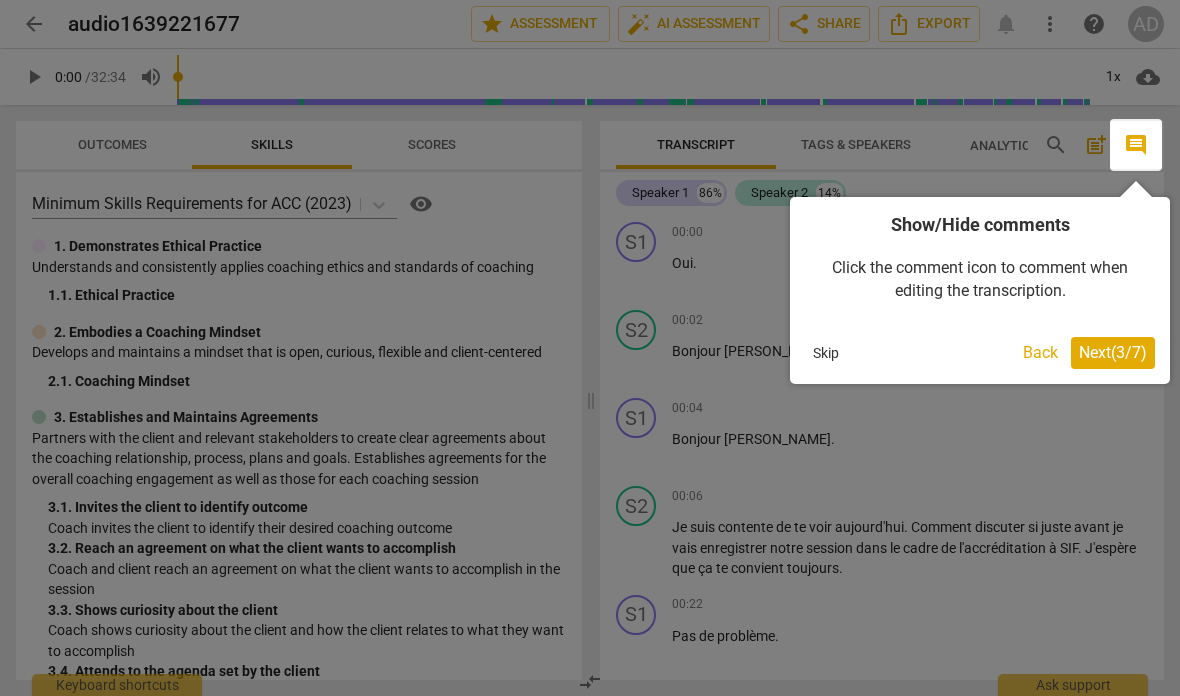 click on "Next  ( 3 / 7 )" at bounding box center (1113, 352) 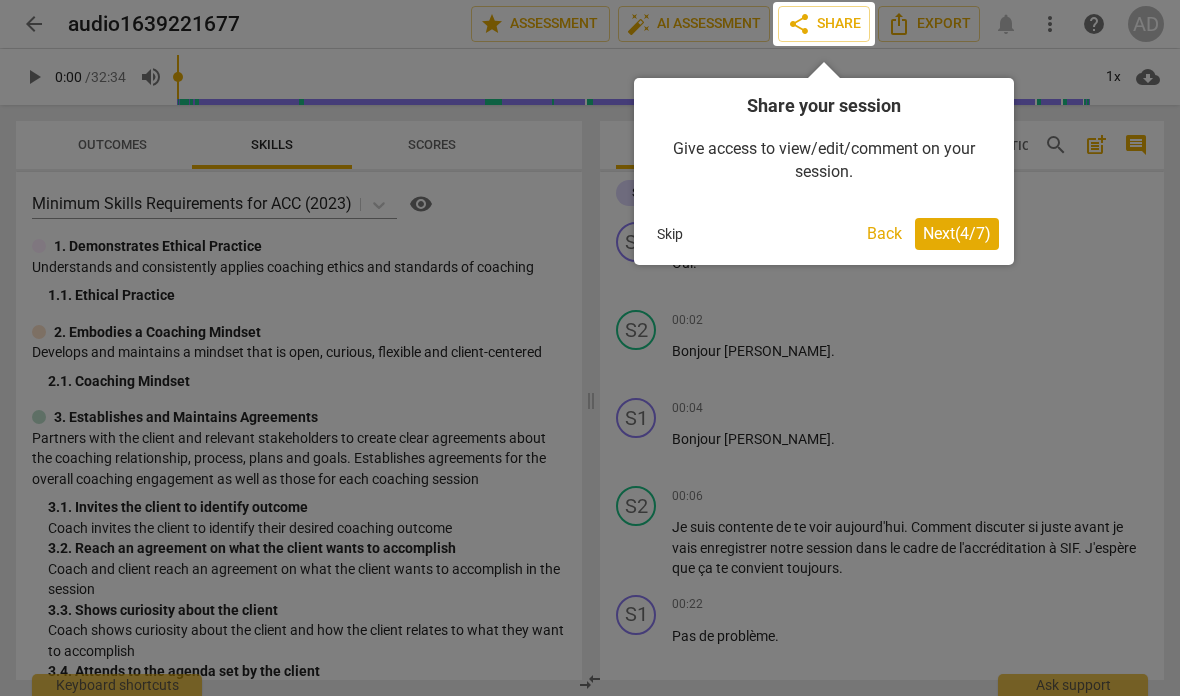 click on "Next  ( 4 / 7 )" at bounding box center (957, 234) 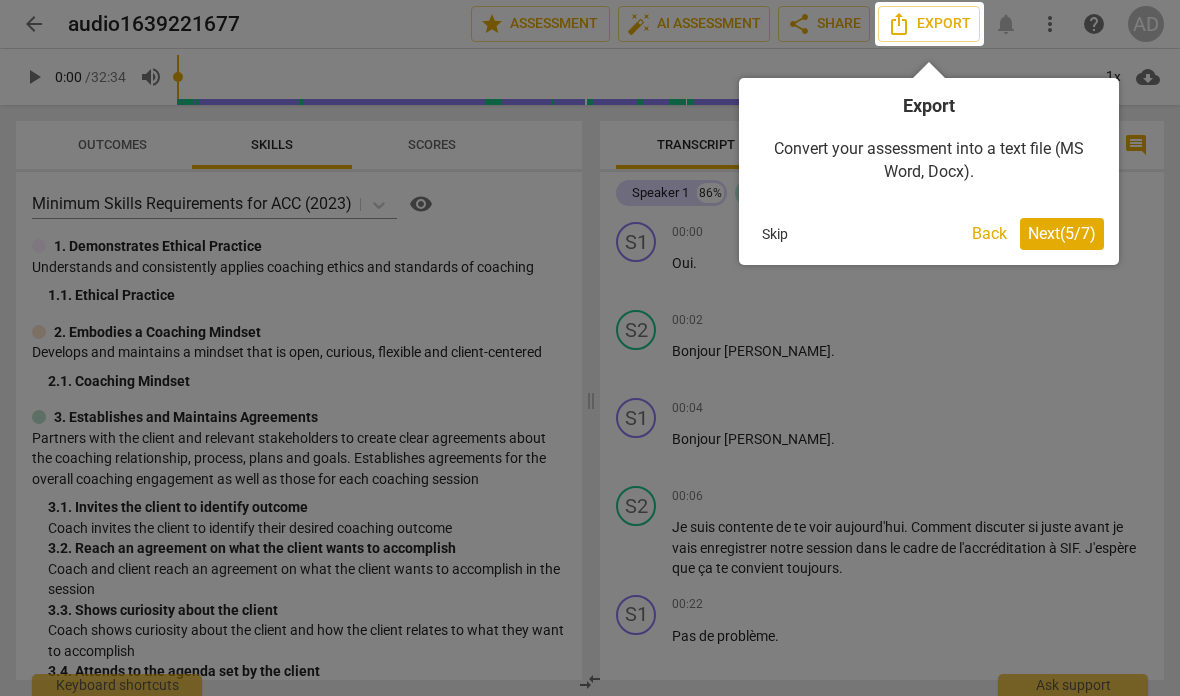 click on "Next  ( 5 / 7 )" at bounding box center [1062, 233] 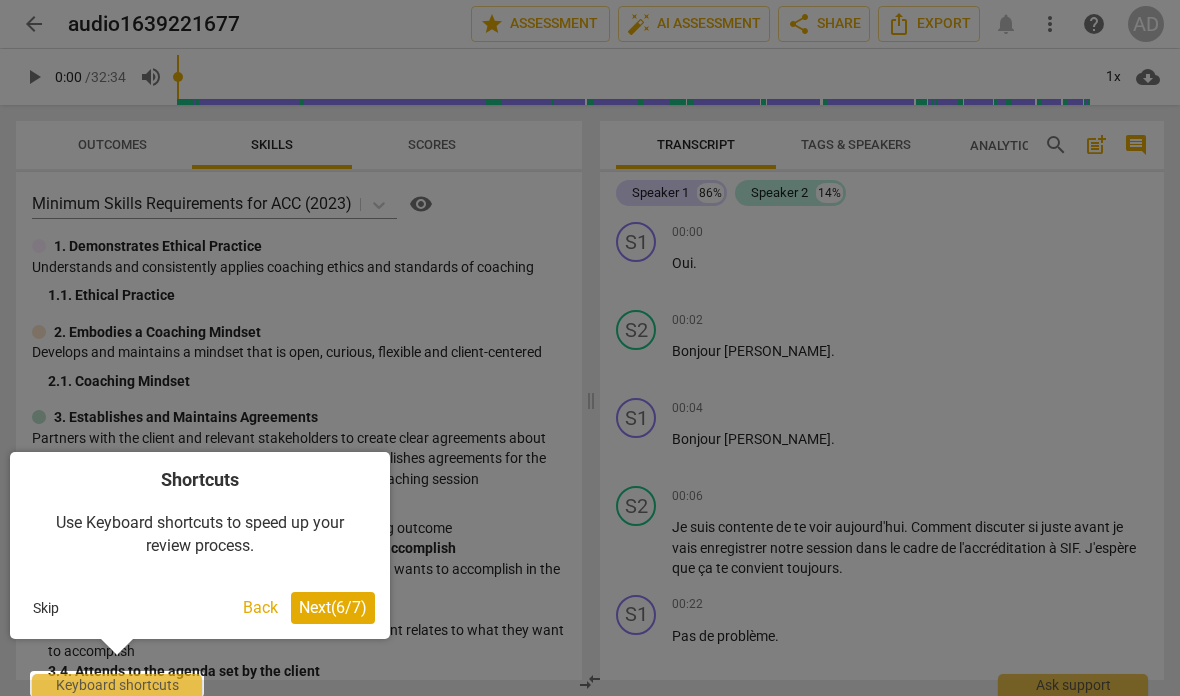 click on "Next  ( 6 / 7 )" at bounding box center (333, 608) 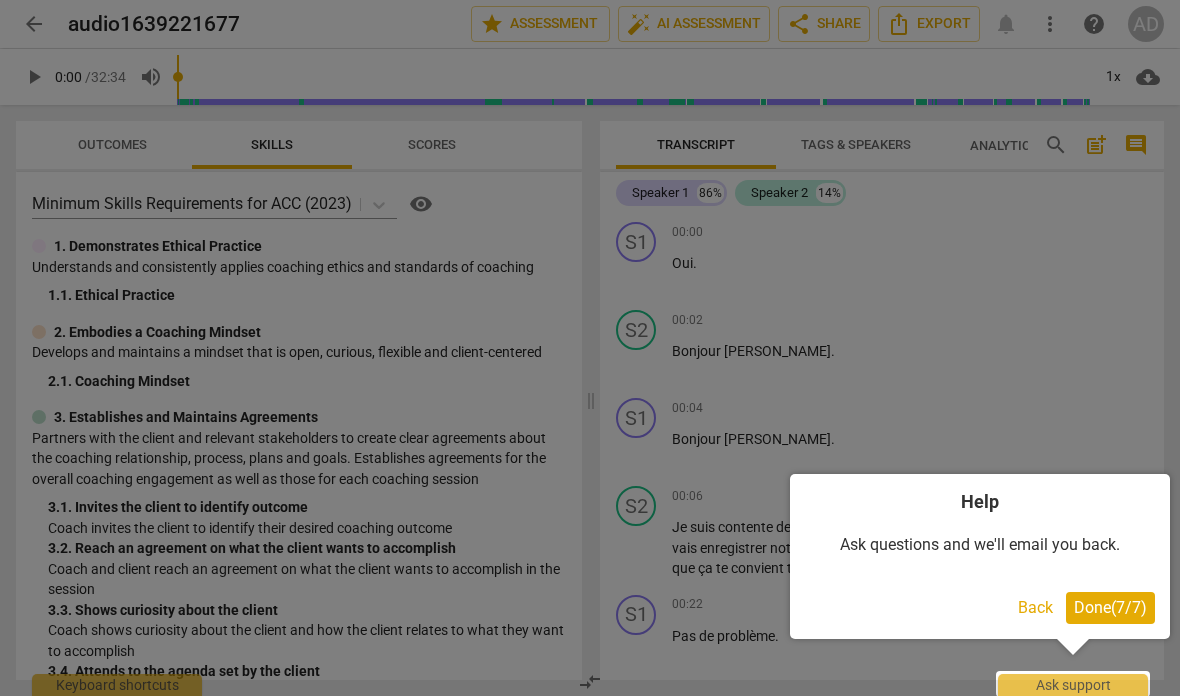click on "Done  ( 7 / 7 )" at bounding box center (1110, 607) 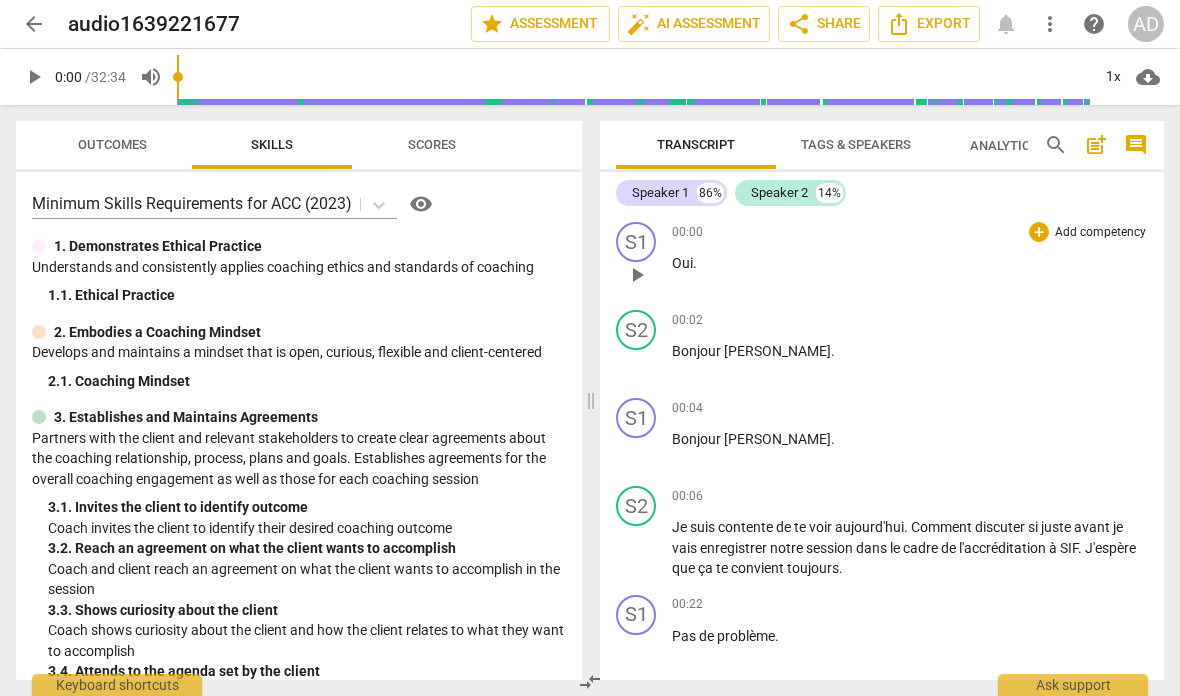 scroll, scrollTop: 0, scrollLeft: 0, axis: both 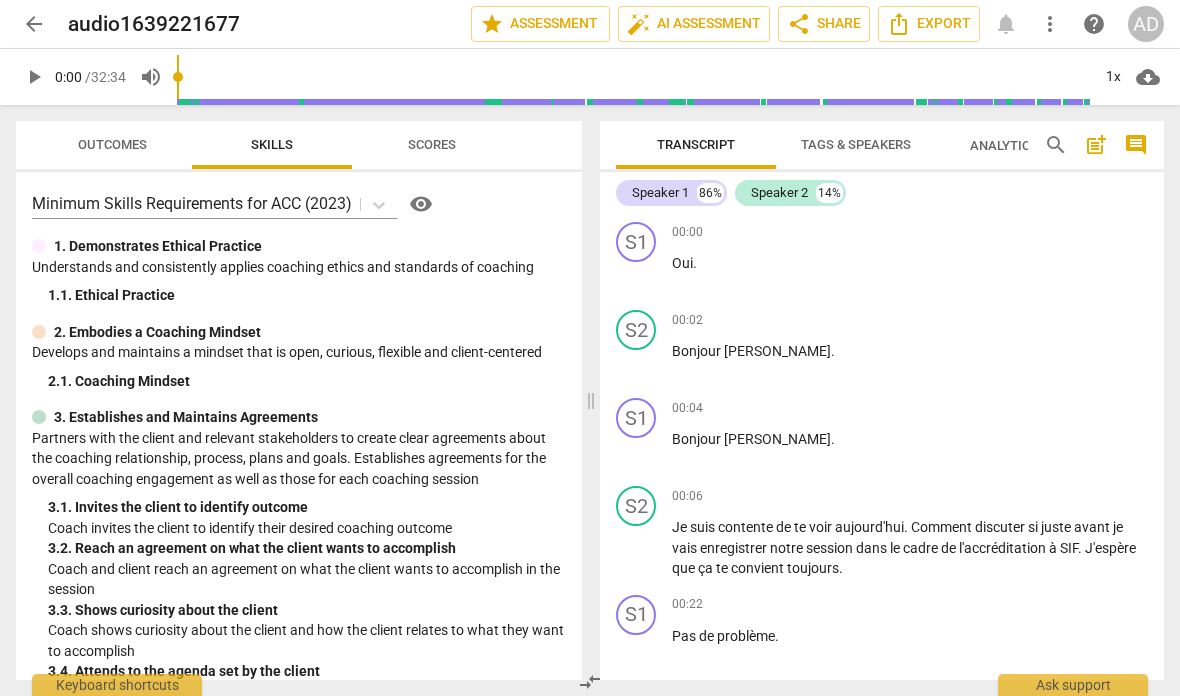click on "Tags & Speakers" at bounding box center [856, 145] 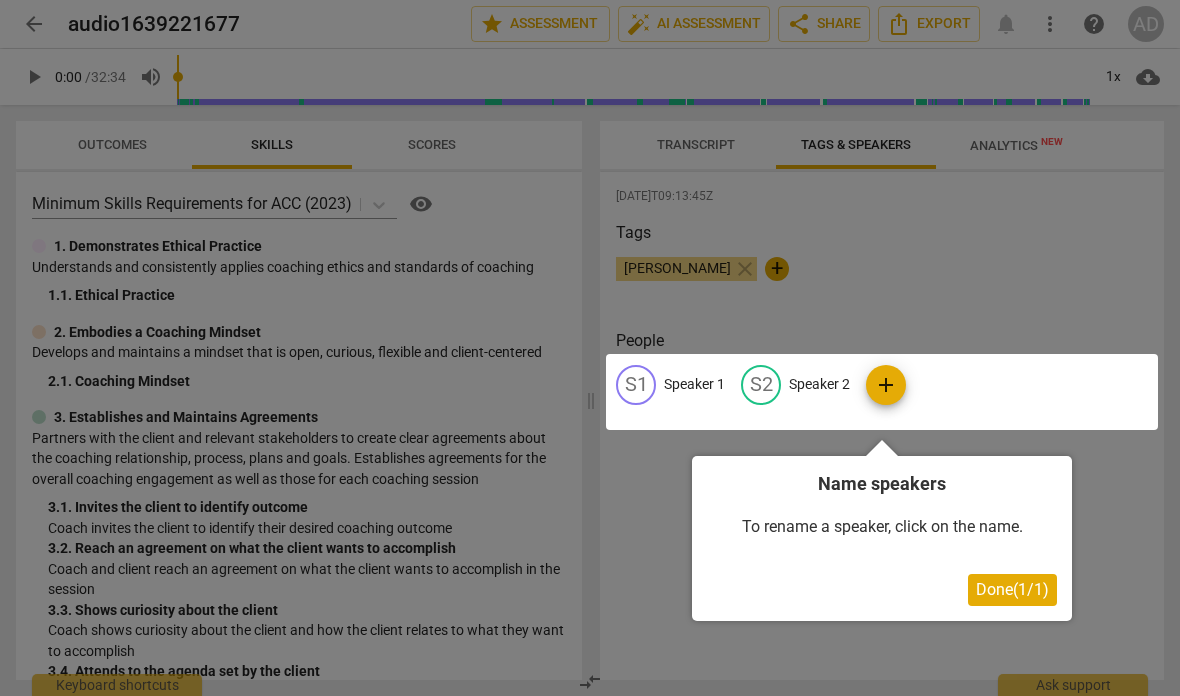 click at bounding box center (882, 392) 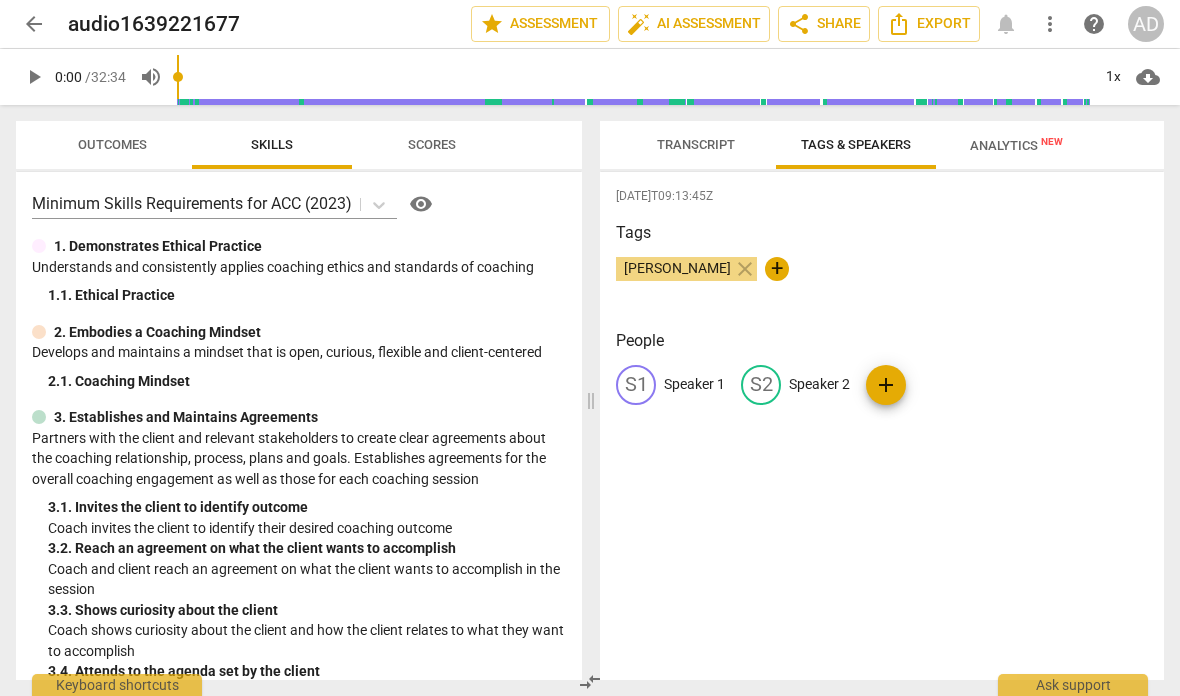 click on "S2" at bounding box center (761, 385) 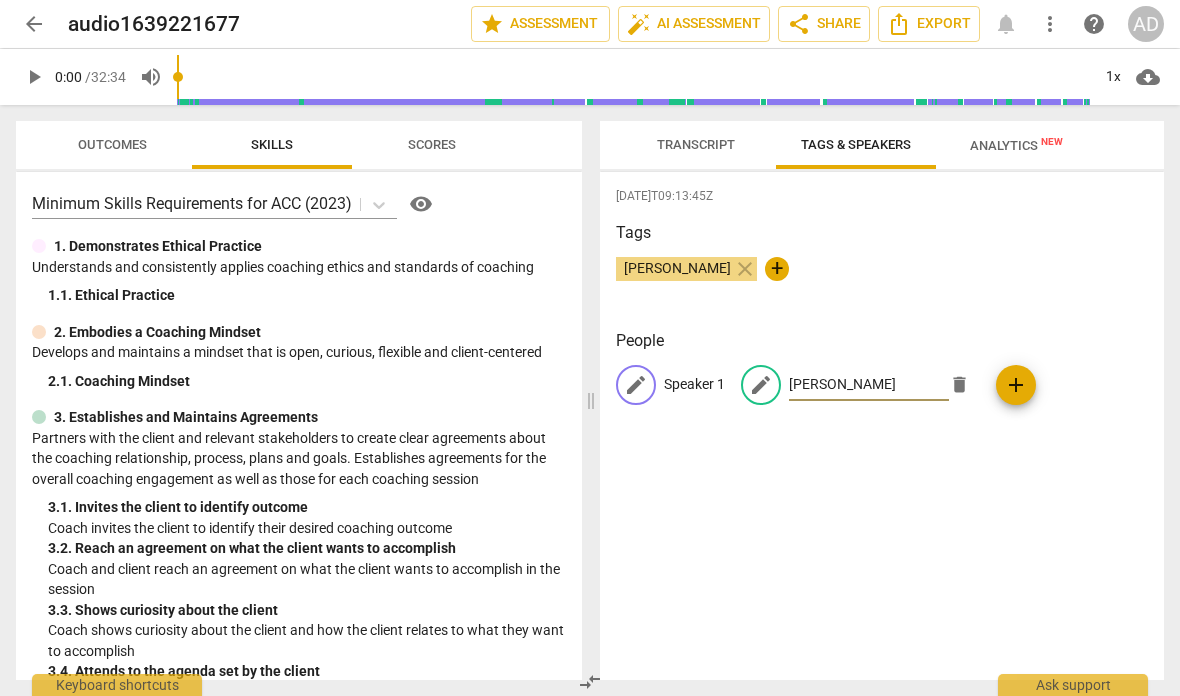 type on "[PERSON_NAME]" 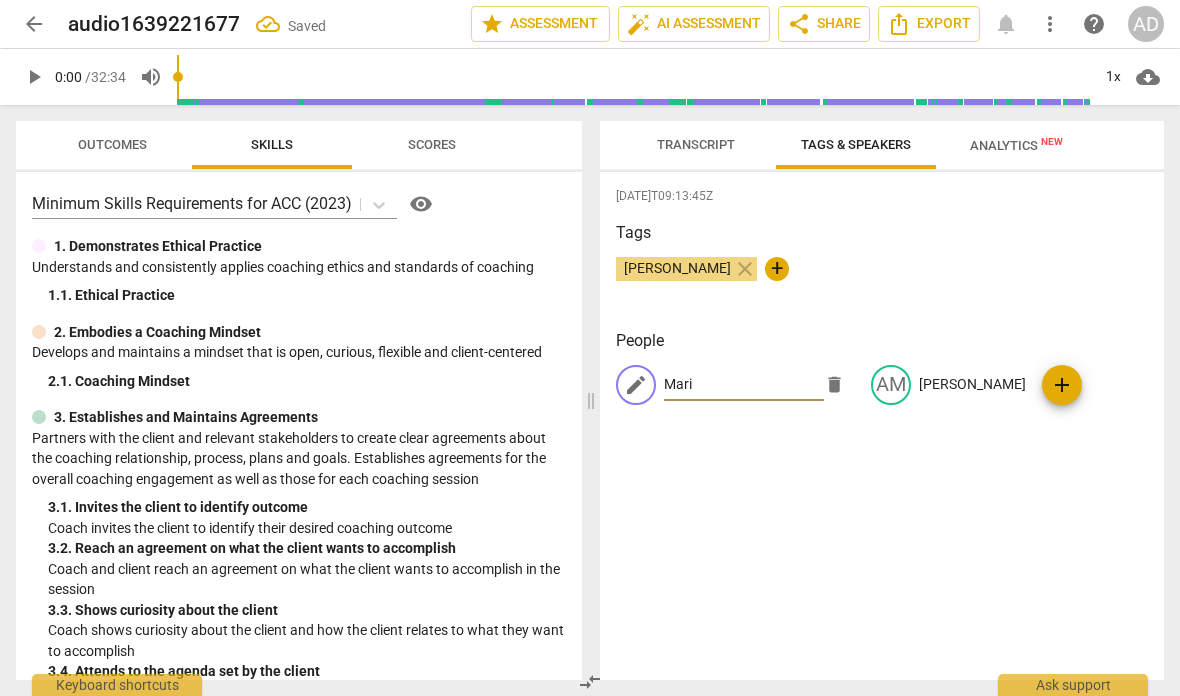 type on "[PERSON_NAME]" 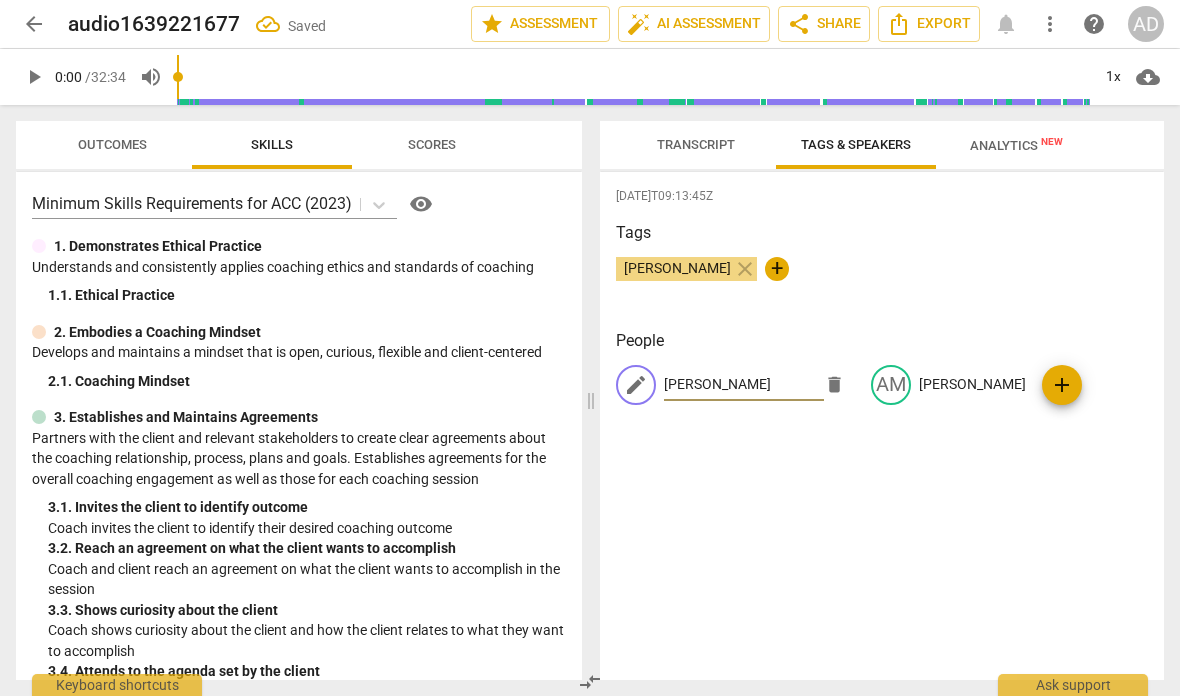click on "Transcript" at bounding box center [696, 145] 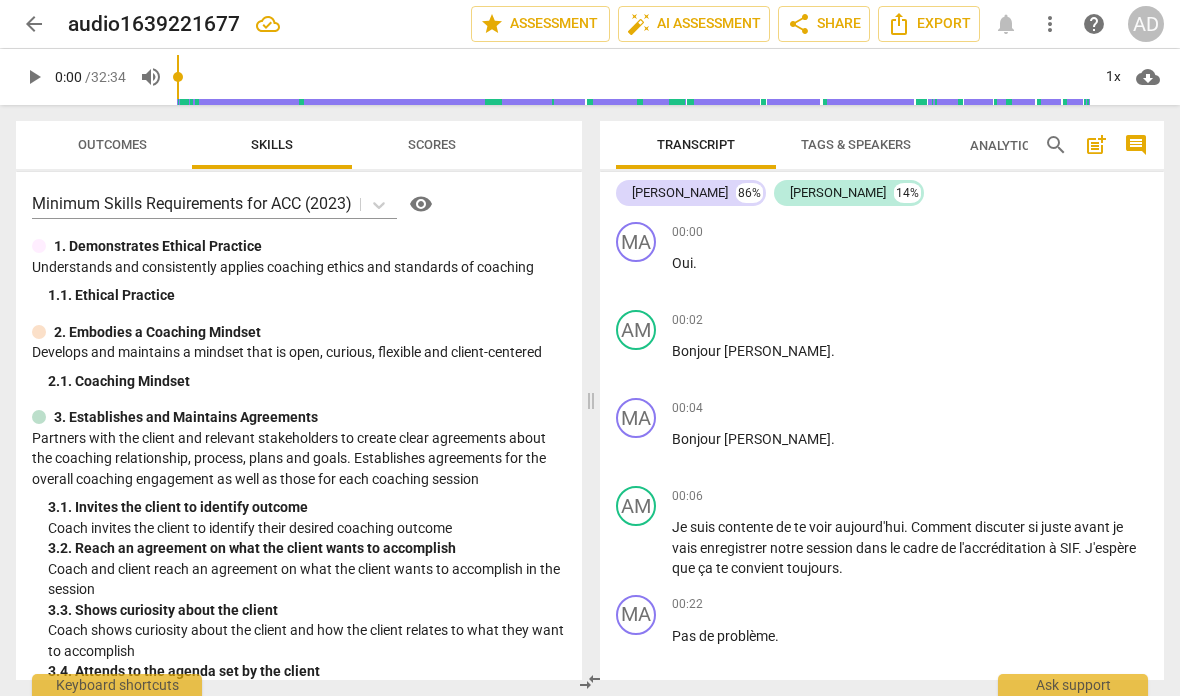 scroll, scrollTop: 0, scrollLeft: 0, axis: both 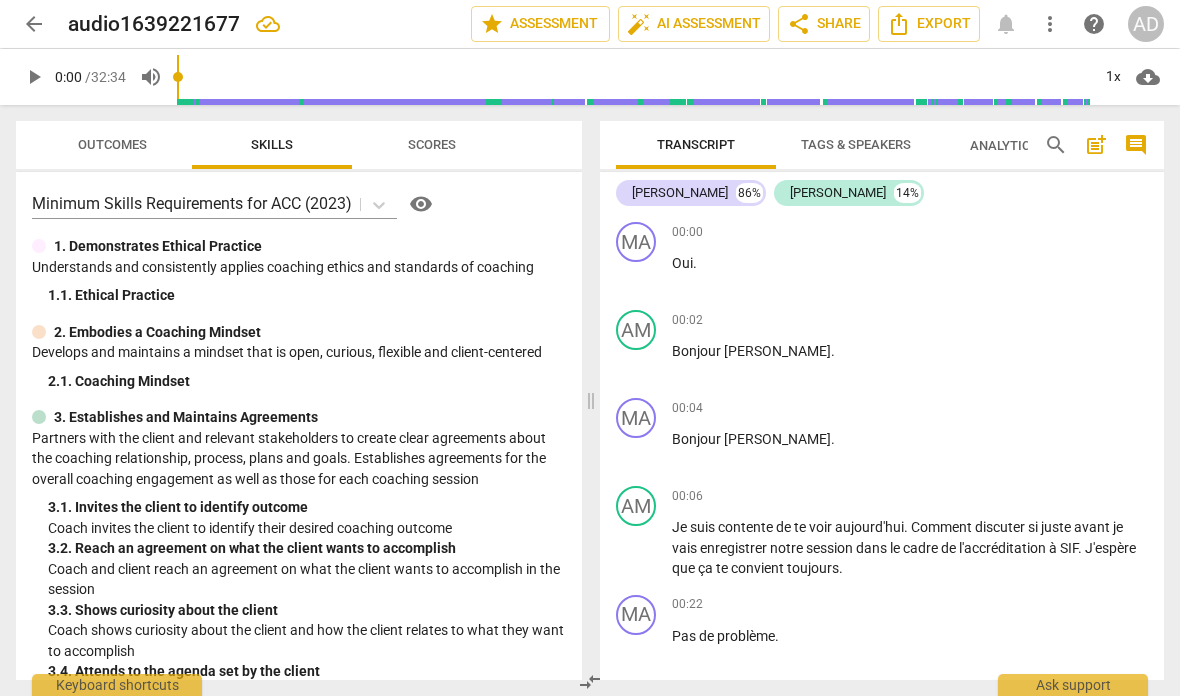 click on "post_add" at bounding box center [1096, 145] 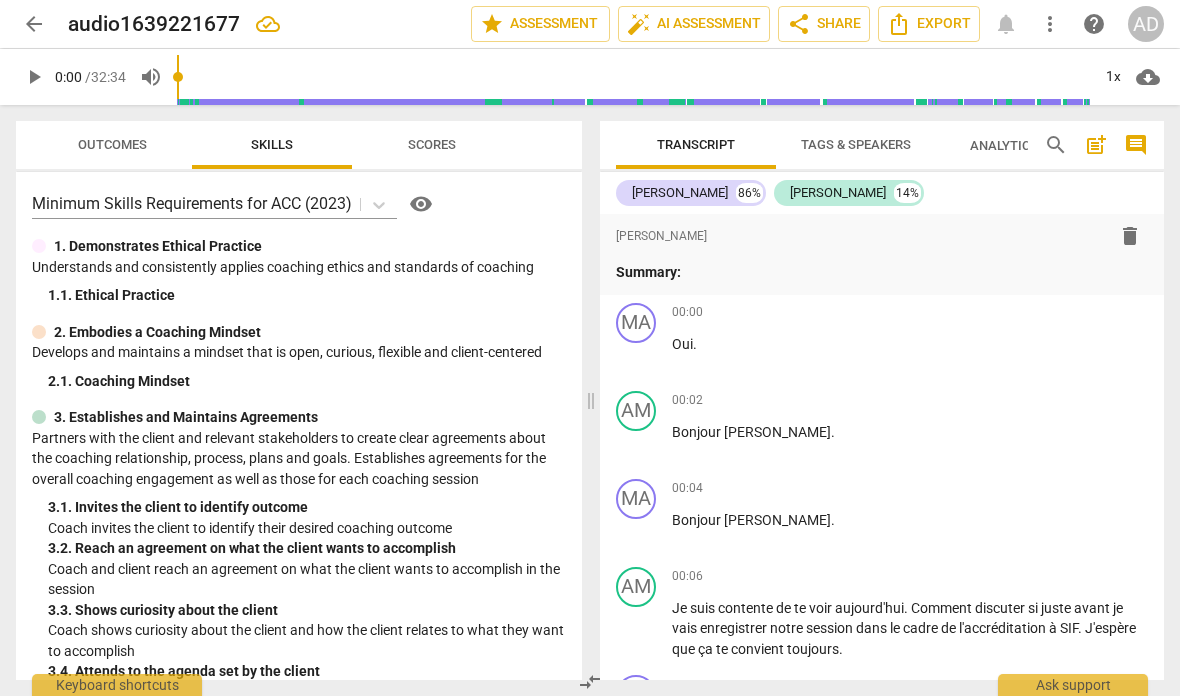 click on "[PERSON_NAME] 86% Amélie 14%" at bounding box center [882, 193] 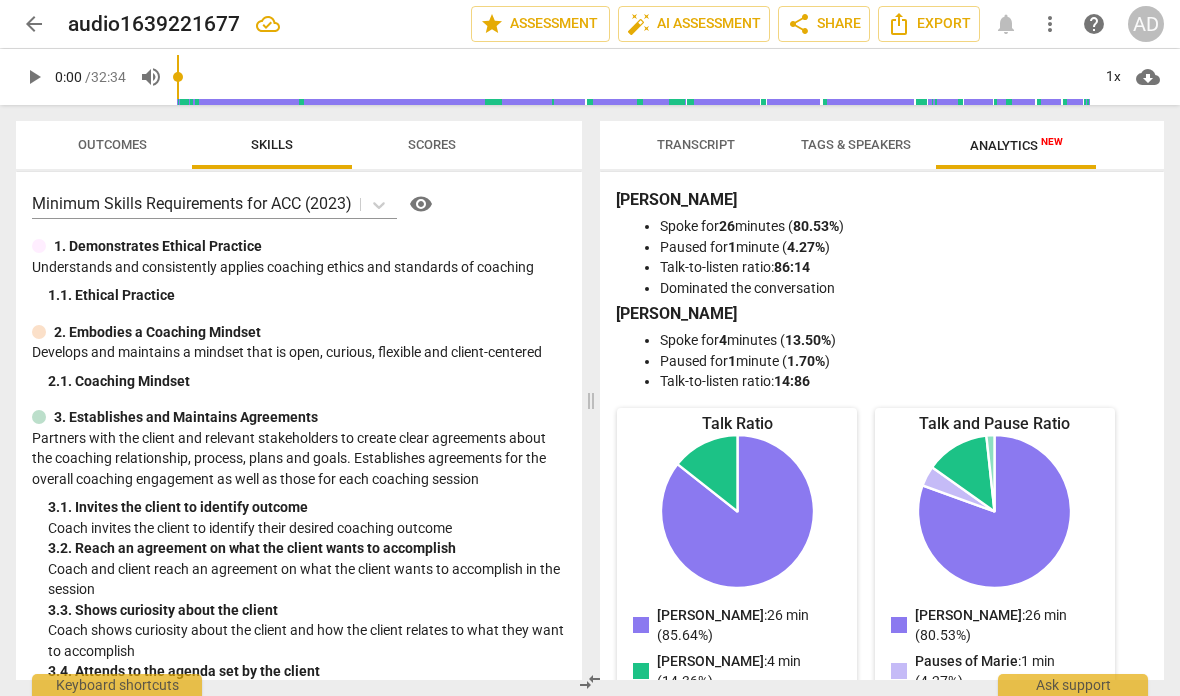 scroll, scrollTop: 0, scrollLeft: 0, axis: both 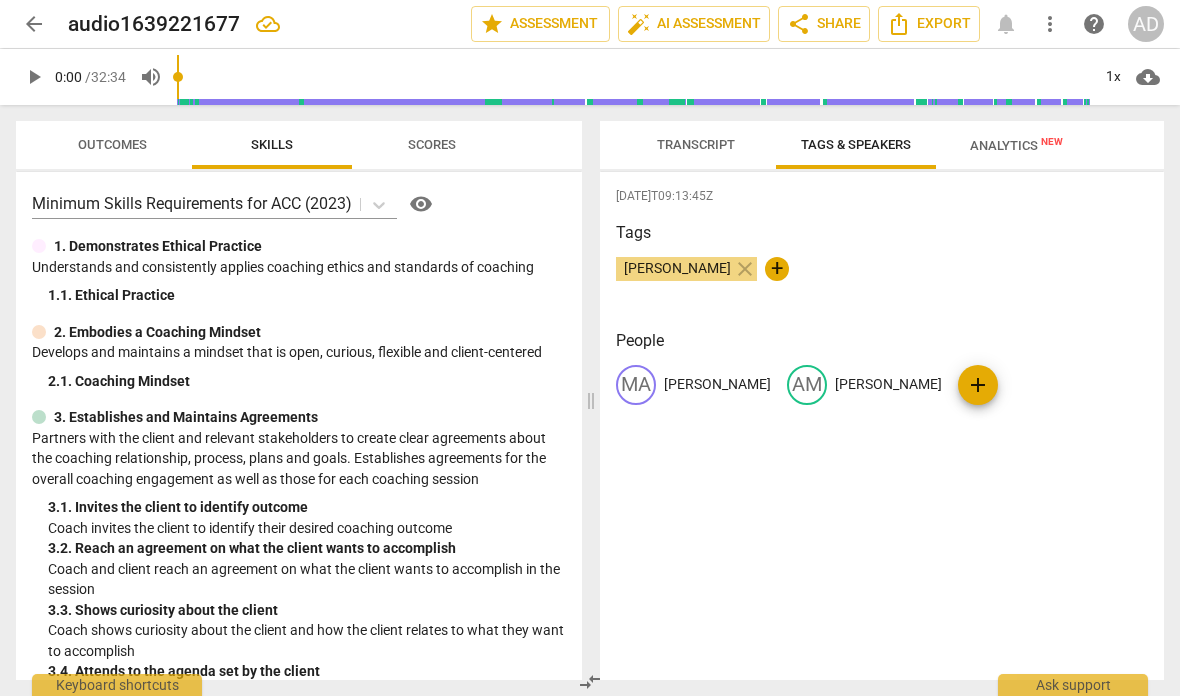 click on "Transcript" at bounding box center [696, 144] 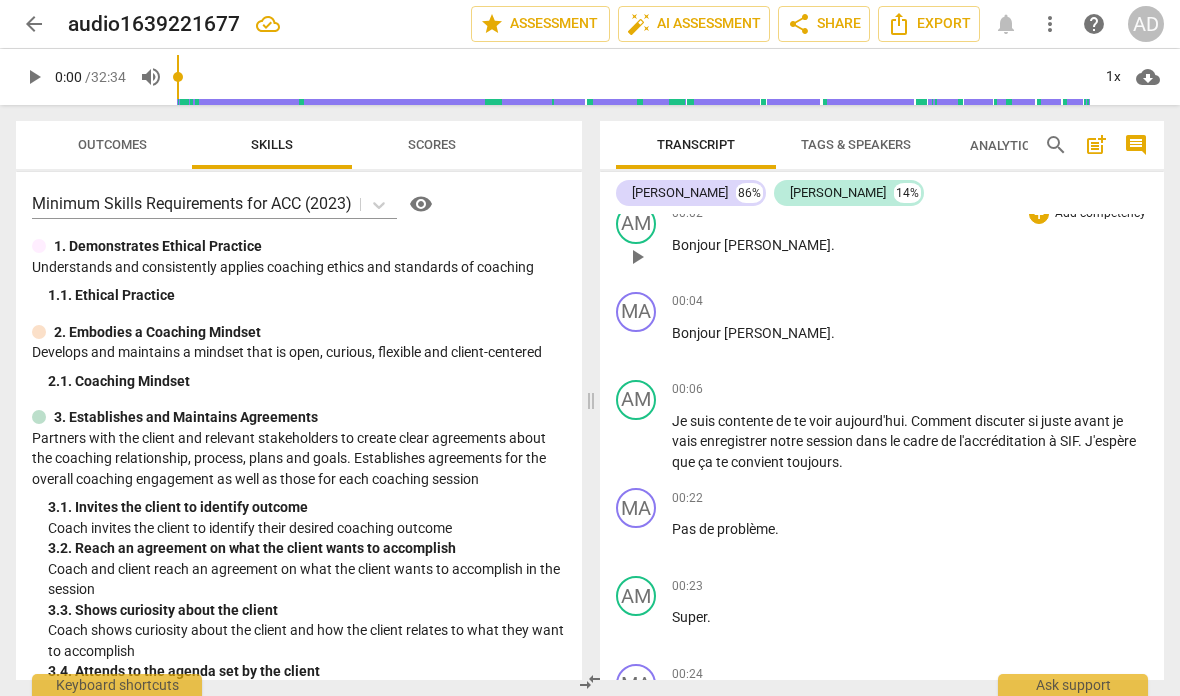 scroll, scrollTop: 203, scrollLeft: 0, axis: vertical 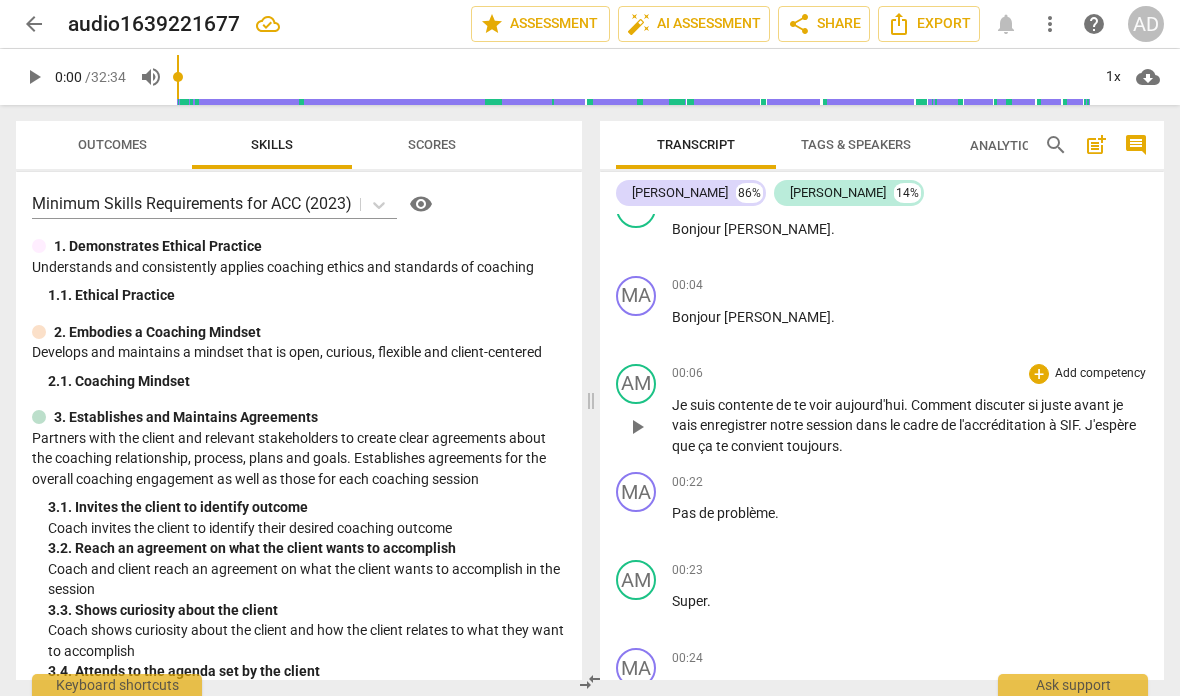 click on "Add competency" at bounding box center [1100, 374] 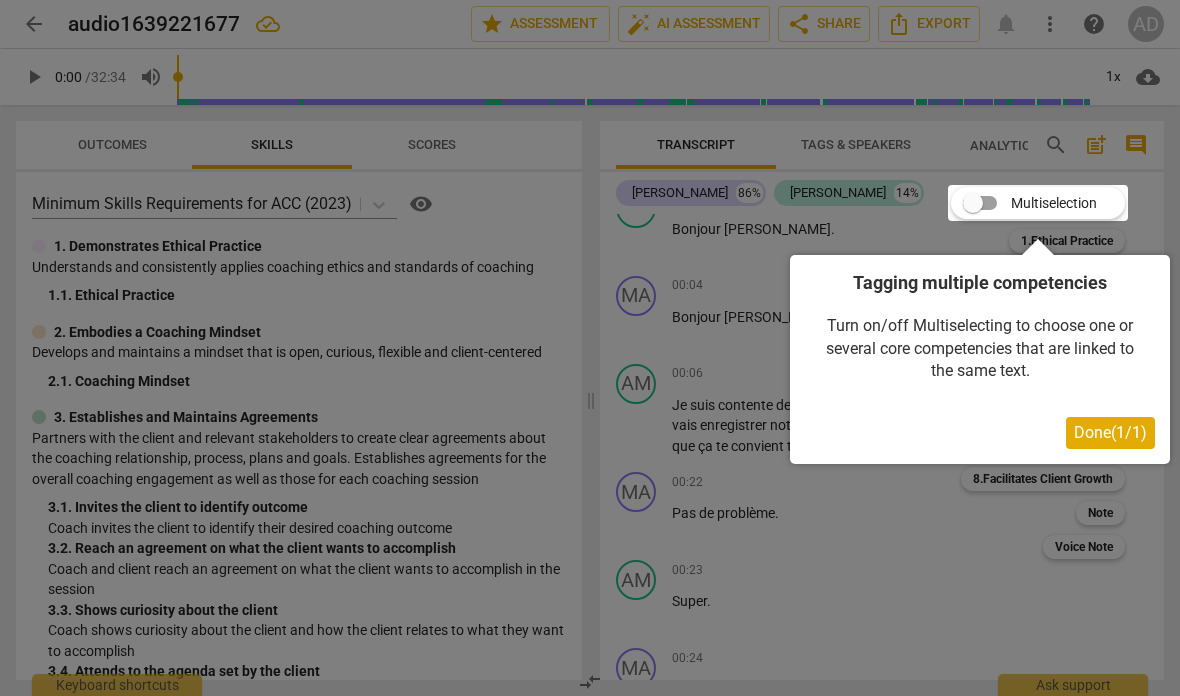 click at bounding box center (1038, 203) 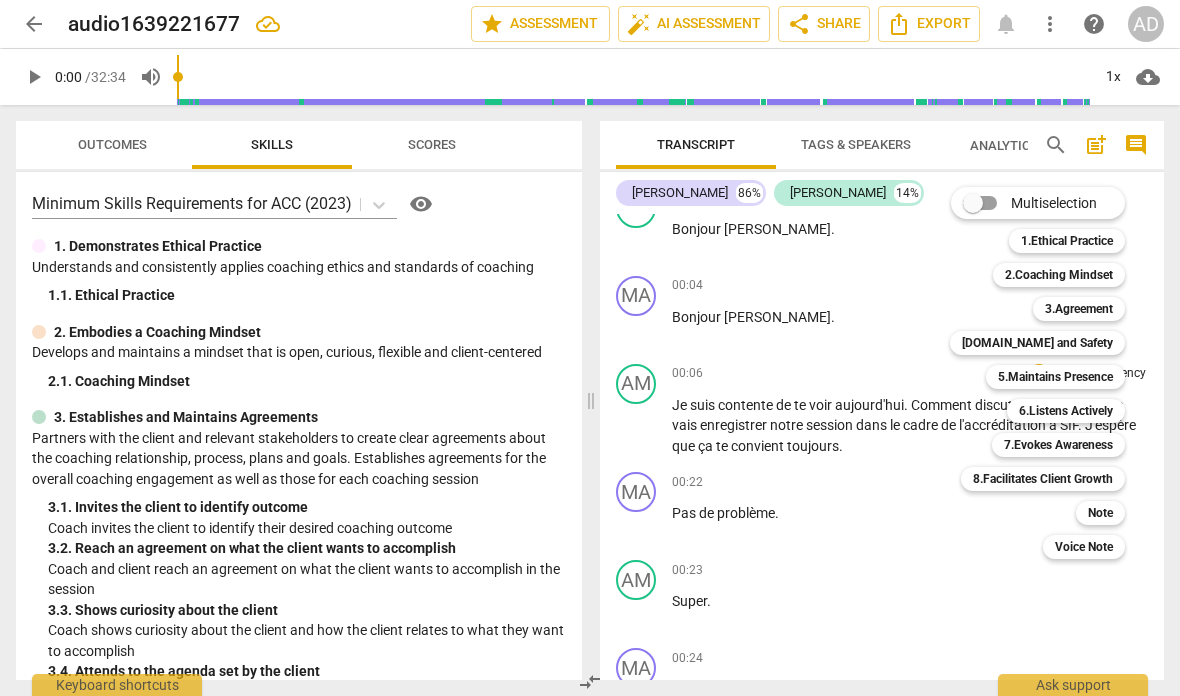 click at bounding box center [980, 203] 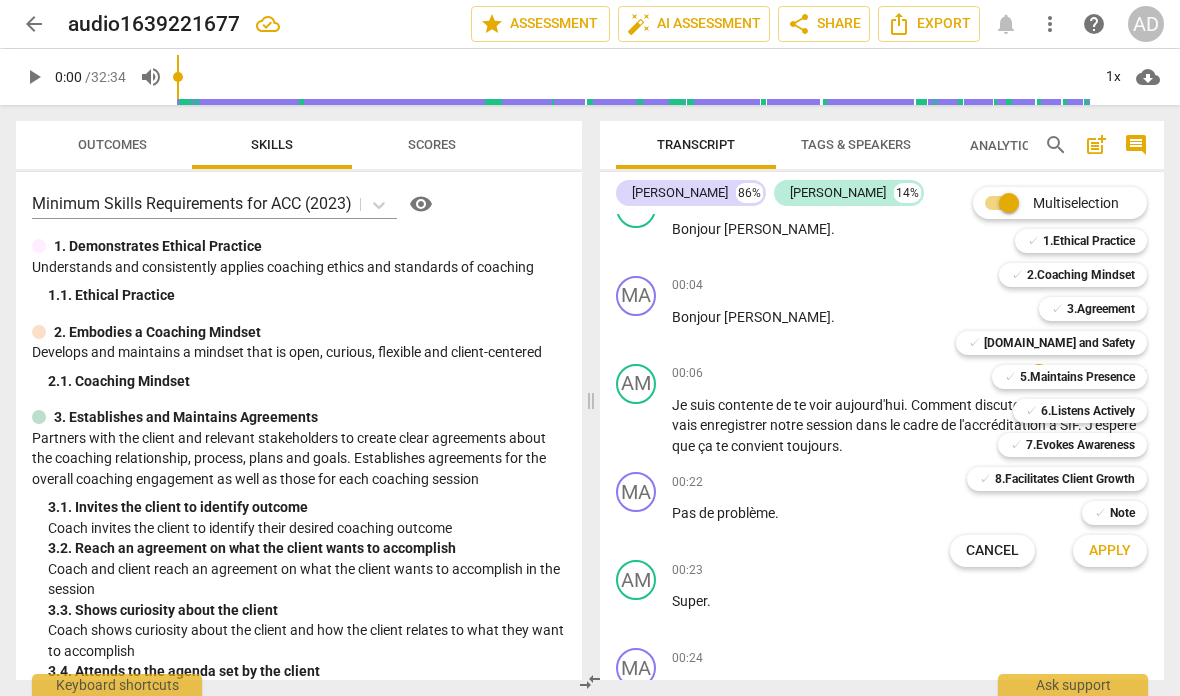 click on "Apply" at bounding box center (1110, 551) 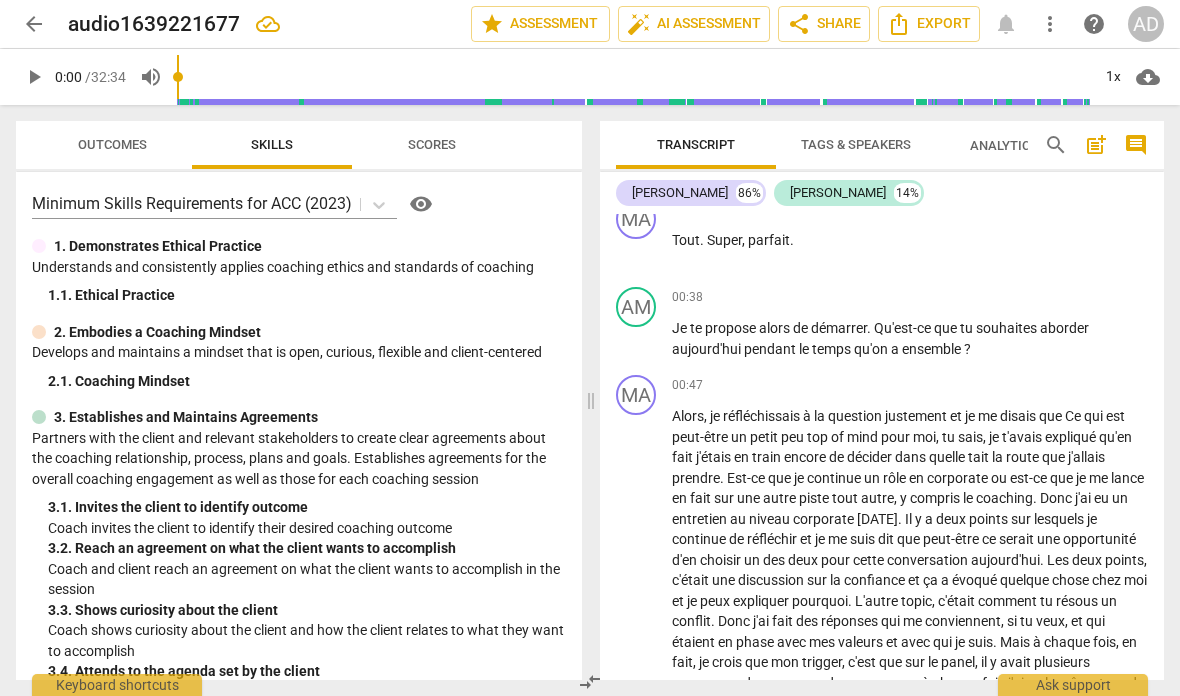 scroll, scrollTop: 982, scrollLeft: 0, axis: vertical 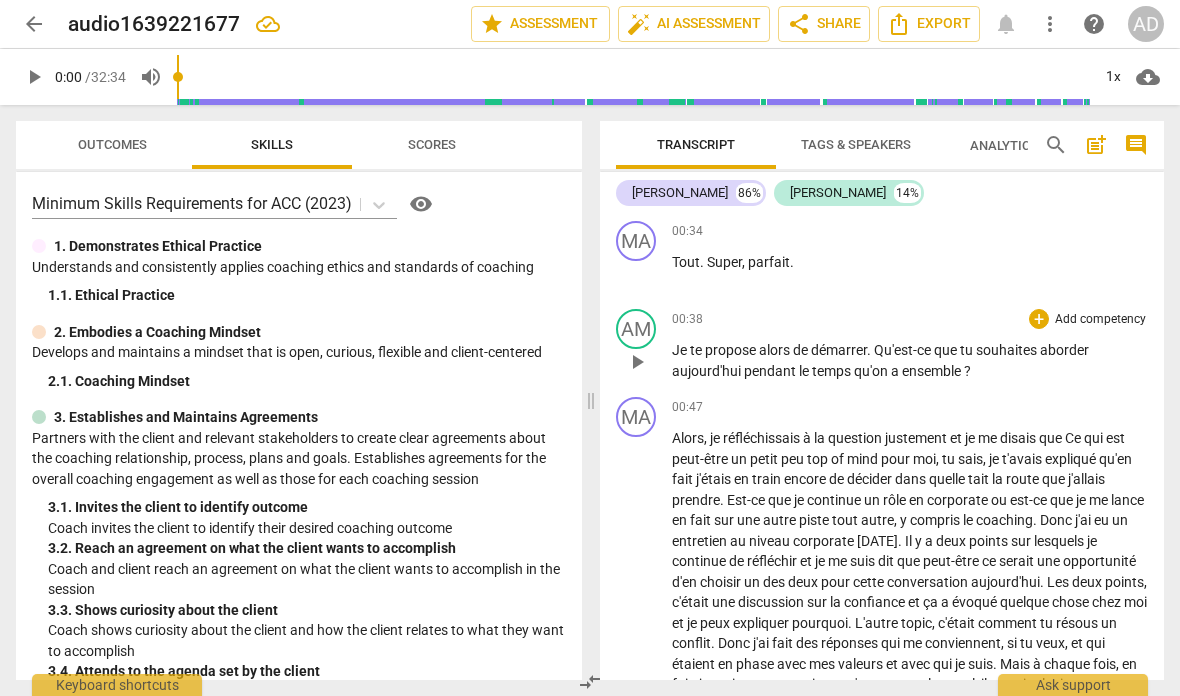 click on "Add competency" at bounding box center (1100, 320) 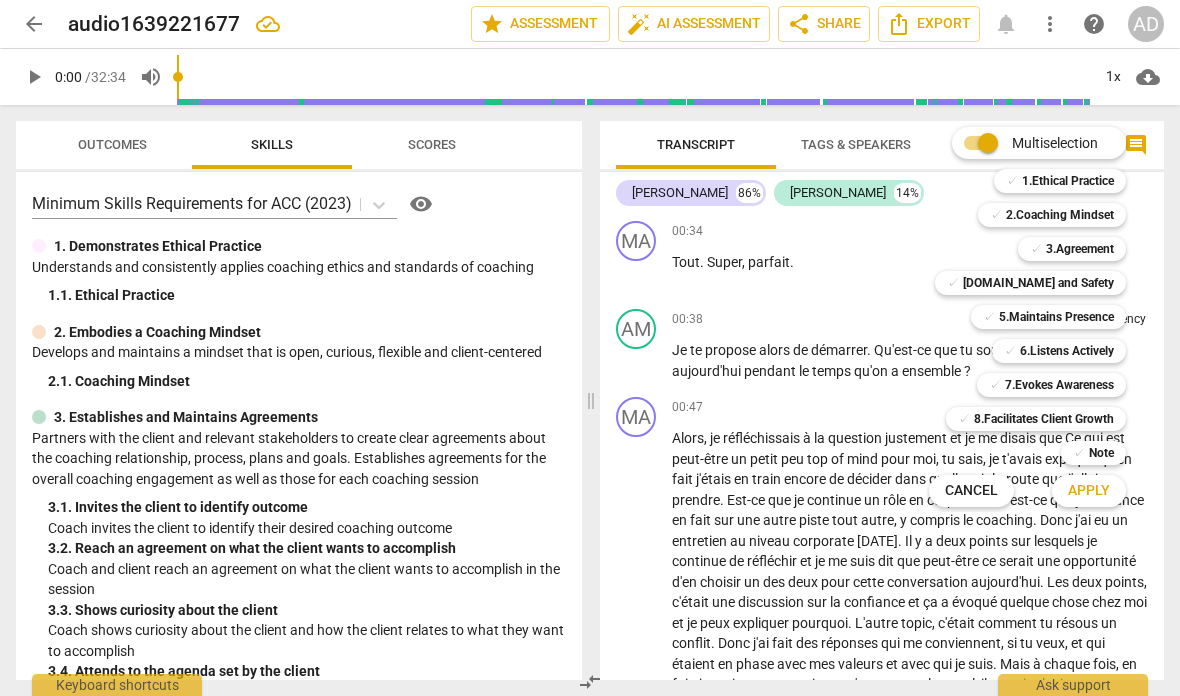 click on "Multiselection" at bounding box center [988, 143] 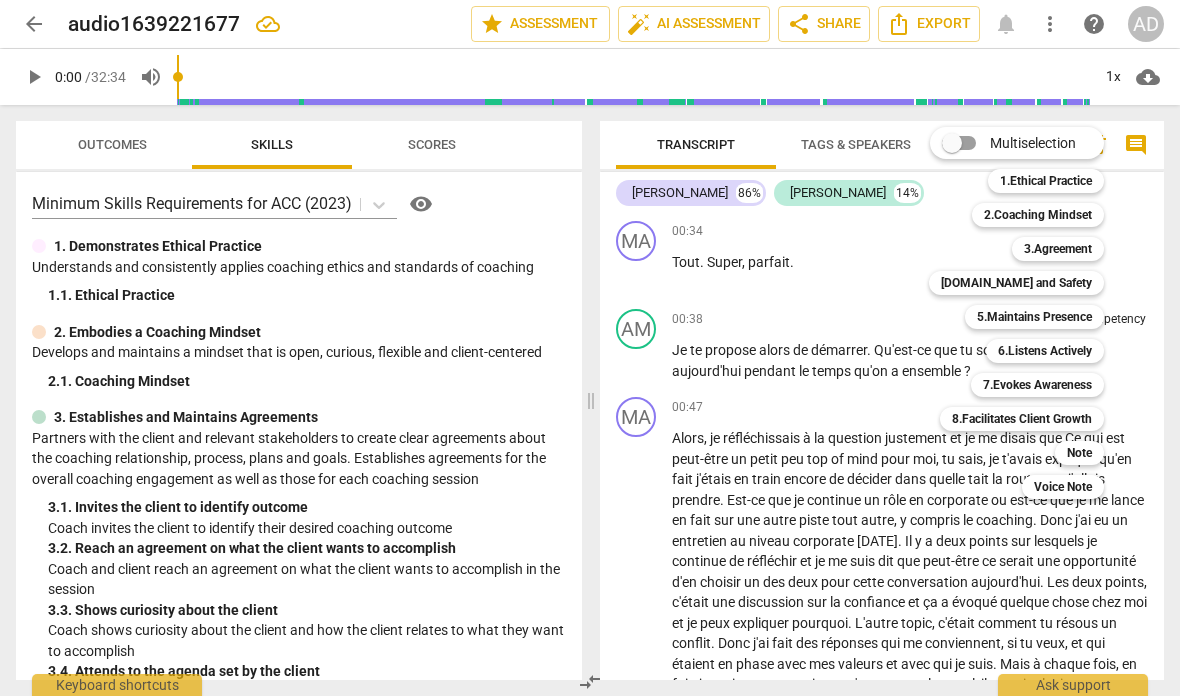 click at bounding box center [590, 348] 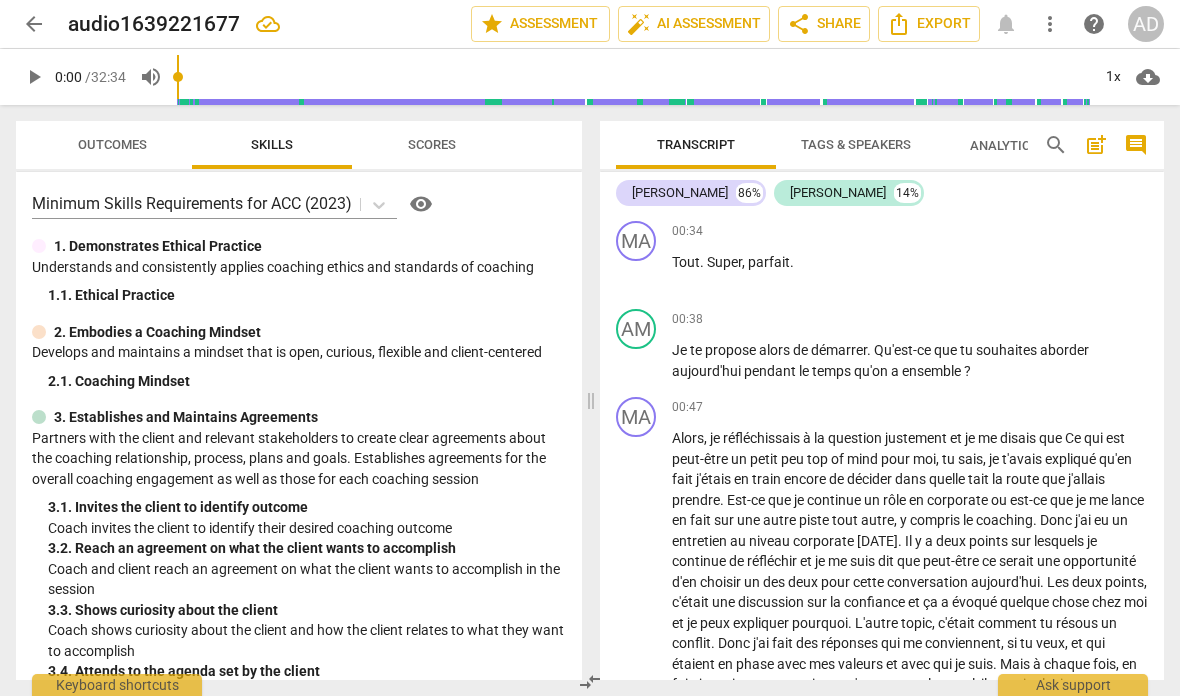 scroll, scrollTop: 0, scrollLeft: 0, axis: both 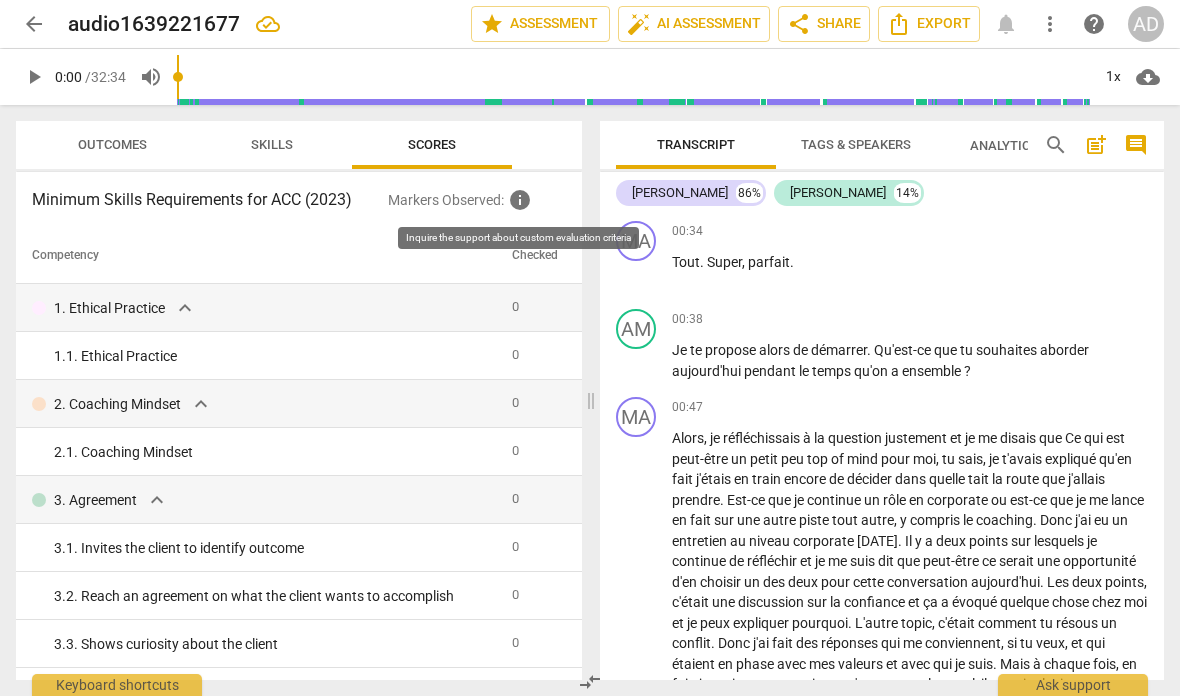 click on "info" at bounding box center [520, 200] 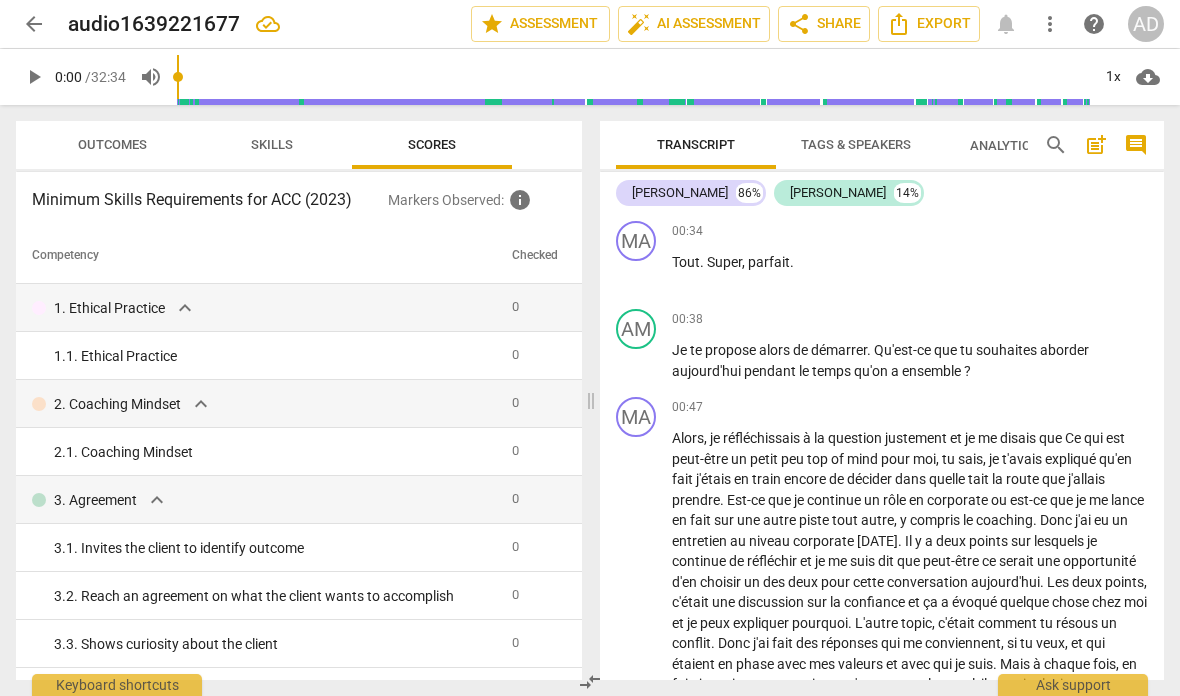 click on "Outcomes" at bounding box center [112, 144] 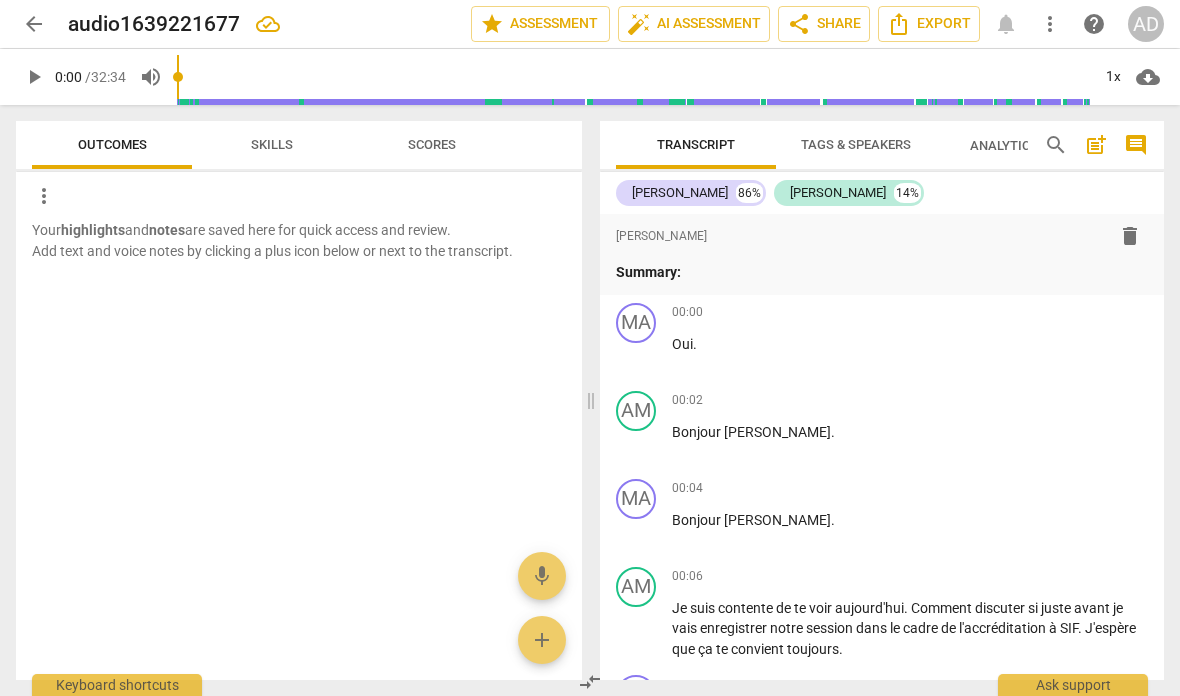scroll, scrollTop: 0, scrollLeft: 0, axis: both 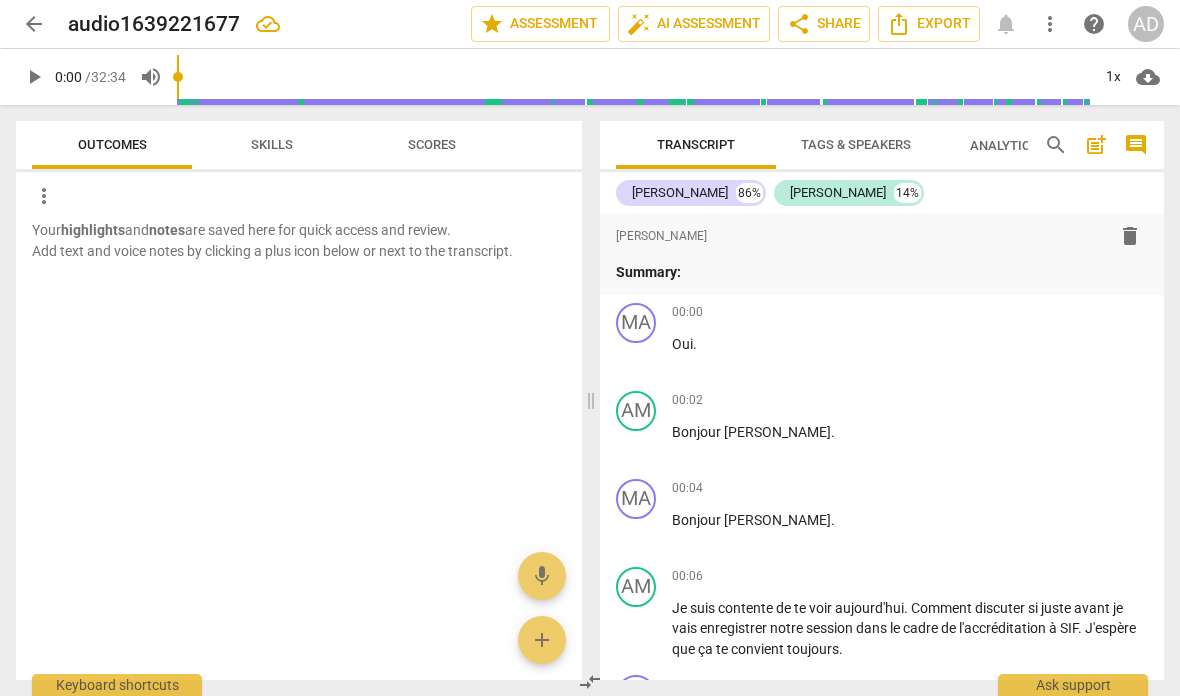 click on "arrow_back" at bounding box center (34, 24) 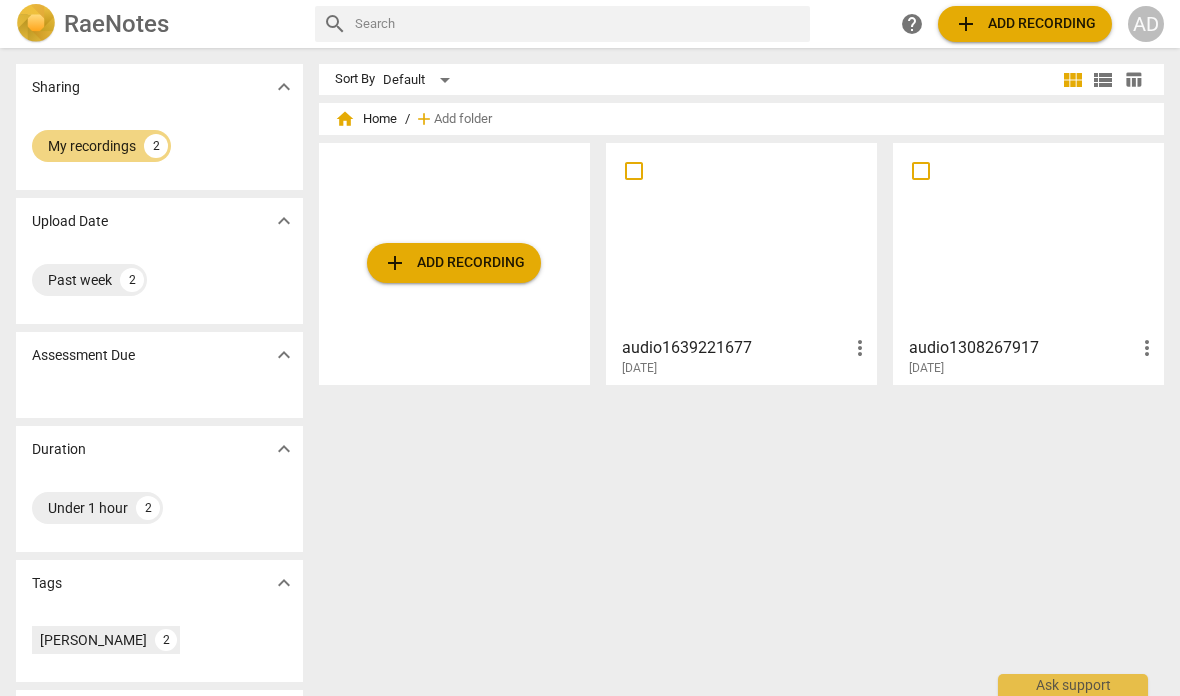 click on "audio1308267917" at bounding box center [1022, 348] 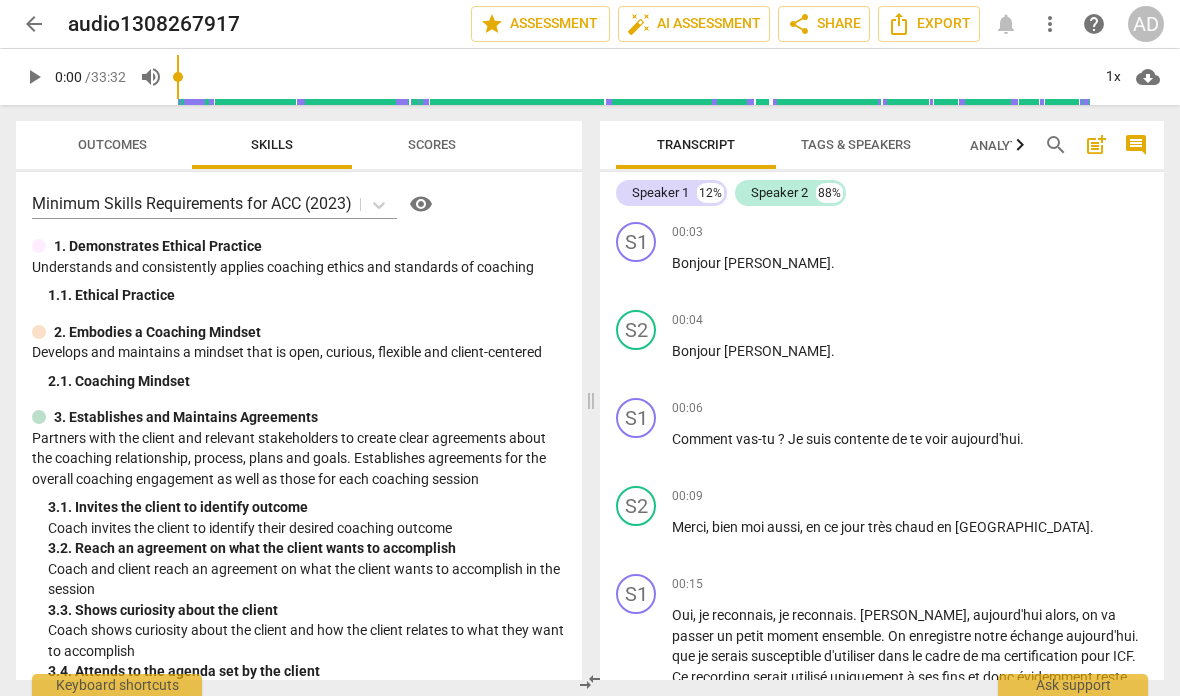 click on "Tags & Speakers" at bounding box center [856, 145] 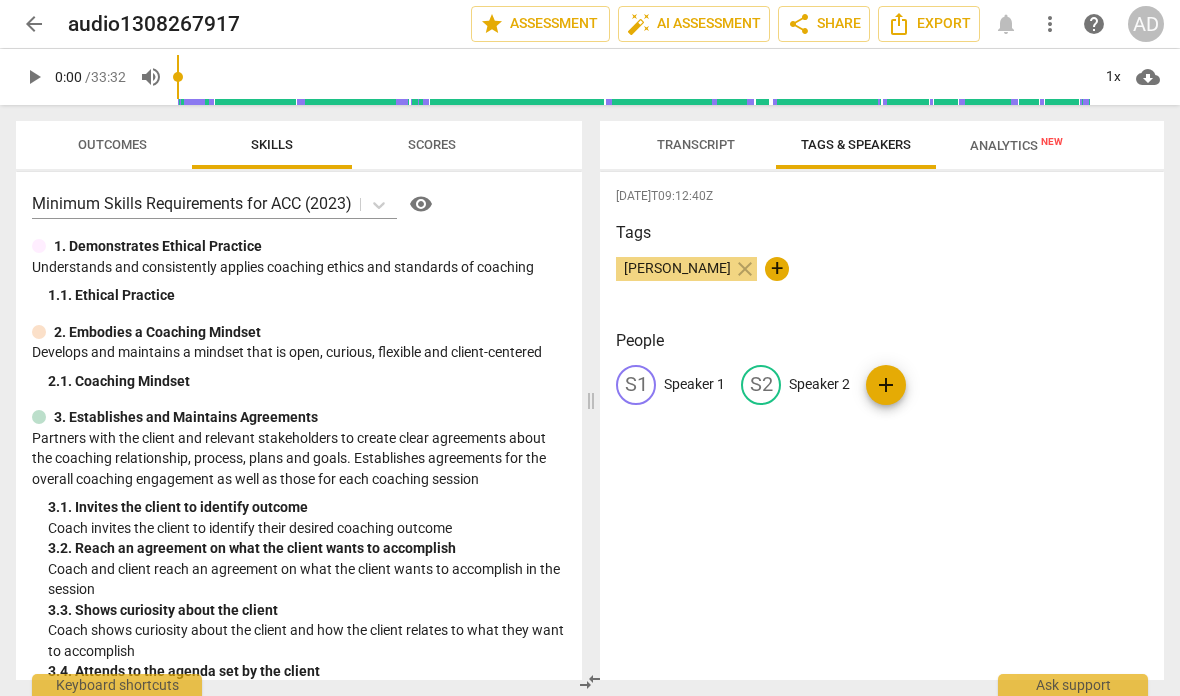 click on "Speaker 2" at bounding box center (819, 384) 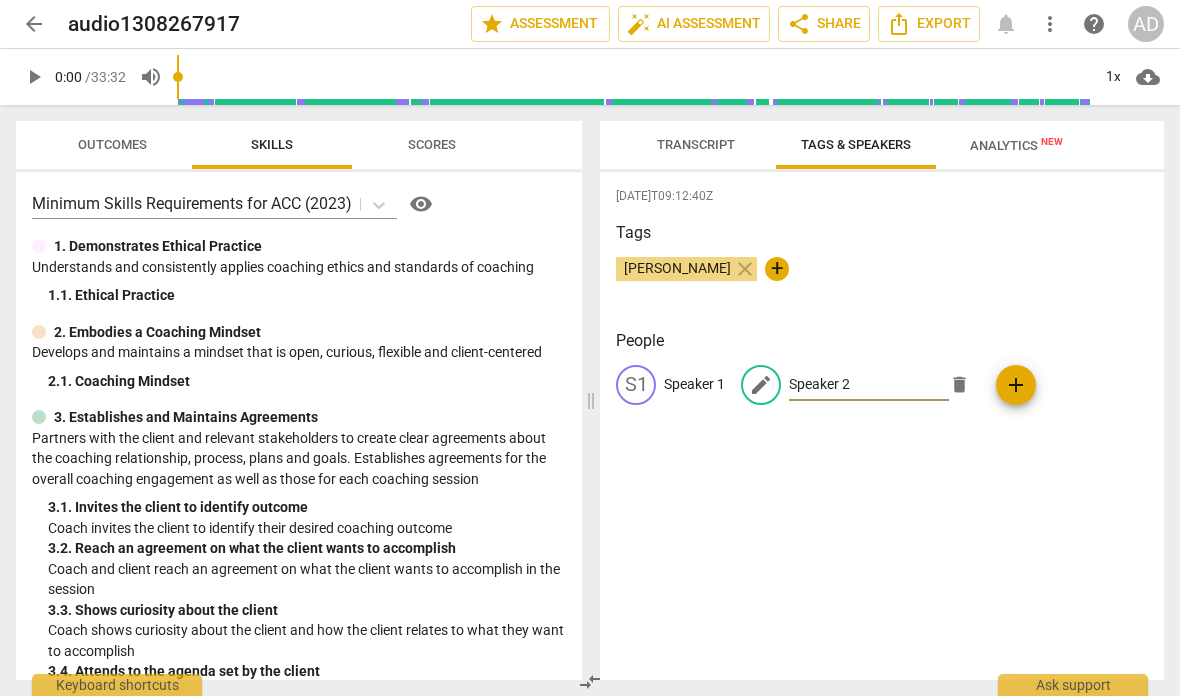 click on "Transcript" at bounding box center (696, 145) 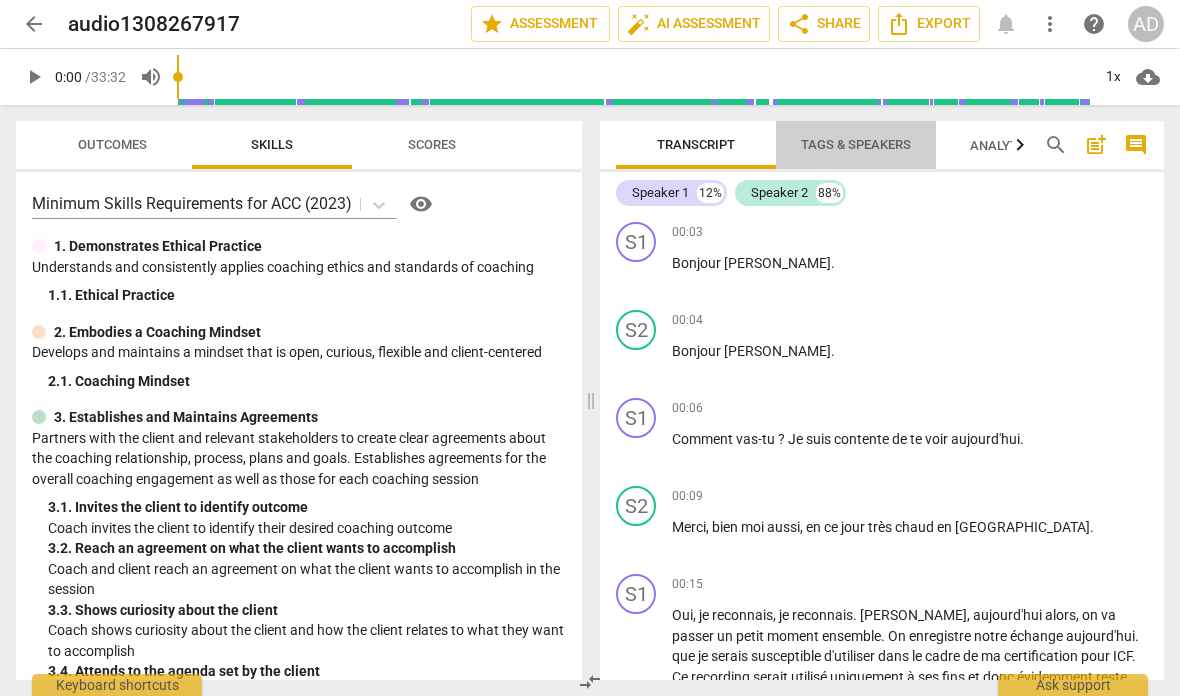 click on "Tags & Speakers" at bounding box center (856, 144) 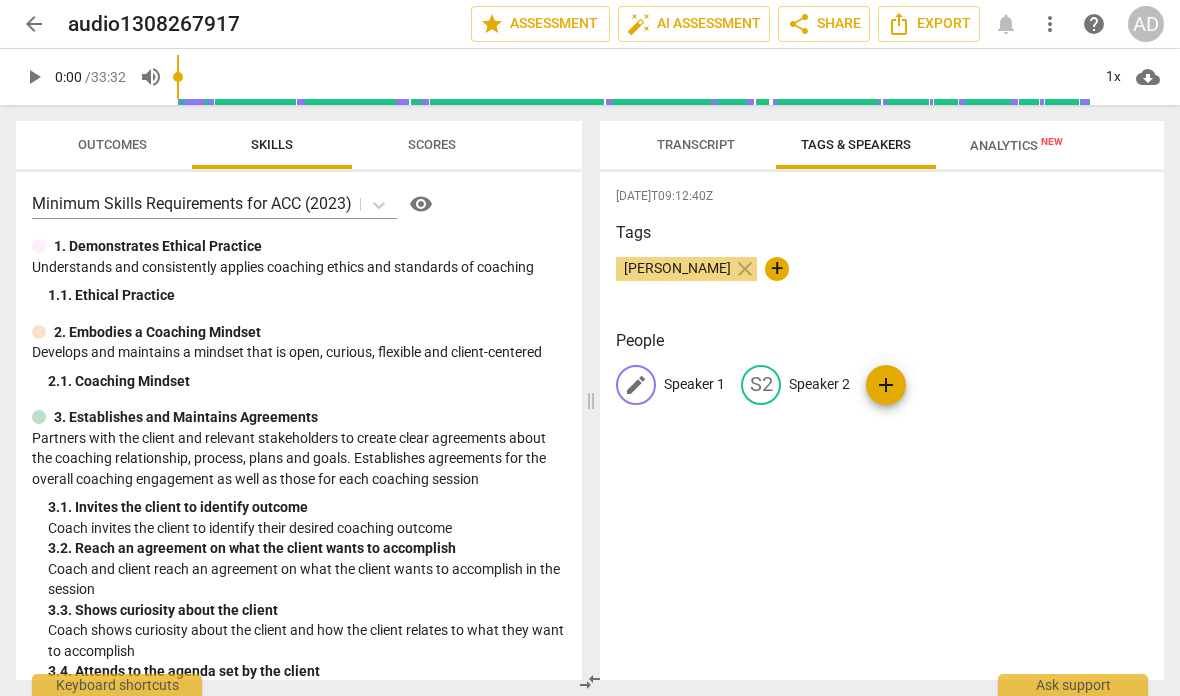 click on "Speaker 1" at bounding box center (694, 384) 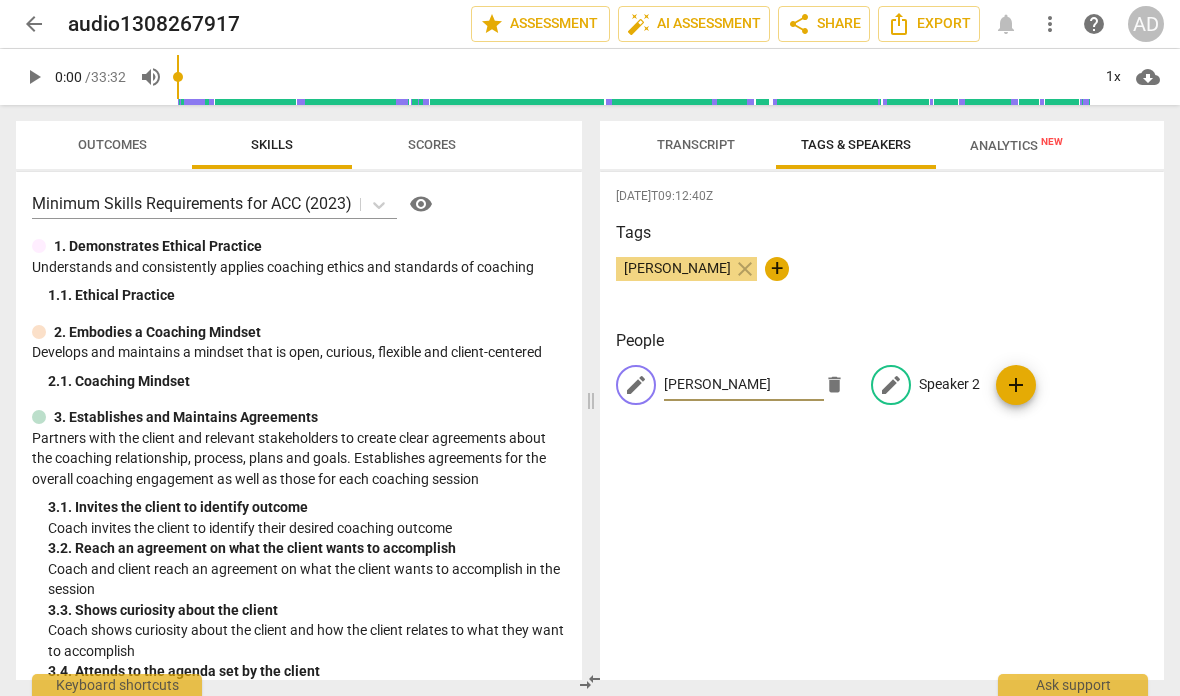 type on "[PERSON_NAME]" 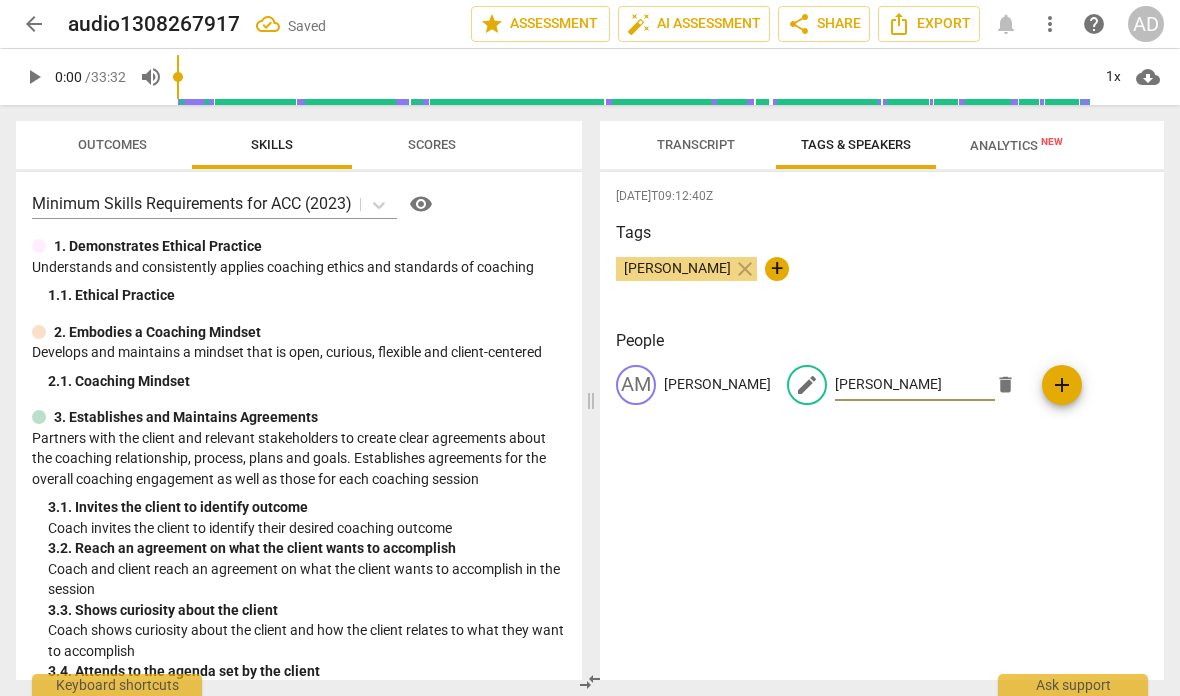 type on "[PERSON_NAME]" 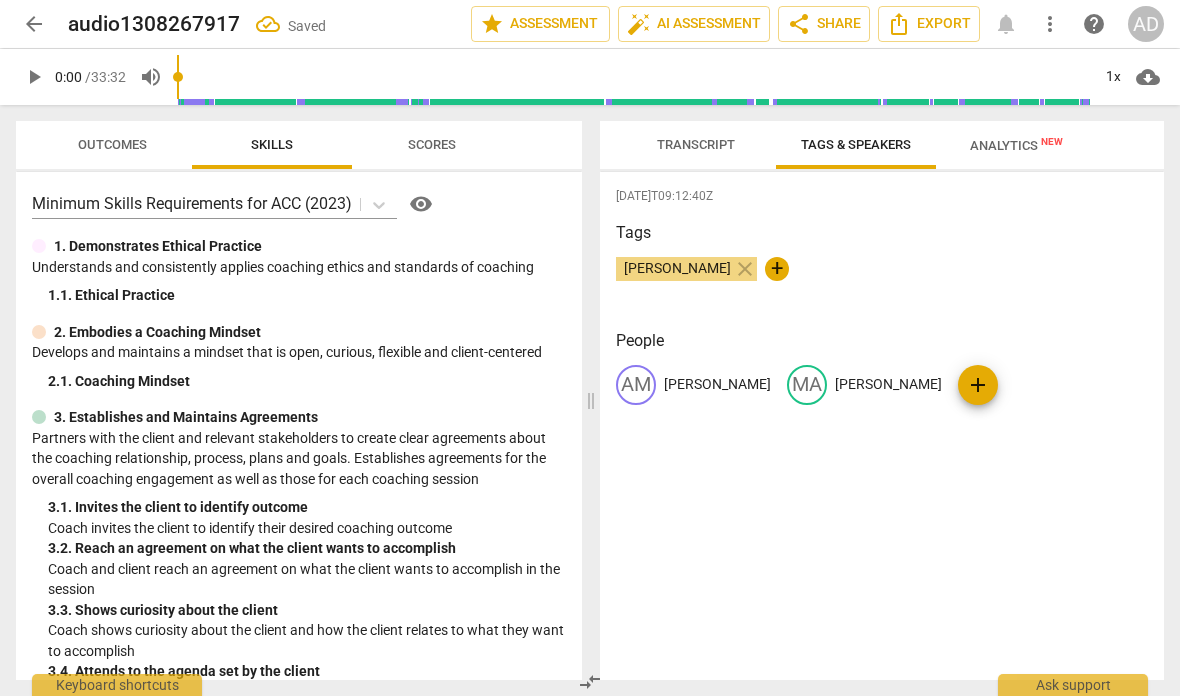 click on "Analytics   New" at bounding box center [1016, 145] 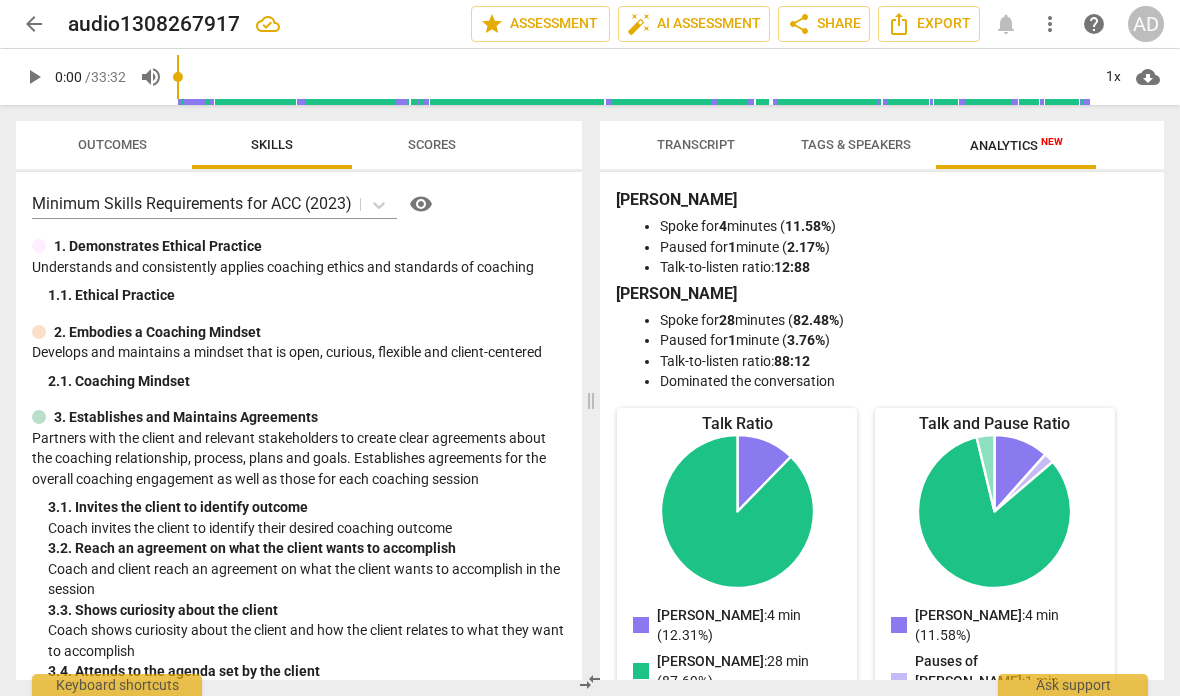 scroll, scrollTop: 0, scrollLeft: 0, axis: both 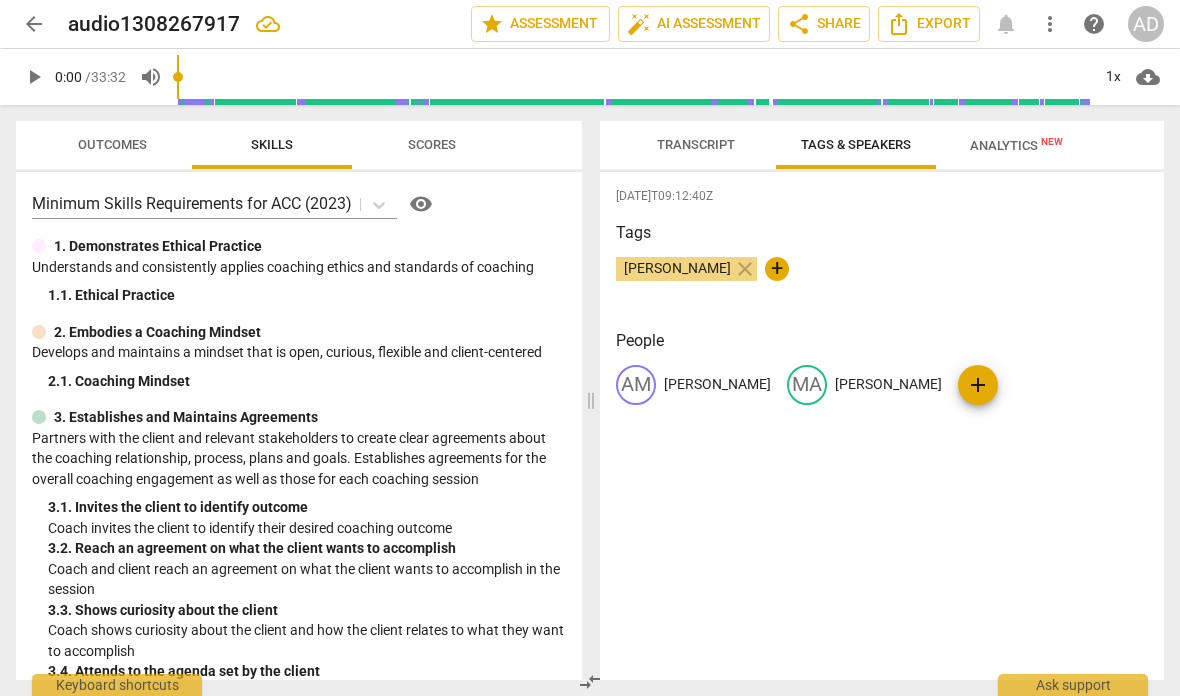 click on "Transcript" at bounding box center [696, 144] 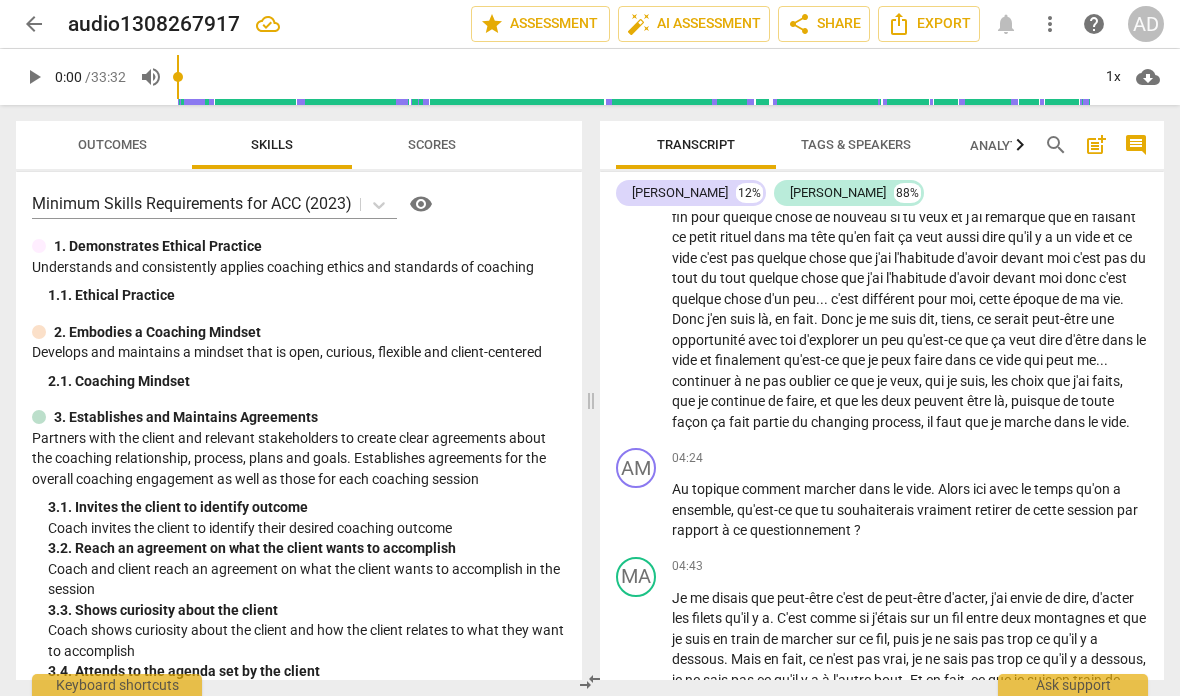 scroll, scrollTop: 587, scrollLeft: 0, axis: vertical 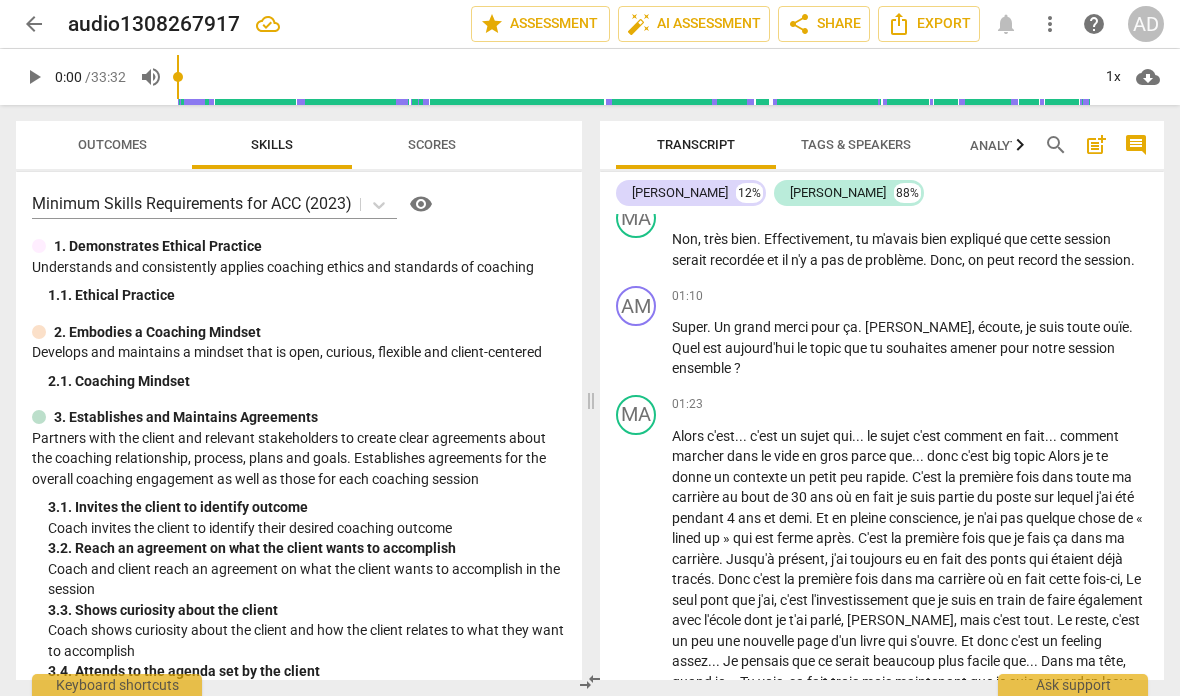click on "Scores" at bounding box center (432, 145) 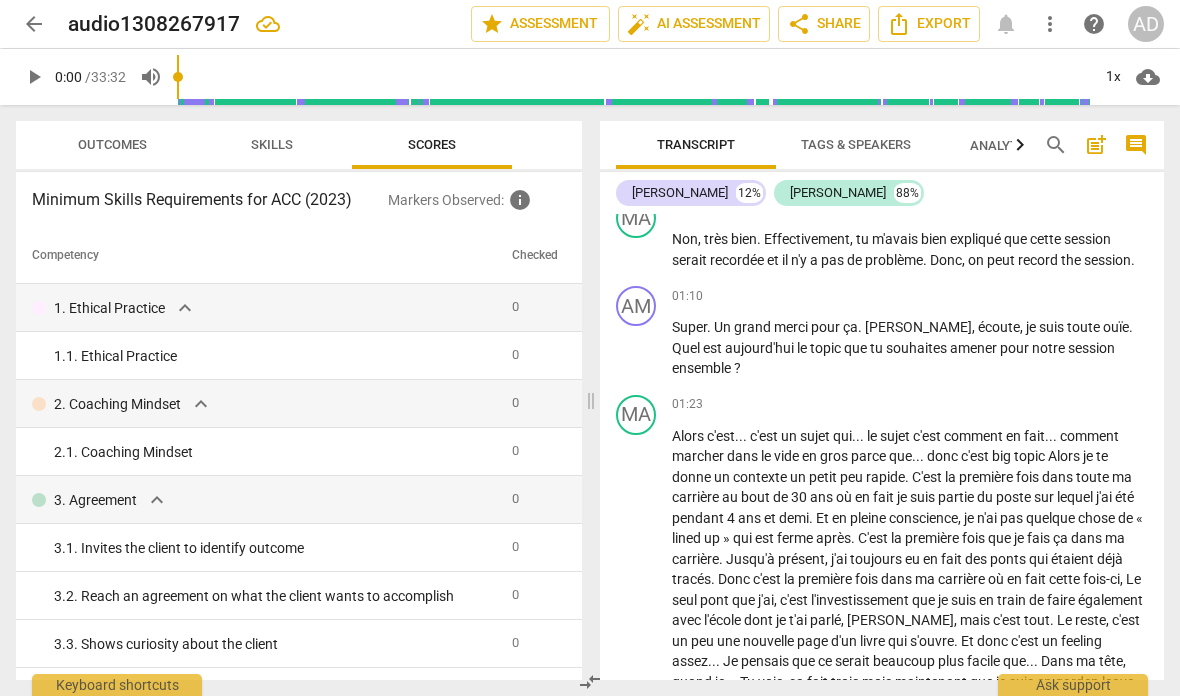 click on "Outcomes" at bounding box center [112, 144] 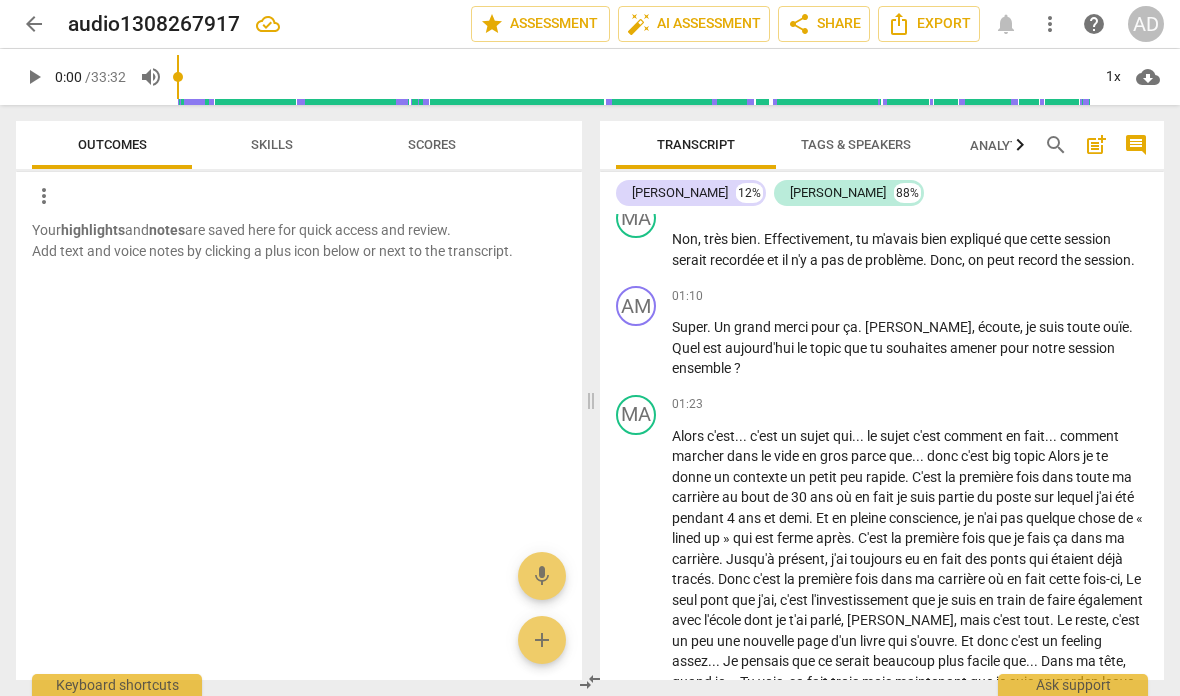 click on "more_vert" at bounding box center (44, 196) 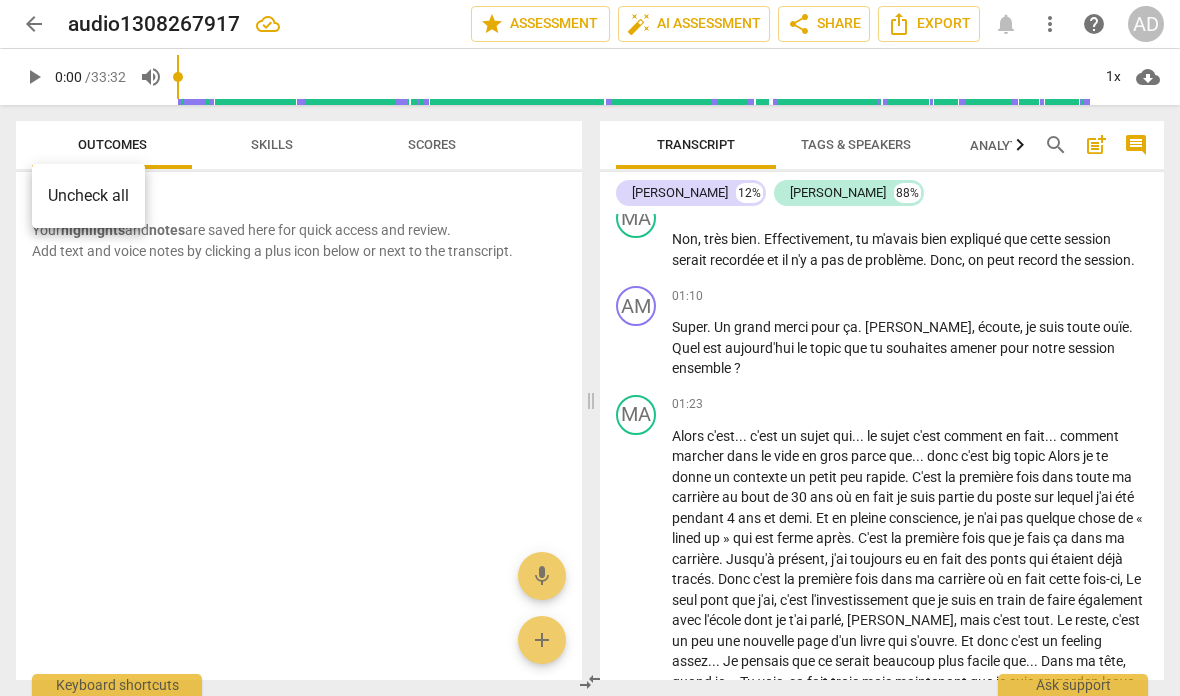 click at bounding box center [590, 348] 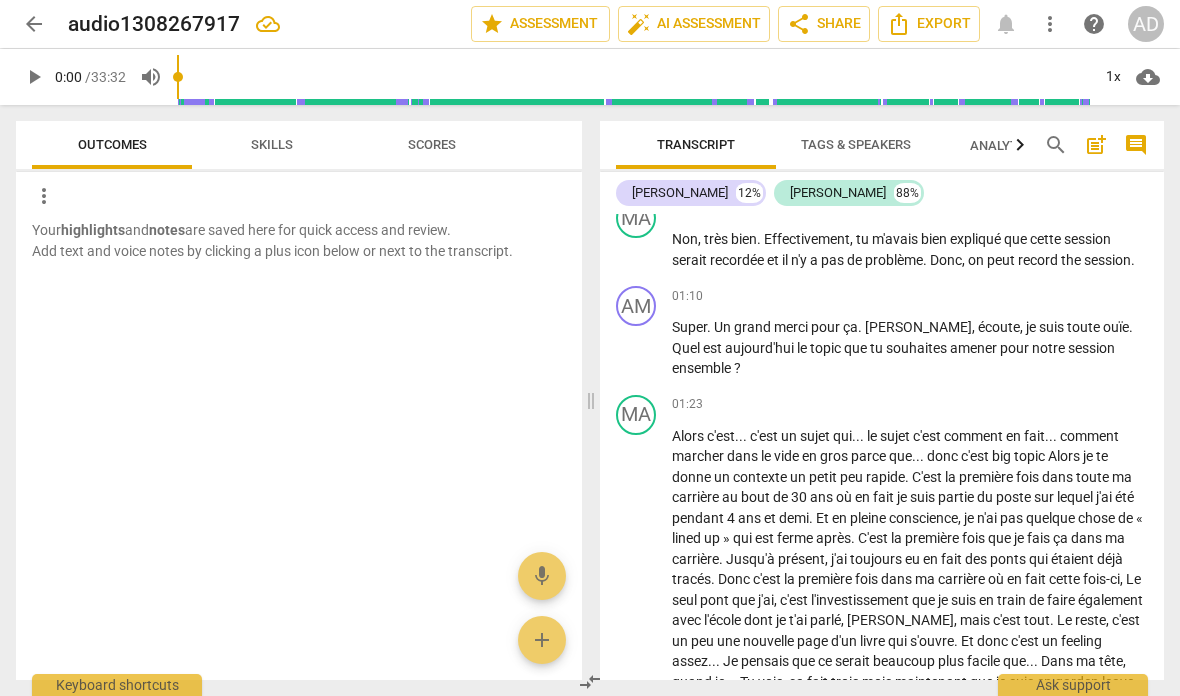 click on "Skills" at bounding box center [272, 145] 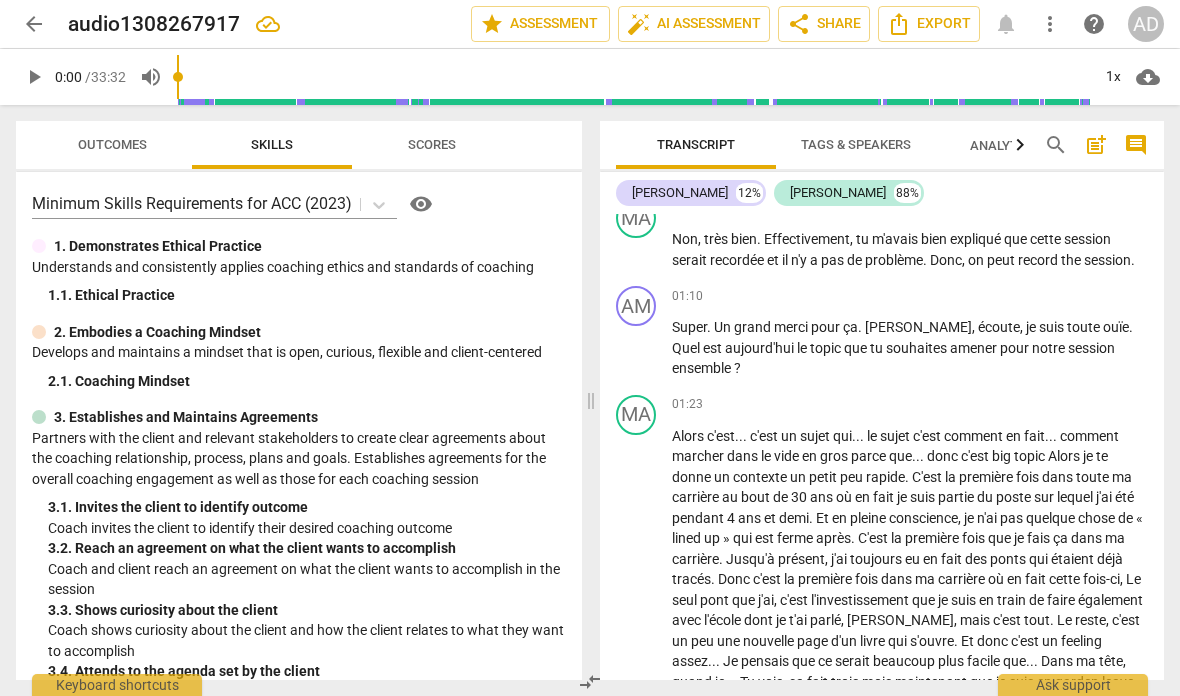 click on "Scores" at bounding box center [432, 144] 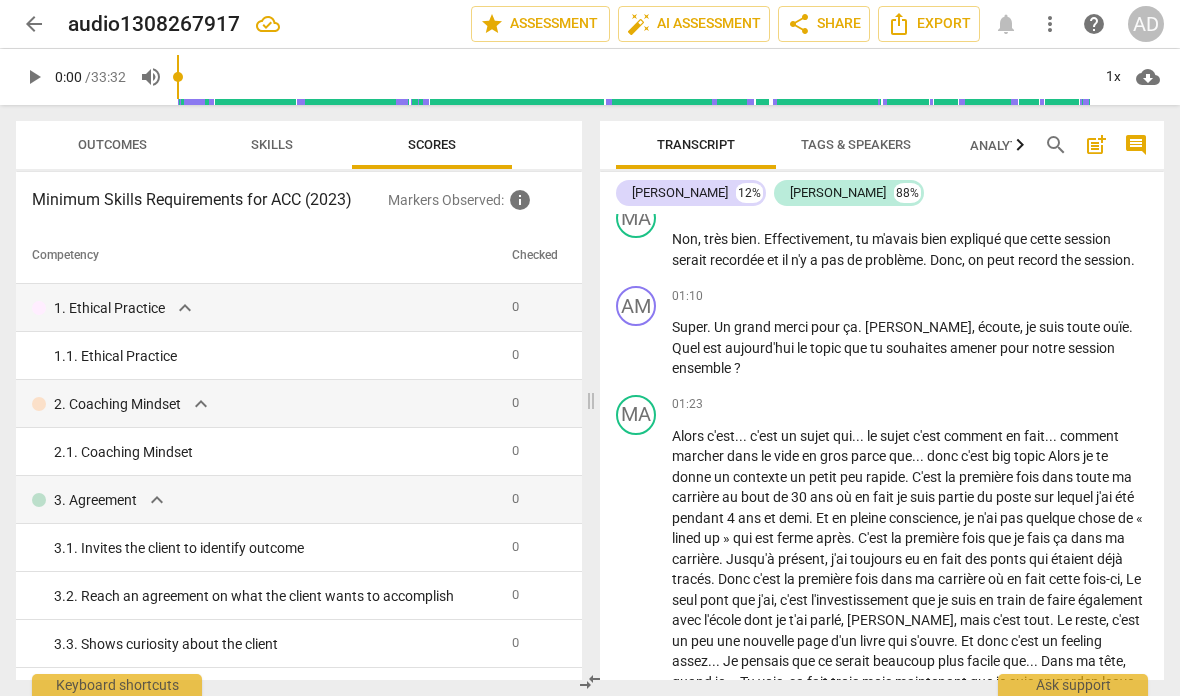 scroll, scrollTop: 0, scrollLeft: 0, axis: both 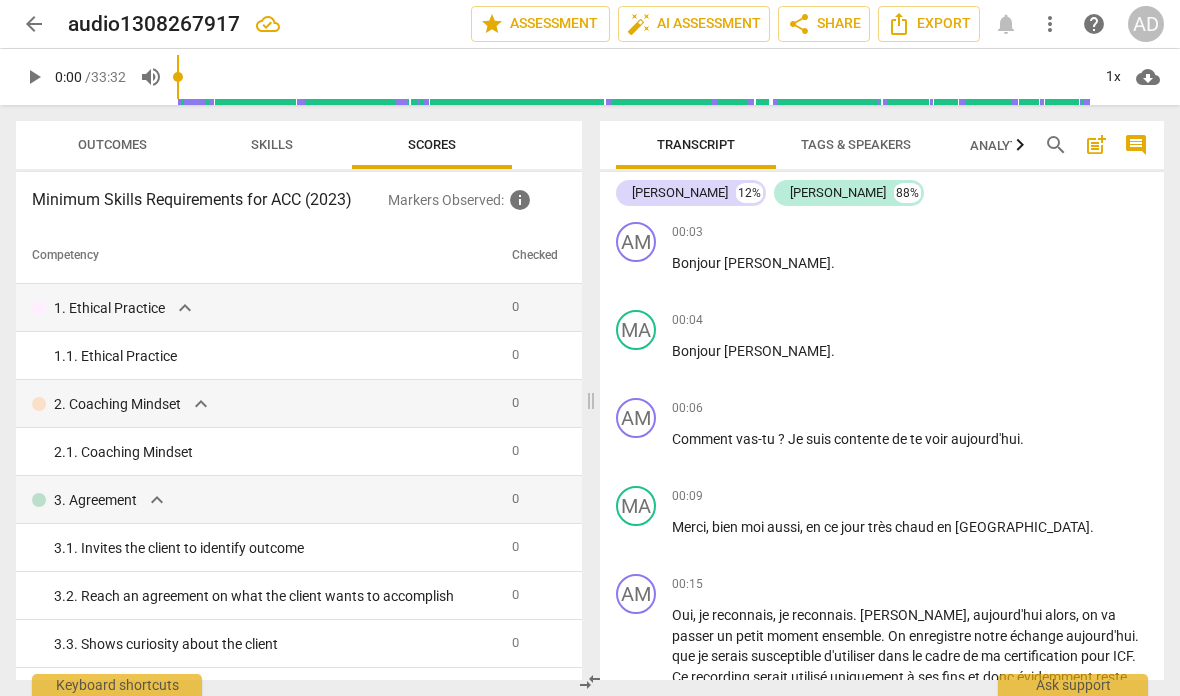 click on "Tags & Speakers" at bounding box center (856, 144) 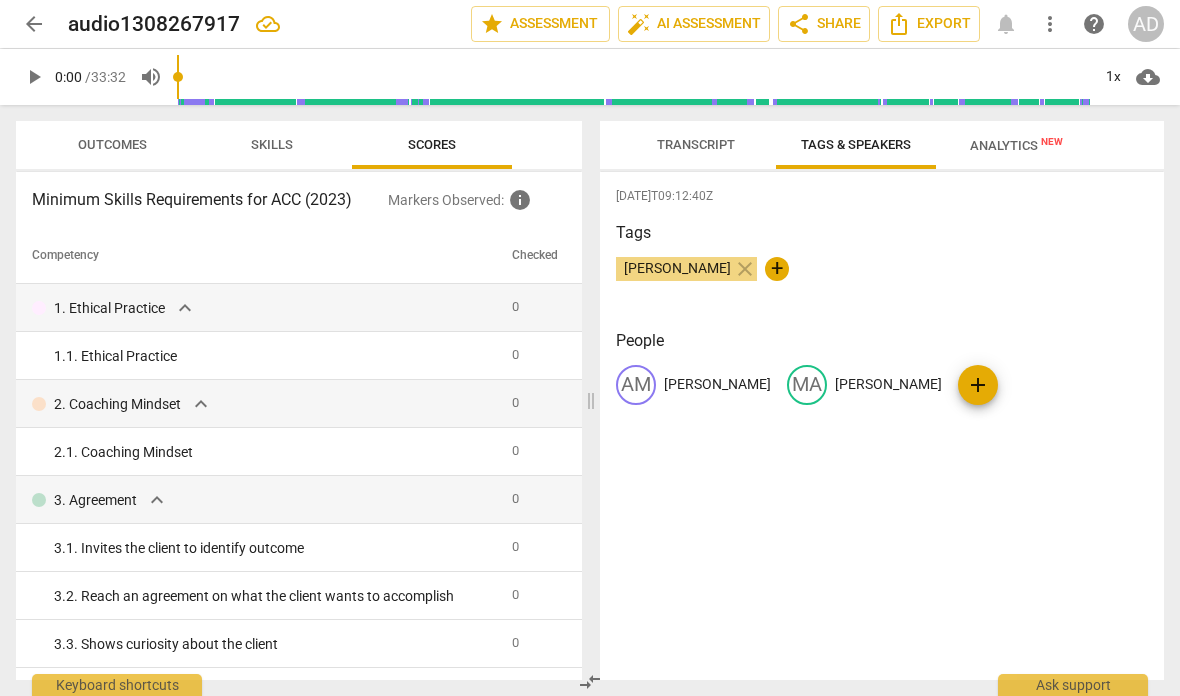 click on "Analytics   New" at bounding box center (1016, 145) 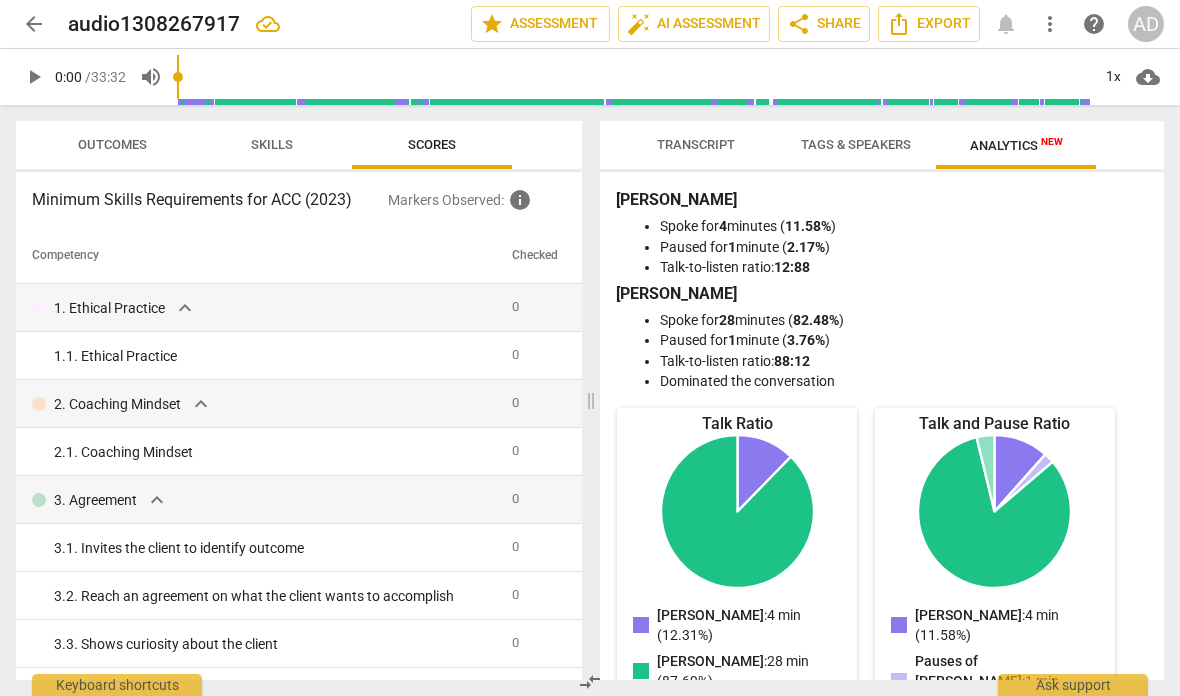 click on "Transcript" at bounding box center (696, 145) 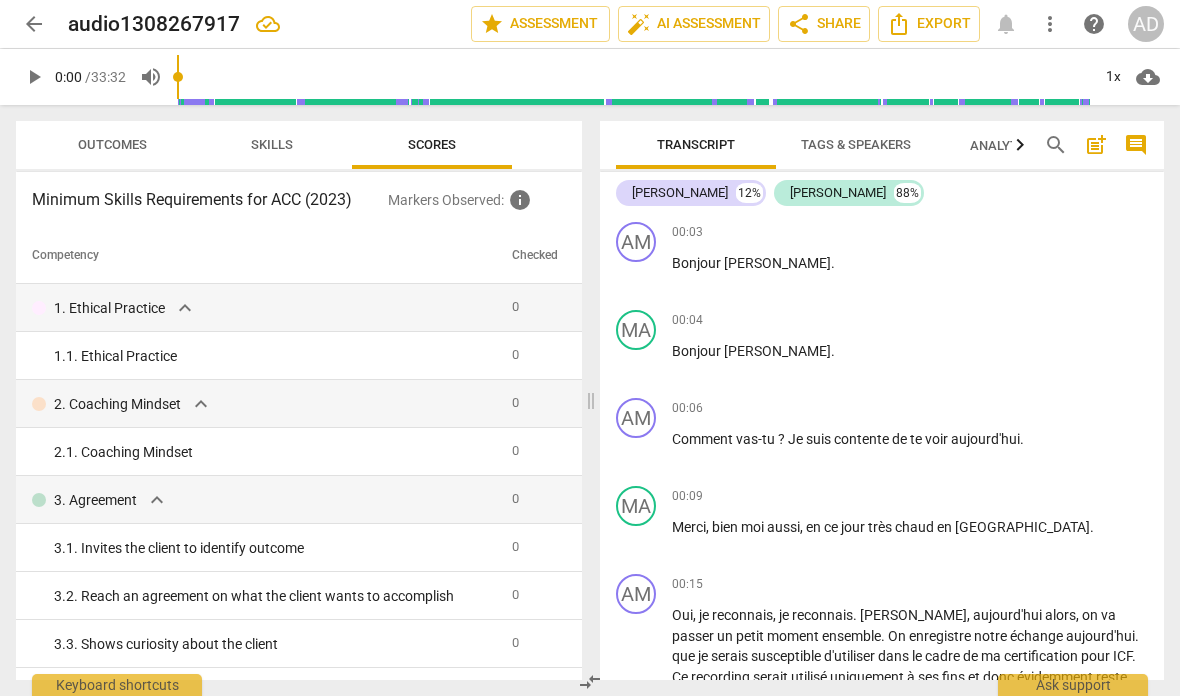 click on "arrow_back" at bounding box center (34, 24) 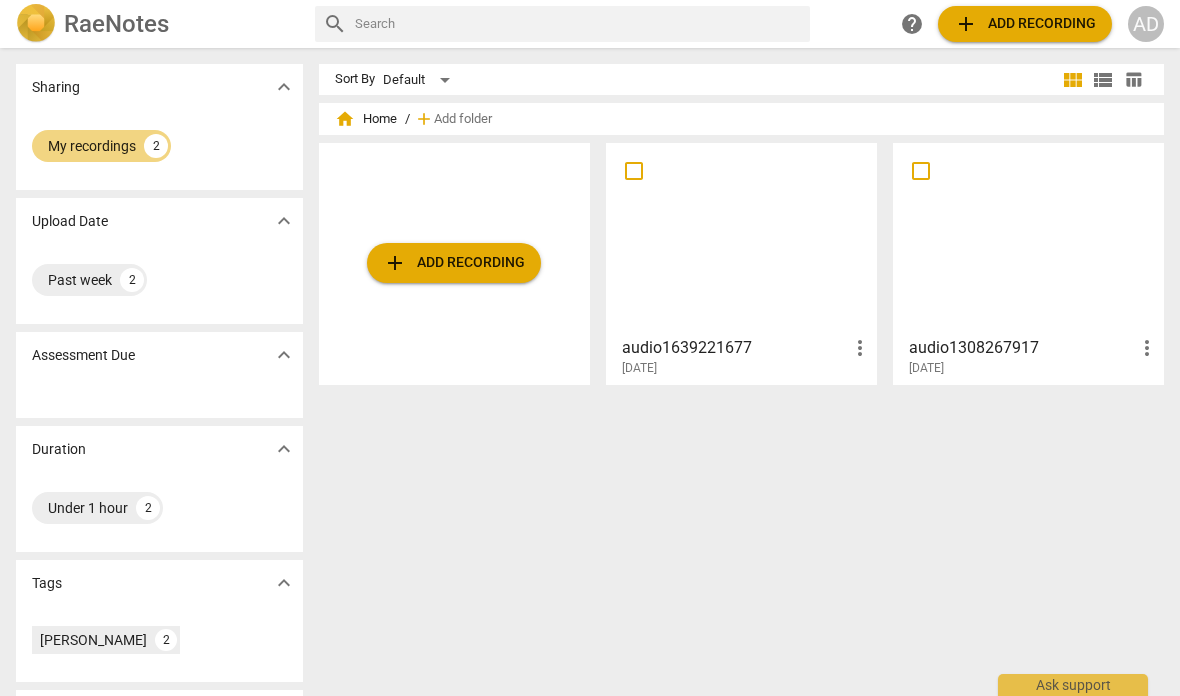 click at bounding box center [1028, 238] 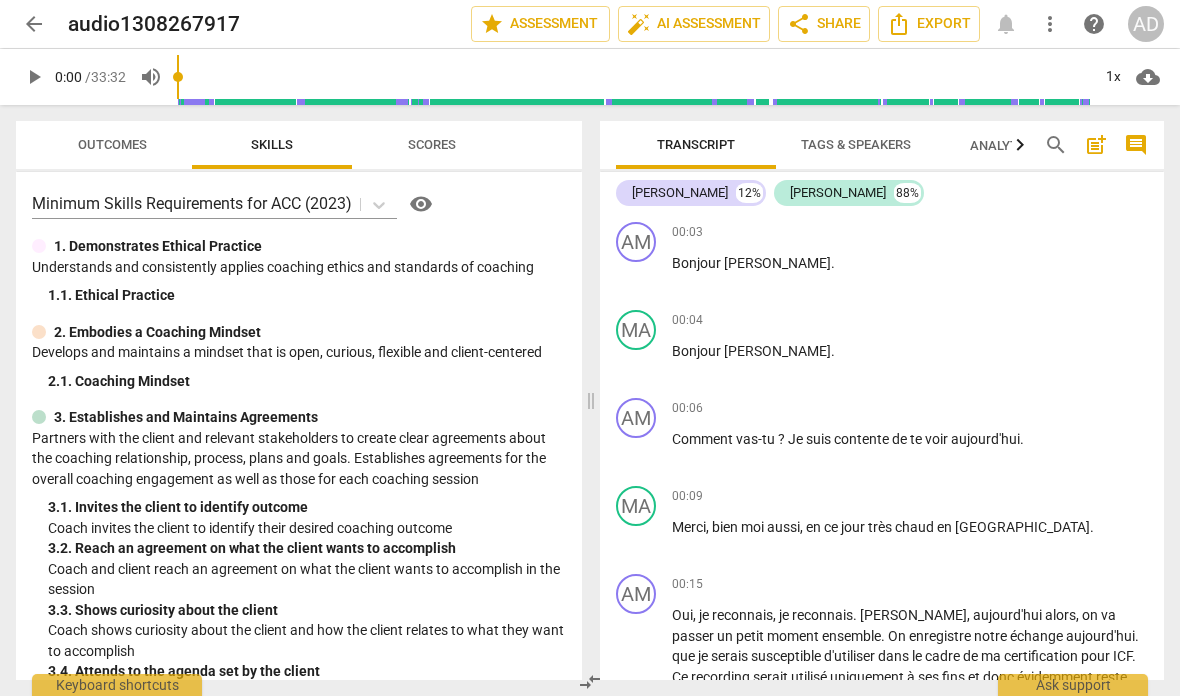 scroll, scrollTop: 0, scrollLeft: 0, axis: both 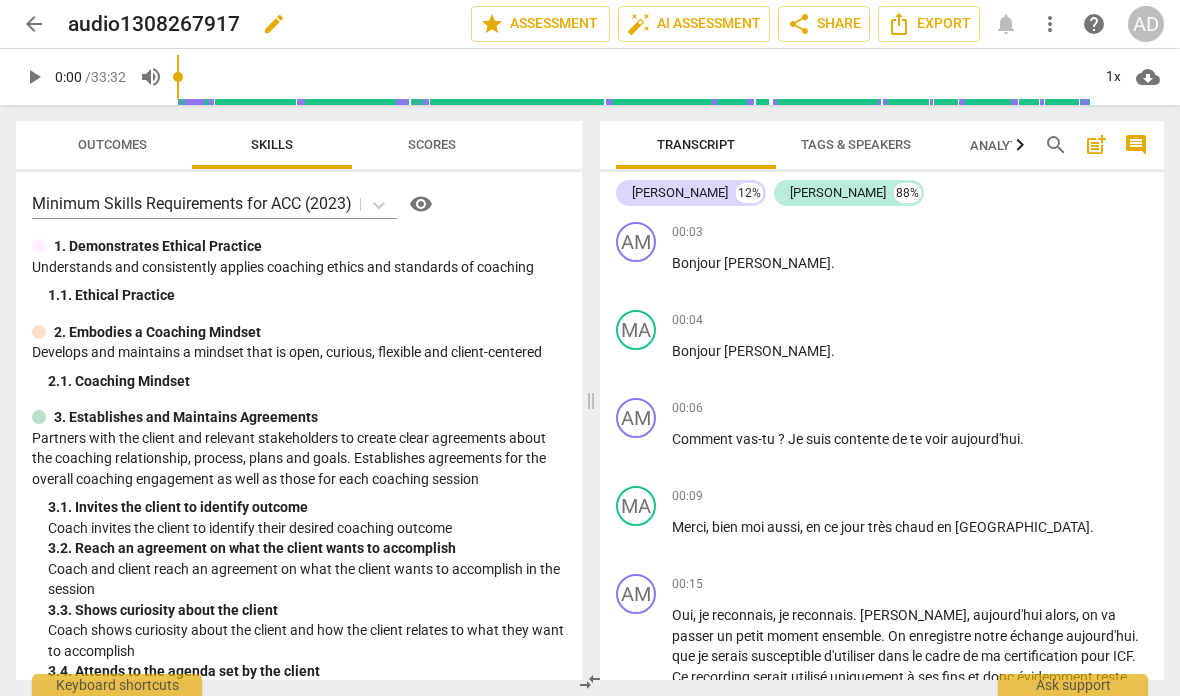 click on "audio1308267917" at bounding box center [154, 24] 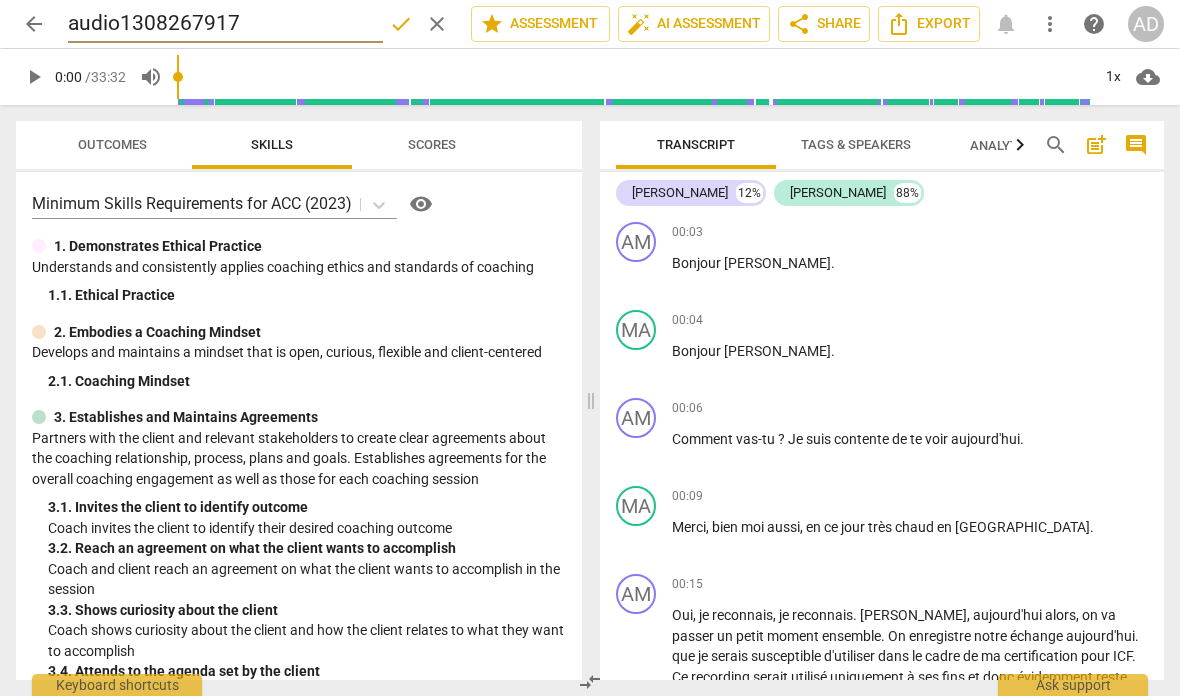 click on "audio1308267917" at bounding box center [225, 24] 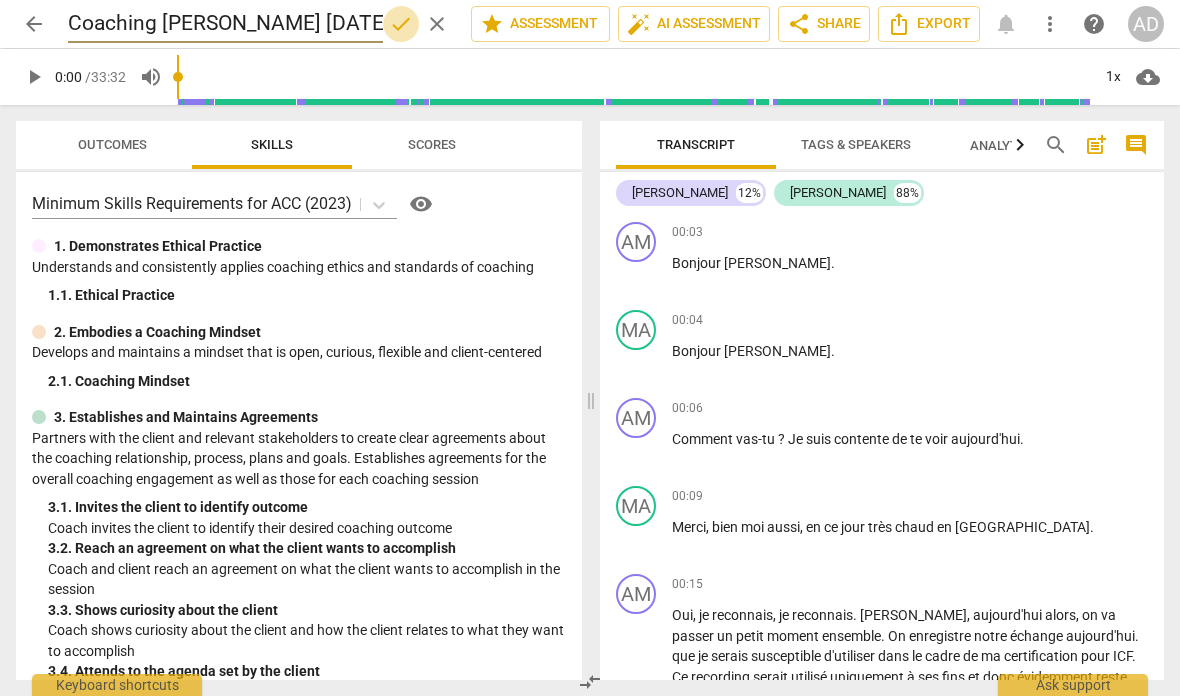type on "Coaching [PERSON_NAME] [DATE]" 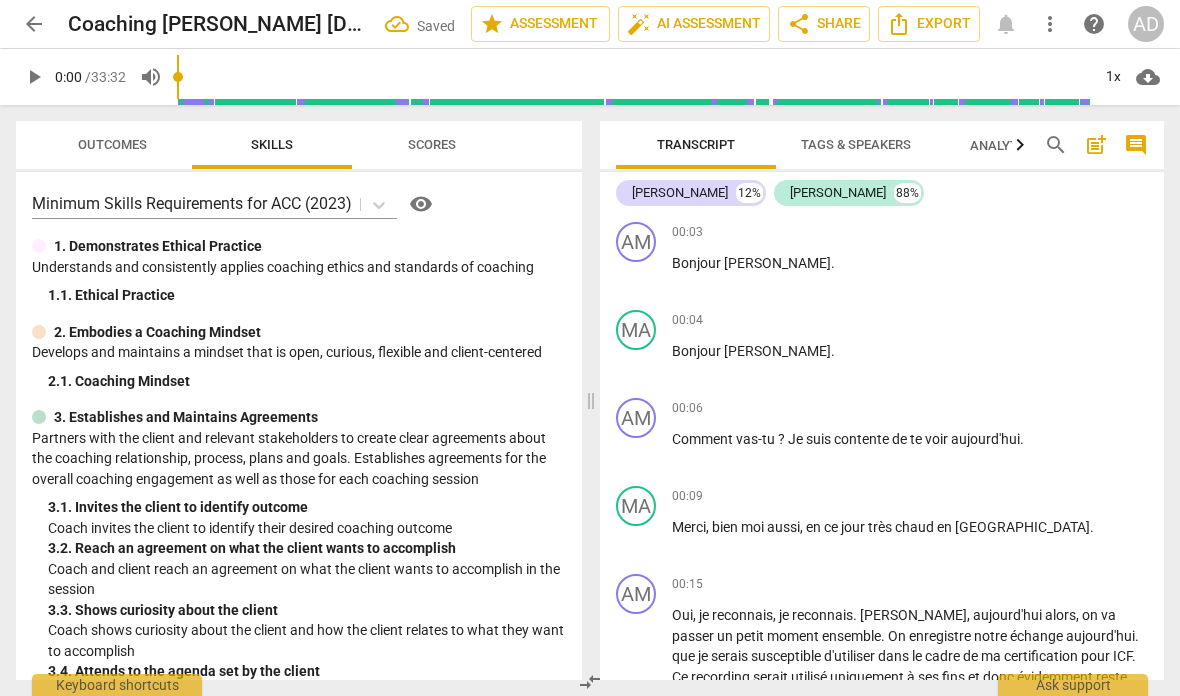 click on "arrow_back" at bounding box center (34, 24) 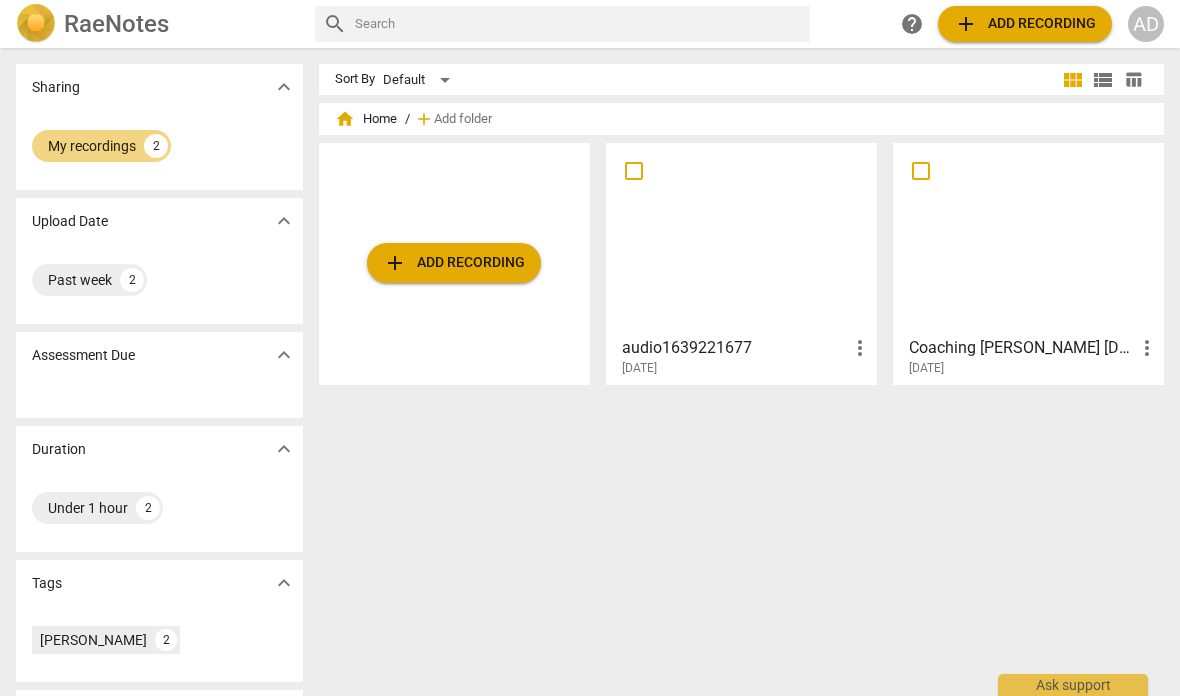 click on "audio1639221677" at bounding box center [735, 348] 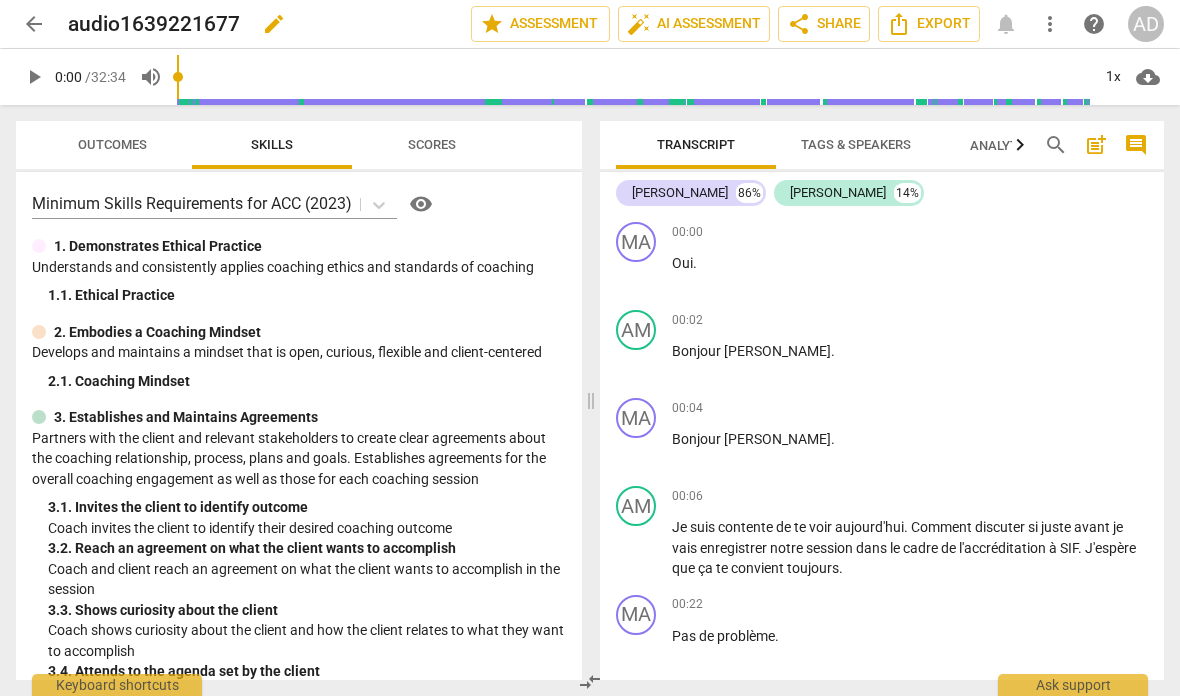 click on "edit" at bounding box center [274, 24] 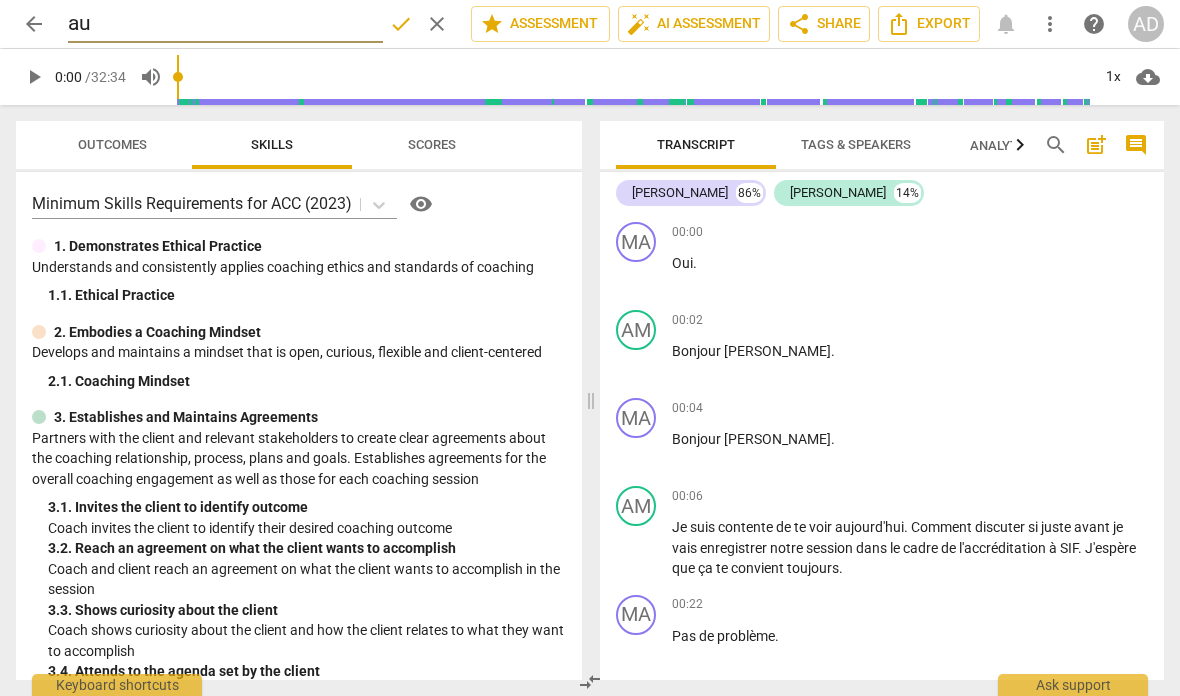 type on "a" 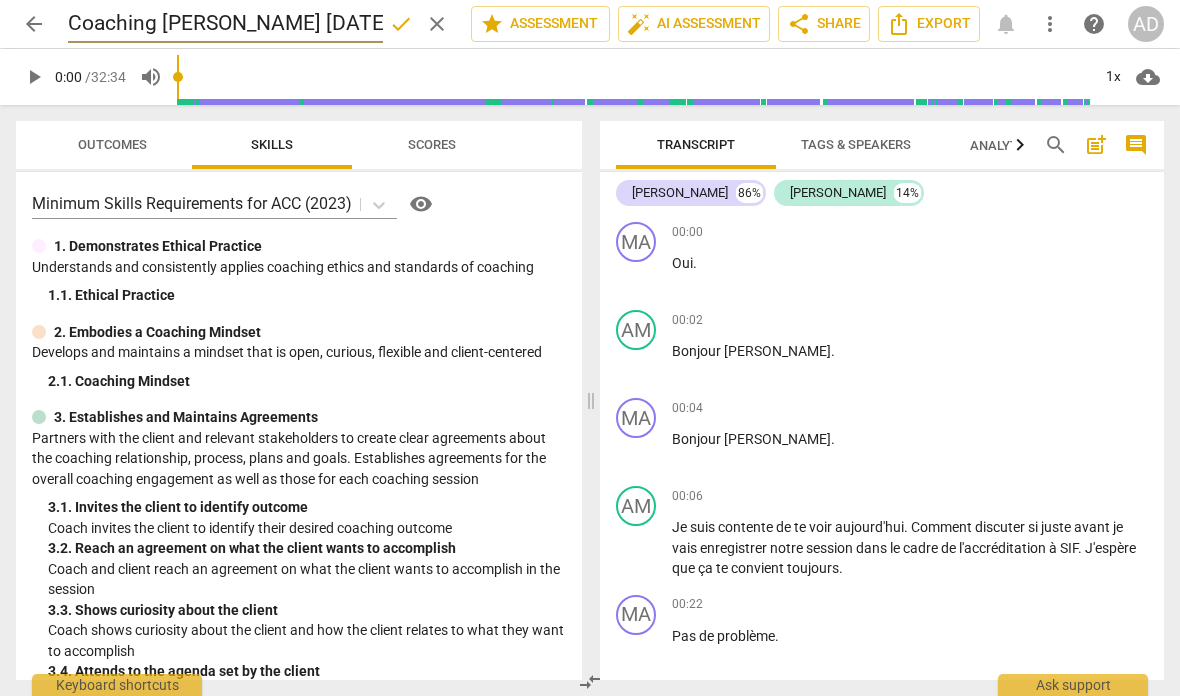 type on "Coaching [PERSON_NAME] [DATE]" 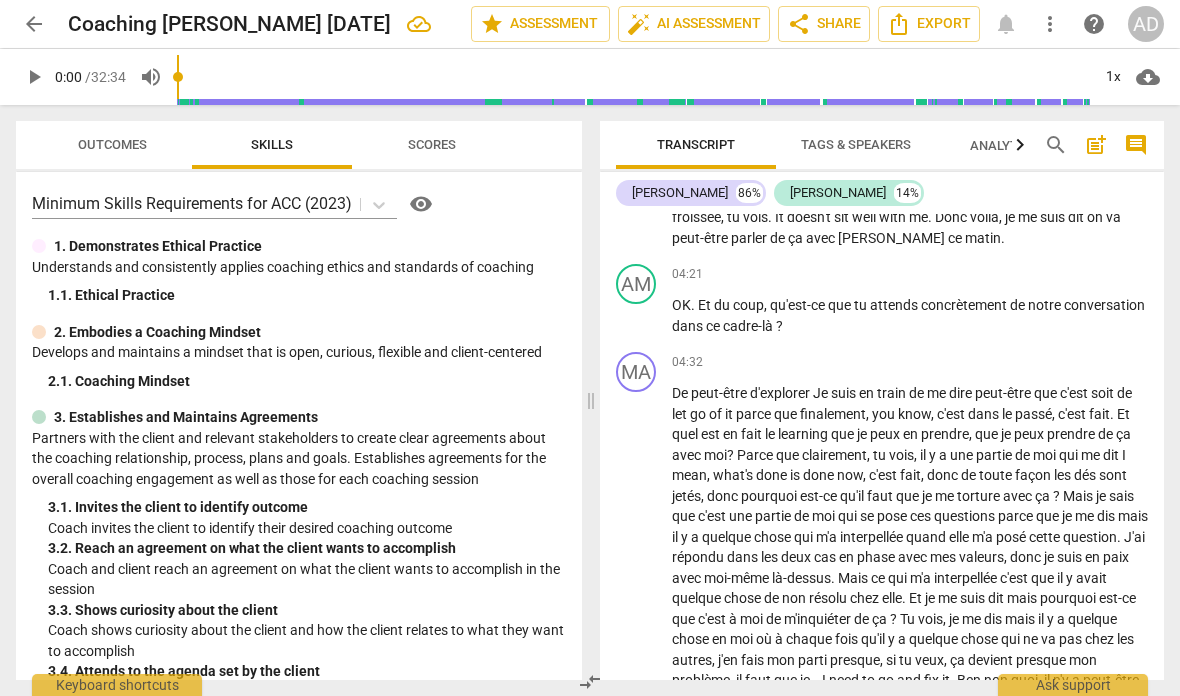 scroll, scrollTop: 1886, scrollLeft: 0, axis: vertical 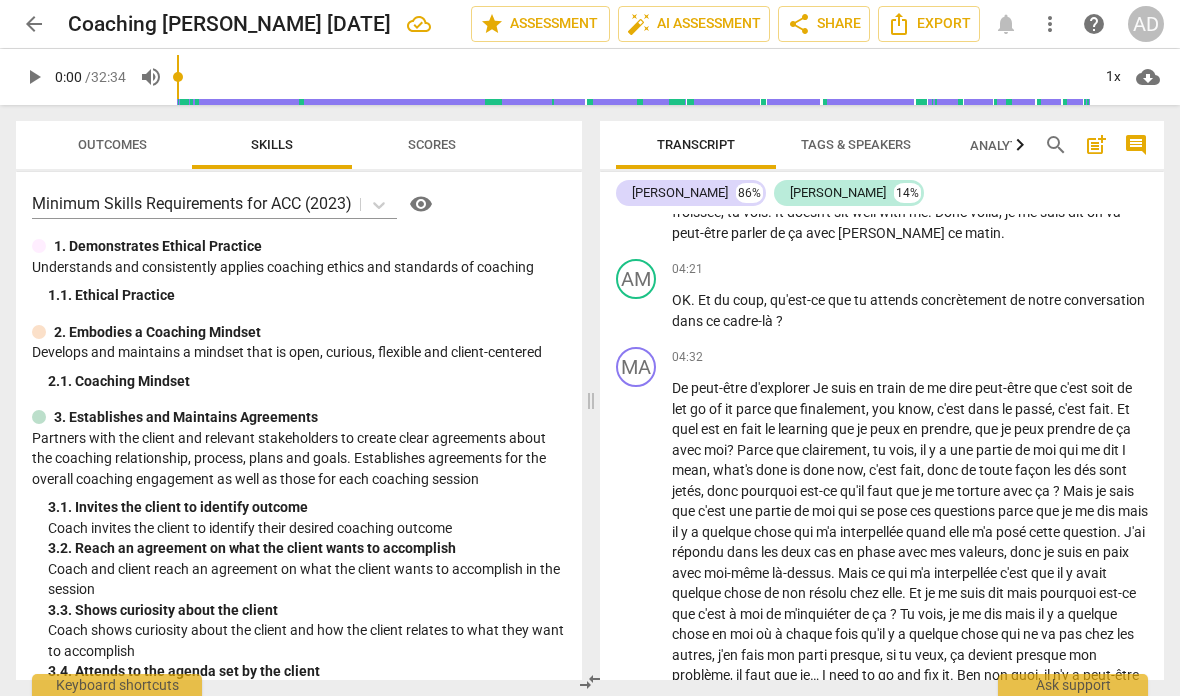click on "Tags & Speakers" at bounding box center [856, 144] 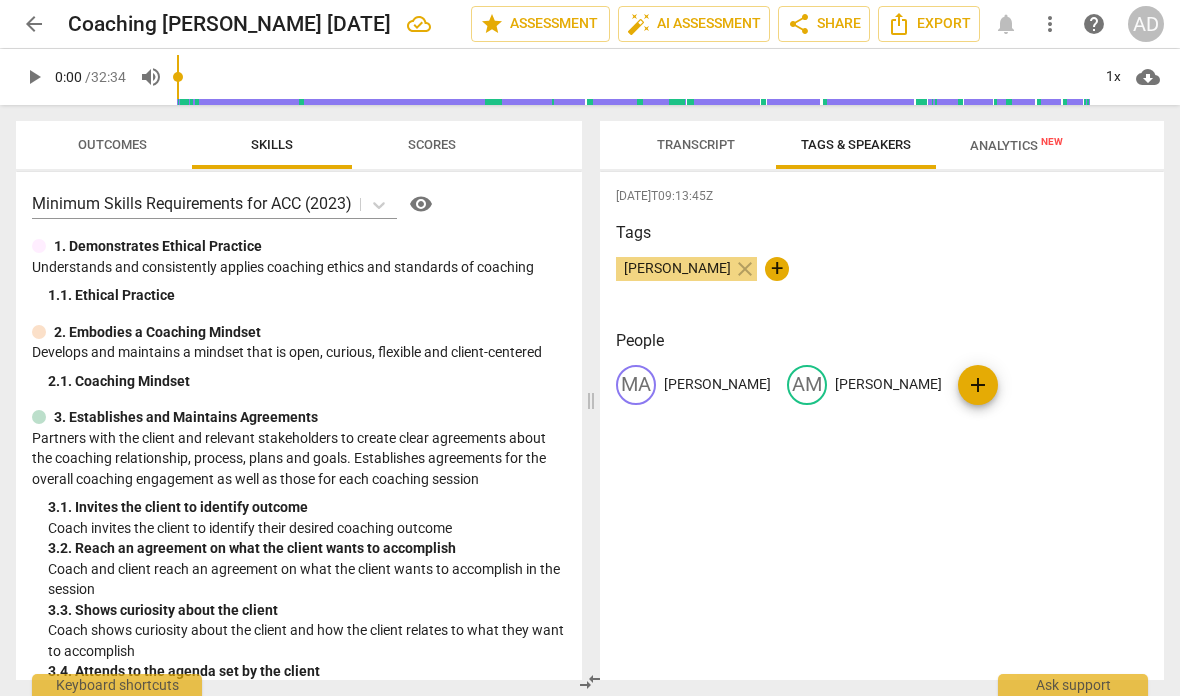 click on "Analytics   New" at bounding box center [1016, 145] 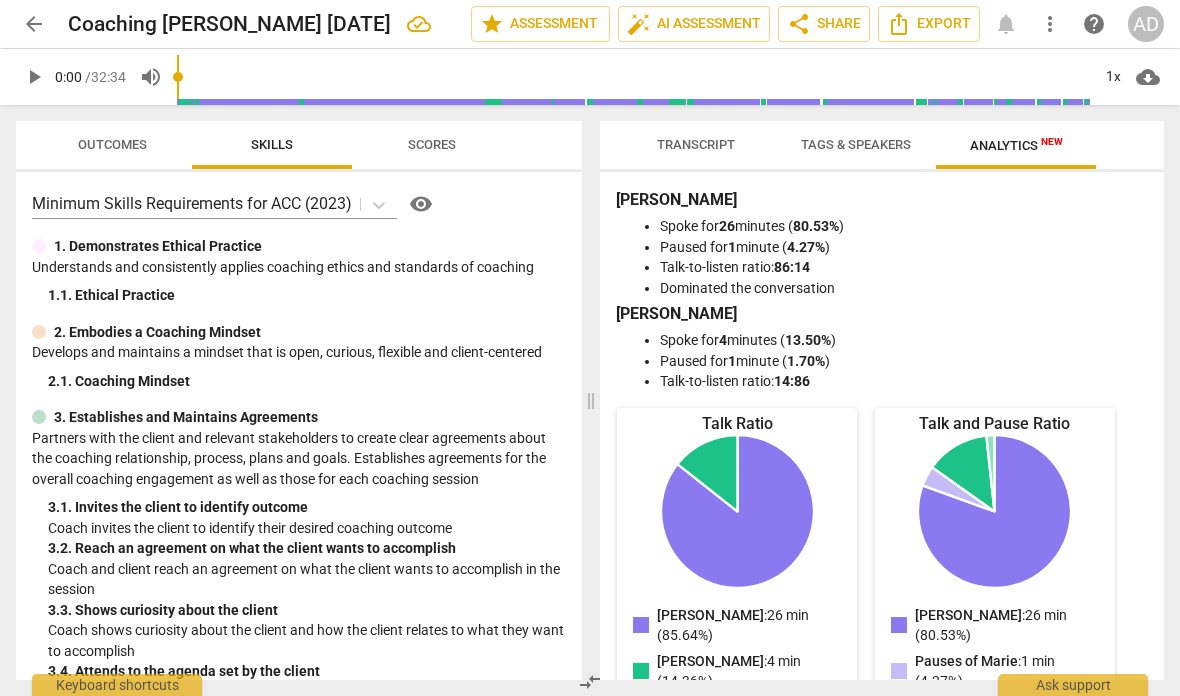 scroll, scrollTop: -1, scrollLeft: 0, axis: vertical 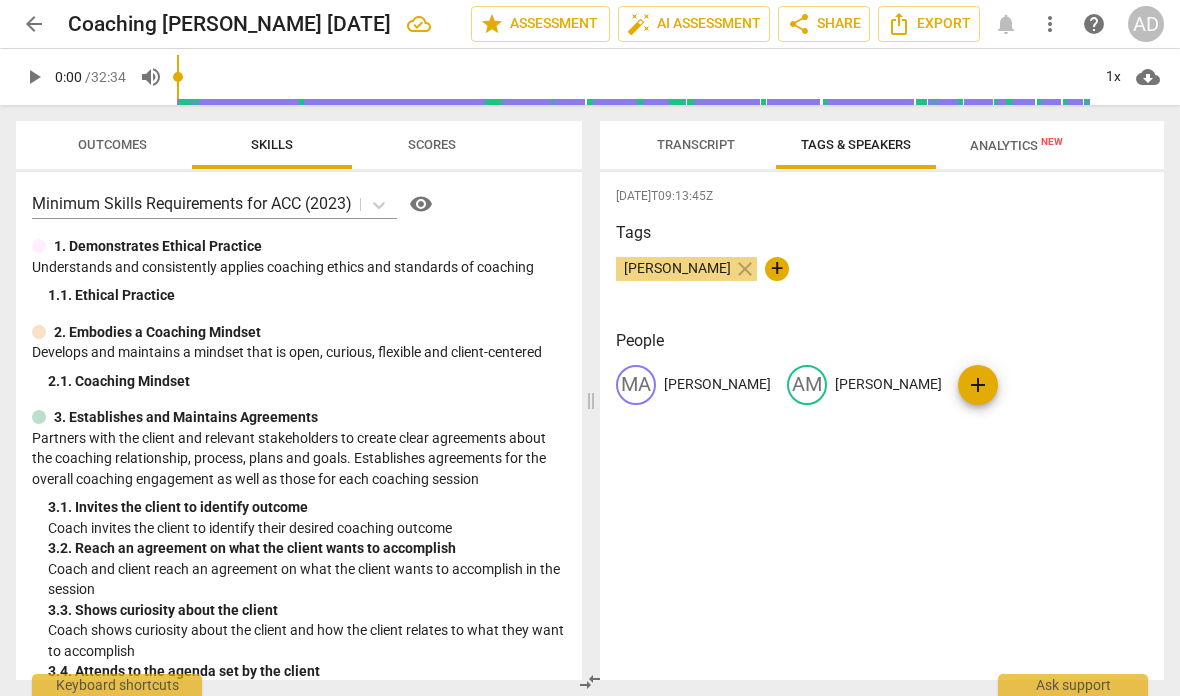 click on "Transcript" at bounding box center [696, 144] 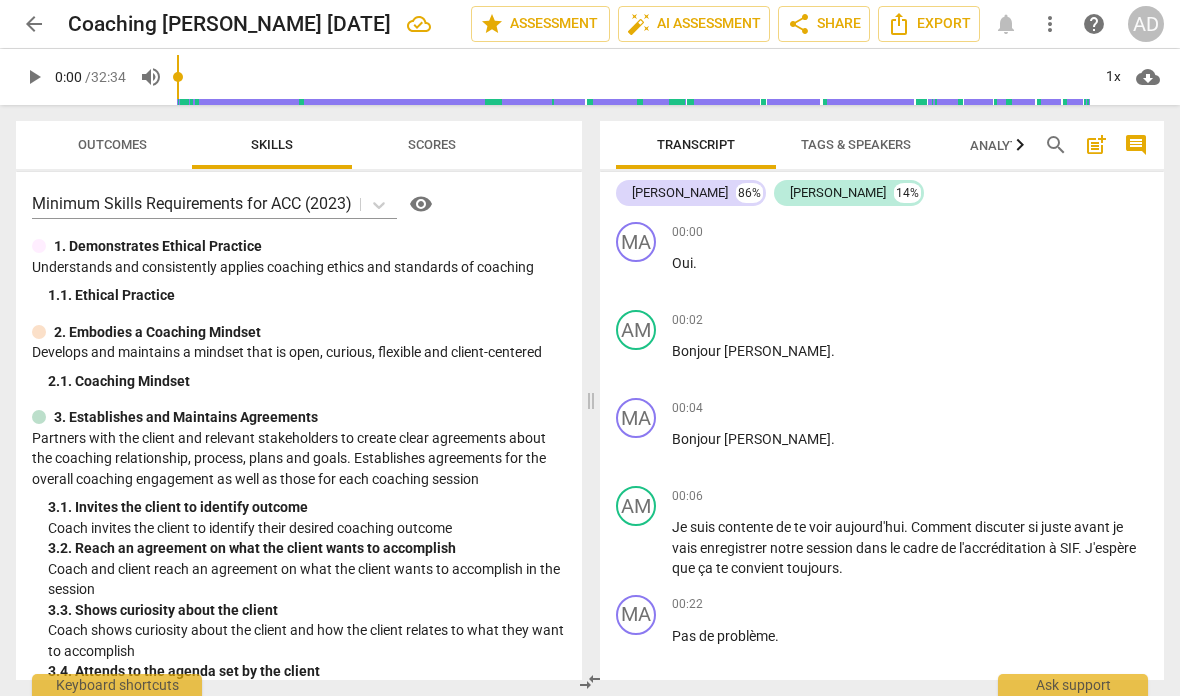 scroll, scrollTop: 0, scrollLeft: 0, axis: both 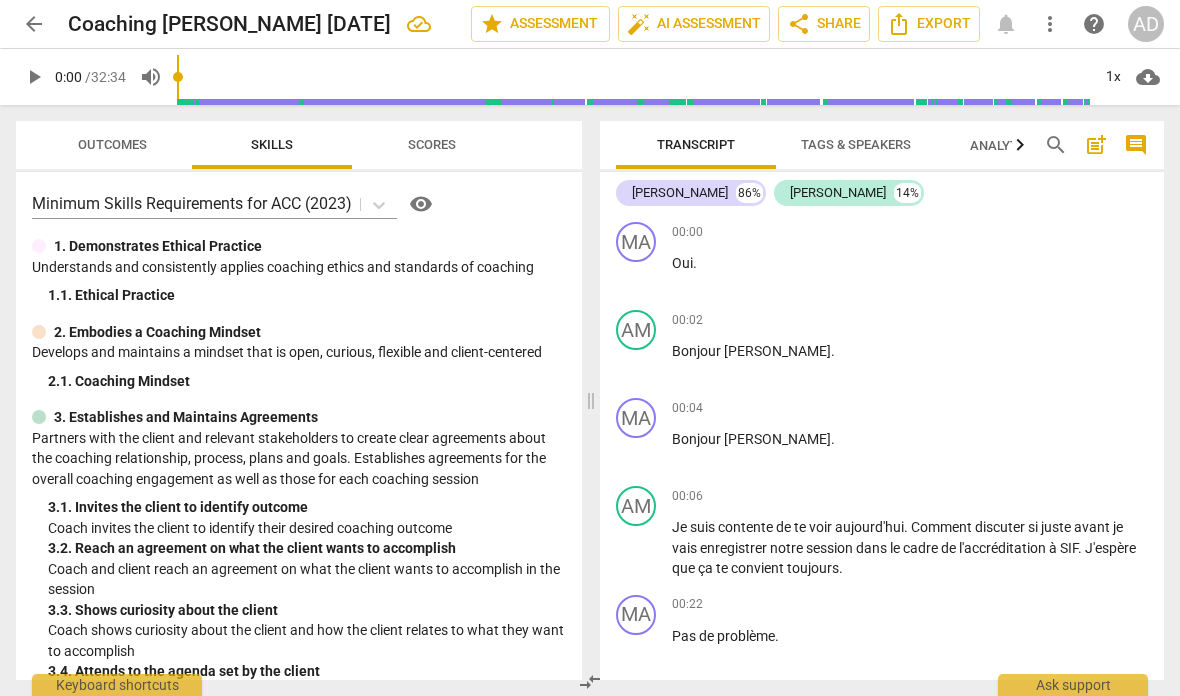click on "Outcomes" at bounding box center [112, 144] 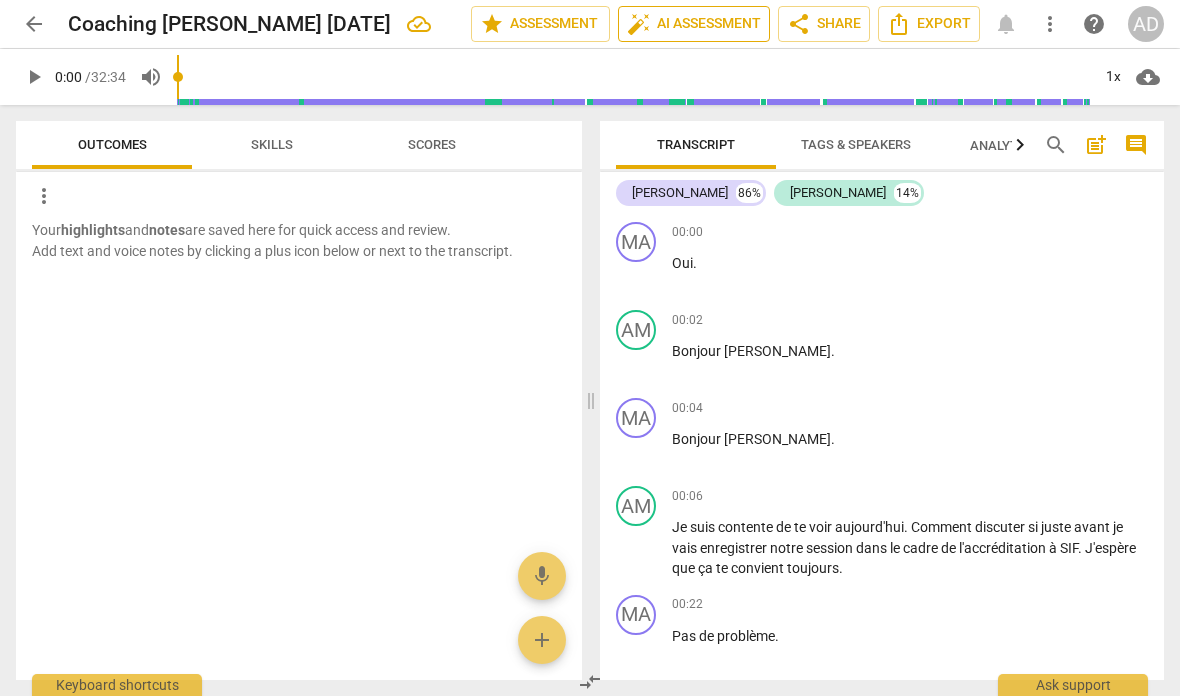 click on "auto_fix_high    AI Assessment" at bounding box center [694, 24] 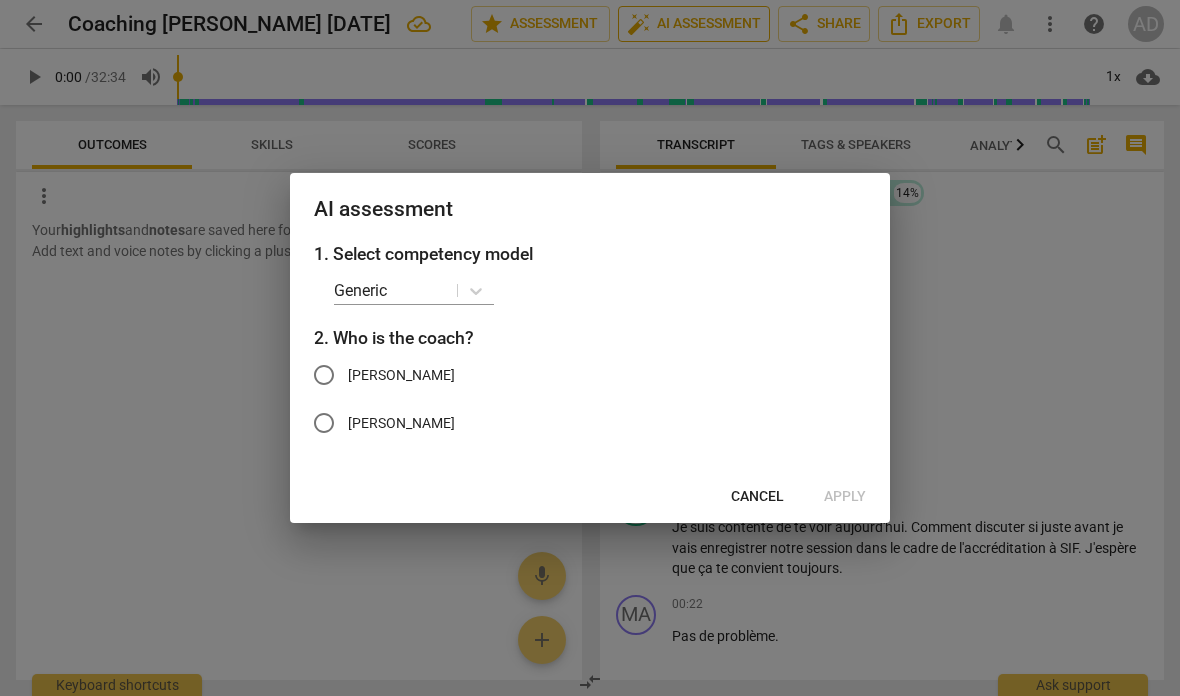 click on "[PERSON_NAME]" at bounding box center [324, 423] 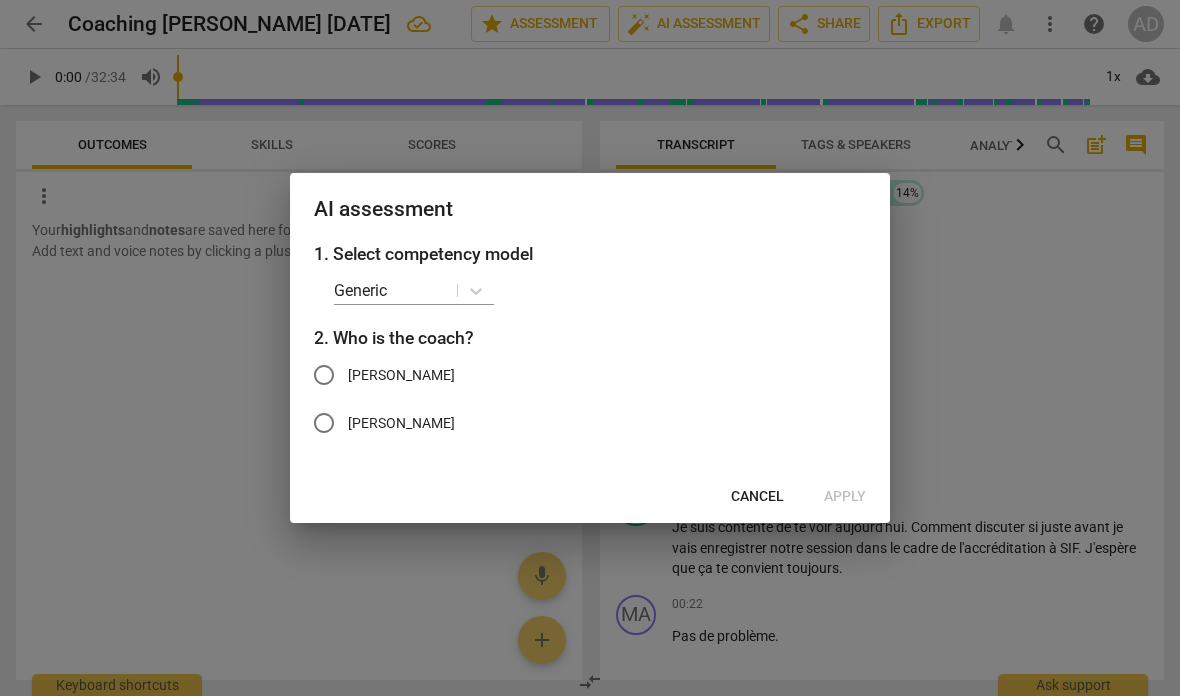 radio on "true" 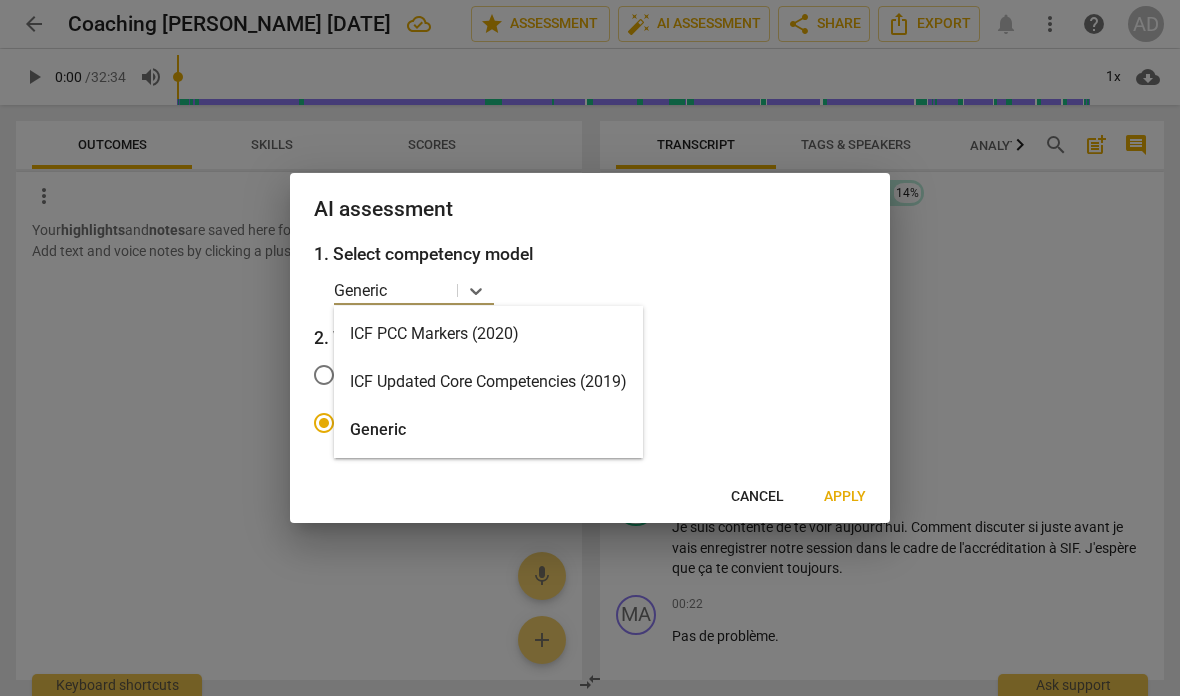 click on "ICF Updated Core Competencies (2019)" at bounding box center (488, 382) 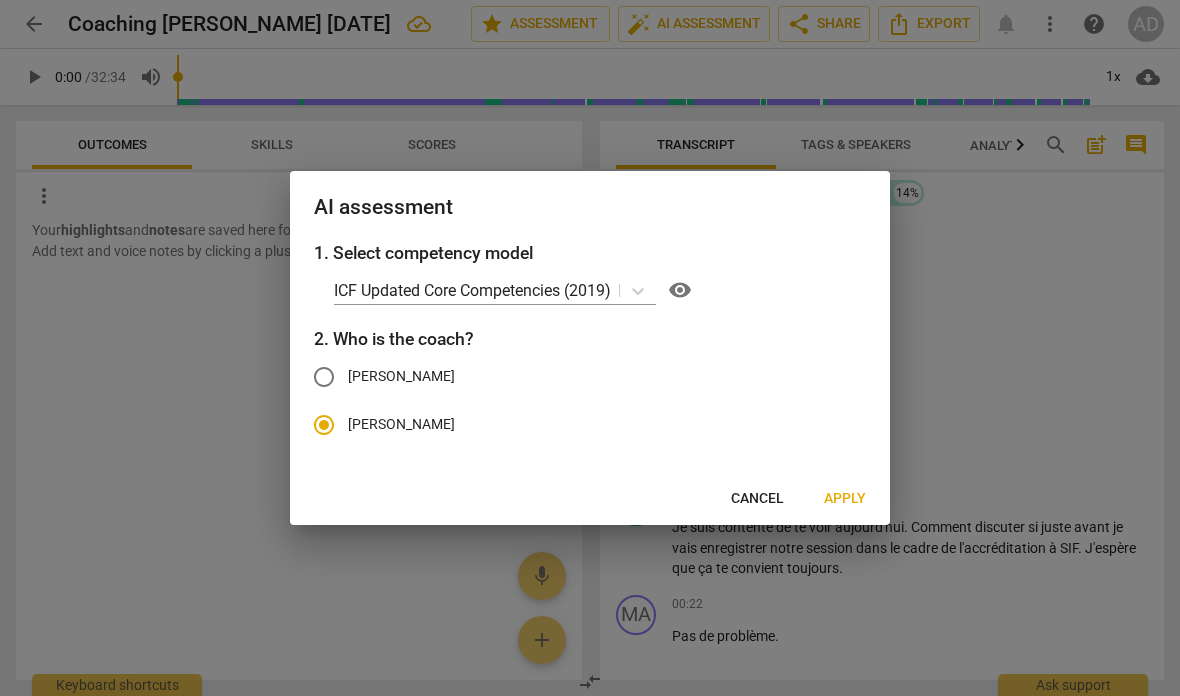 click on "Apply" at bounding box center (845, 499) 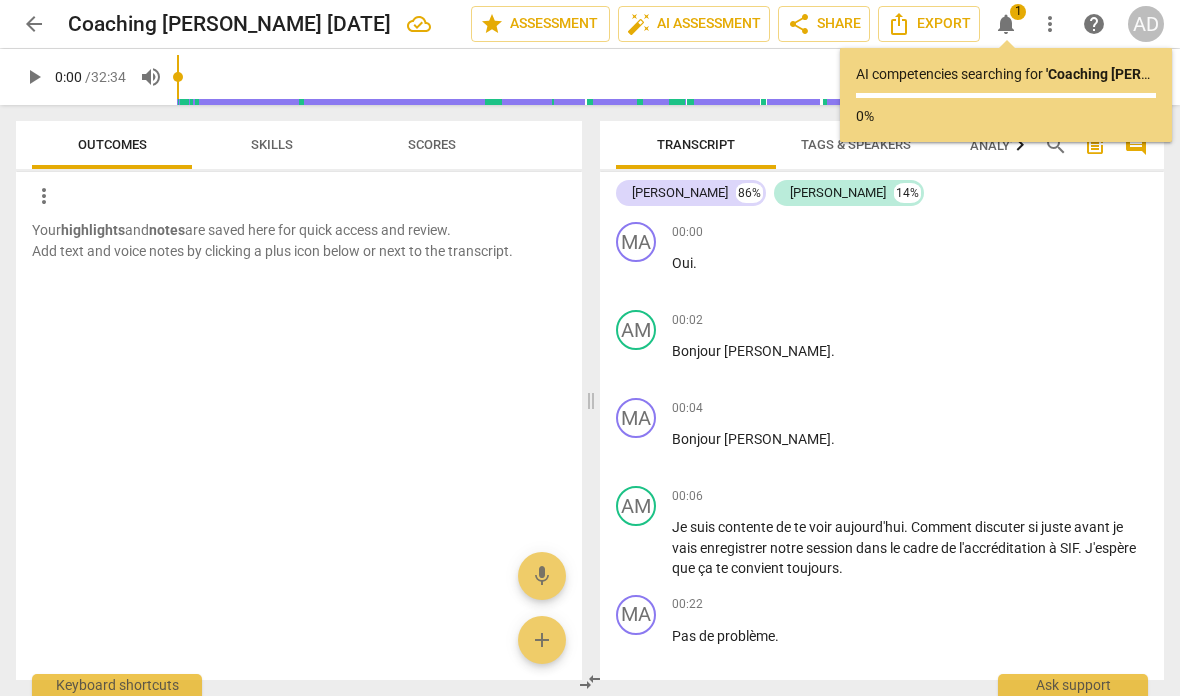 click on "arrow_back" at bounding box center [34, 24] 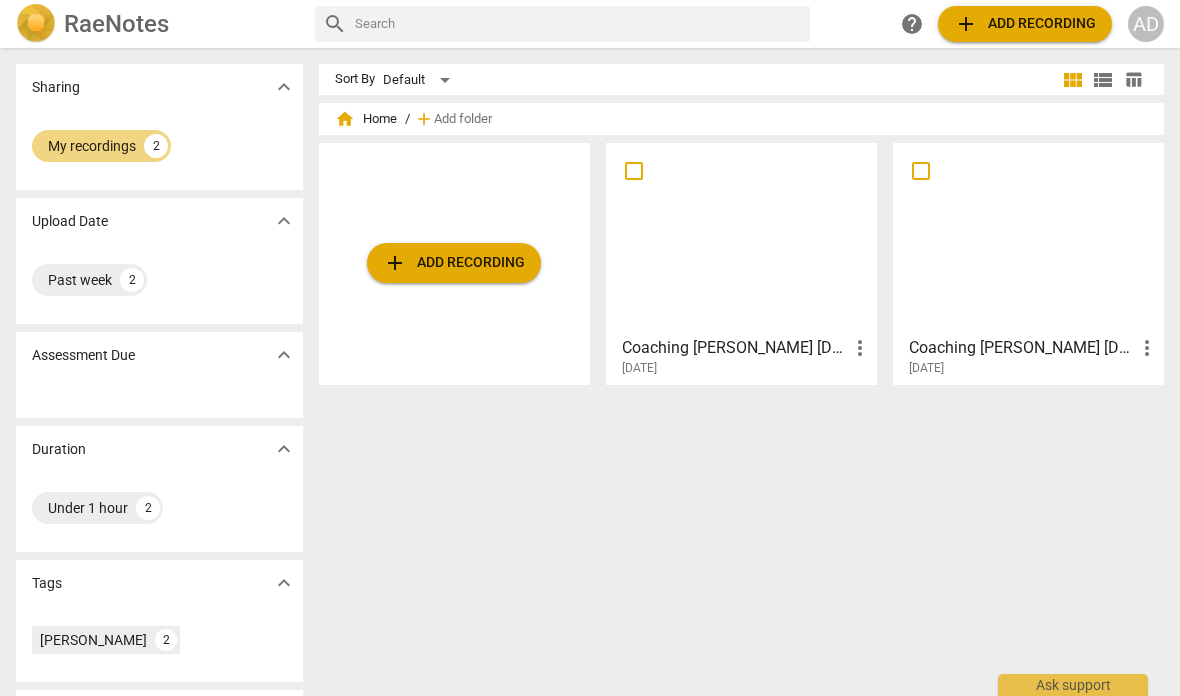click on "Coaching [PERSON_NAME] [DATE]" at bounding box center [1022, 348] 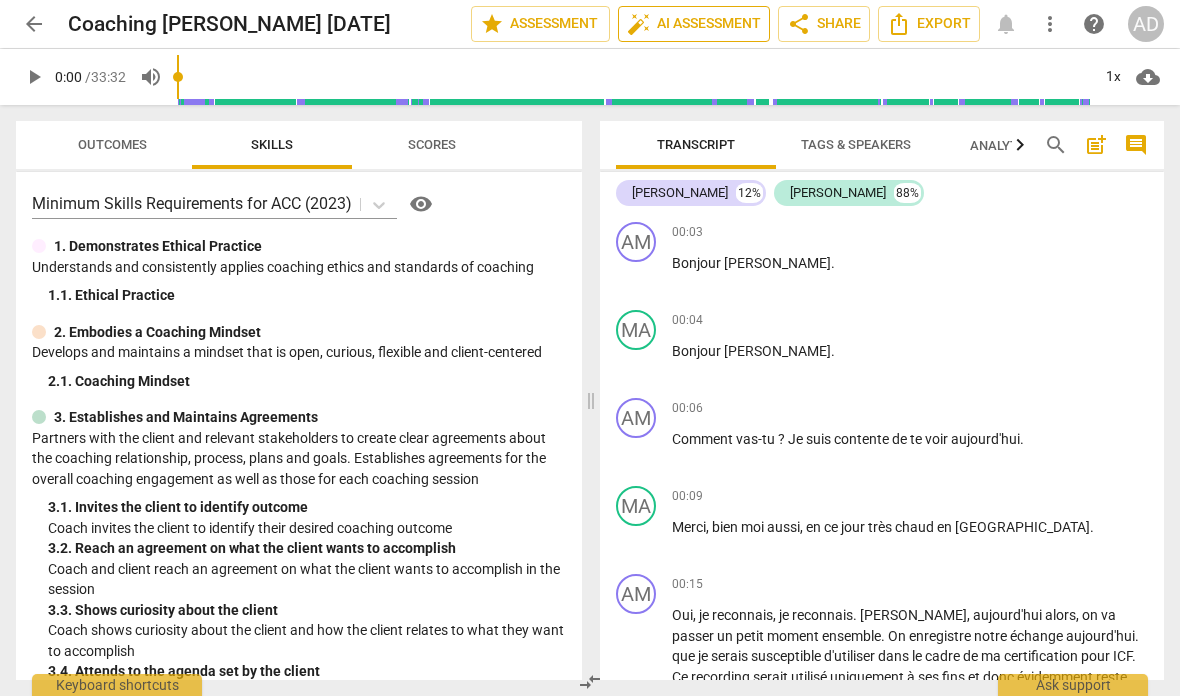 click on "auto_fix_high    AI Assessment" at bounding box center (694, 24) 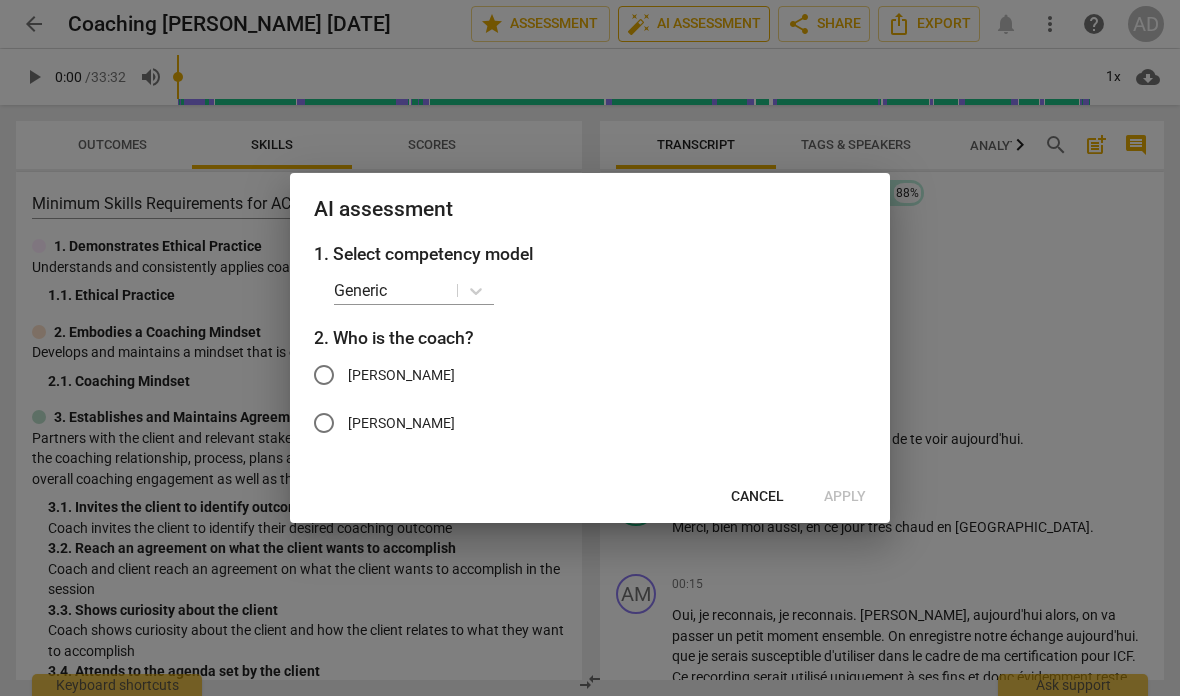 click on "[PERSON_NAME]" at bounding box center [324, 375] 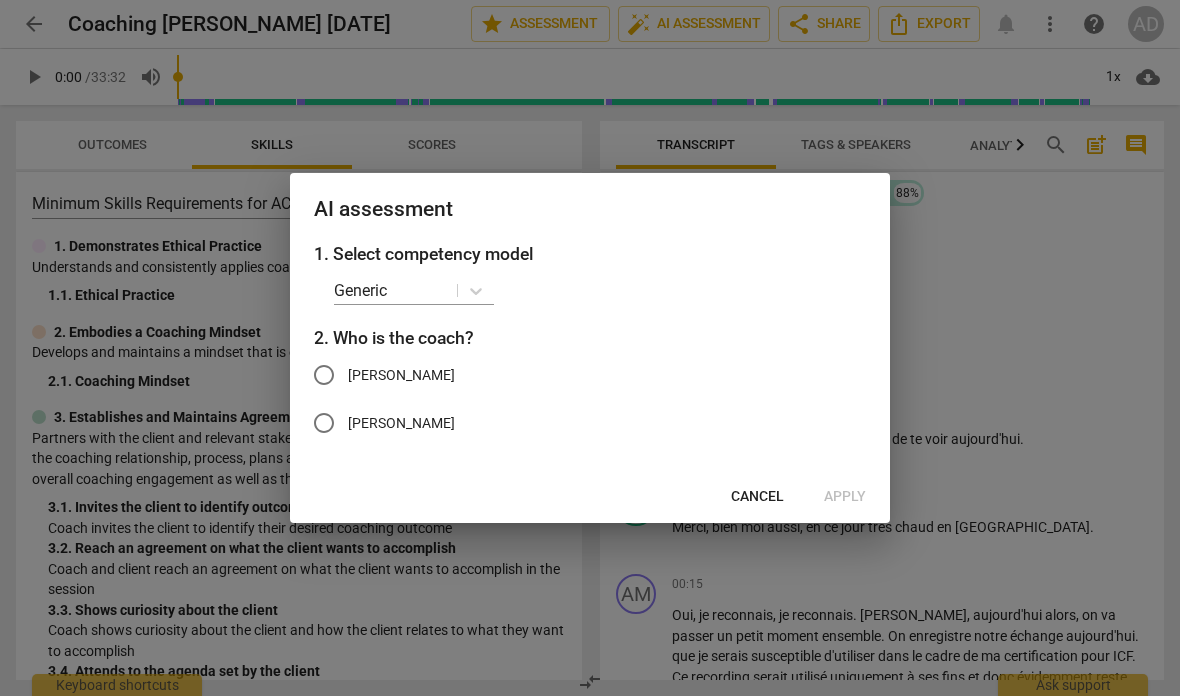 radio on "true" 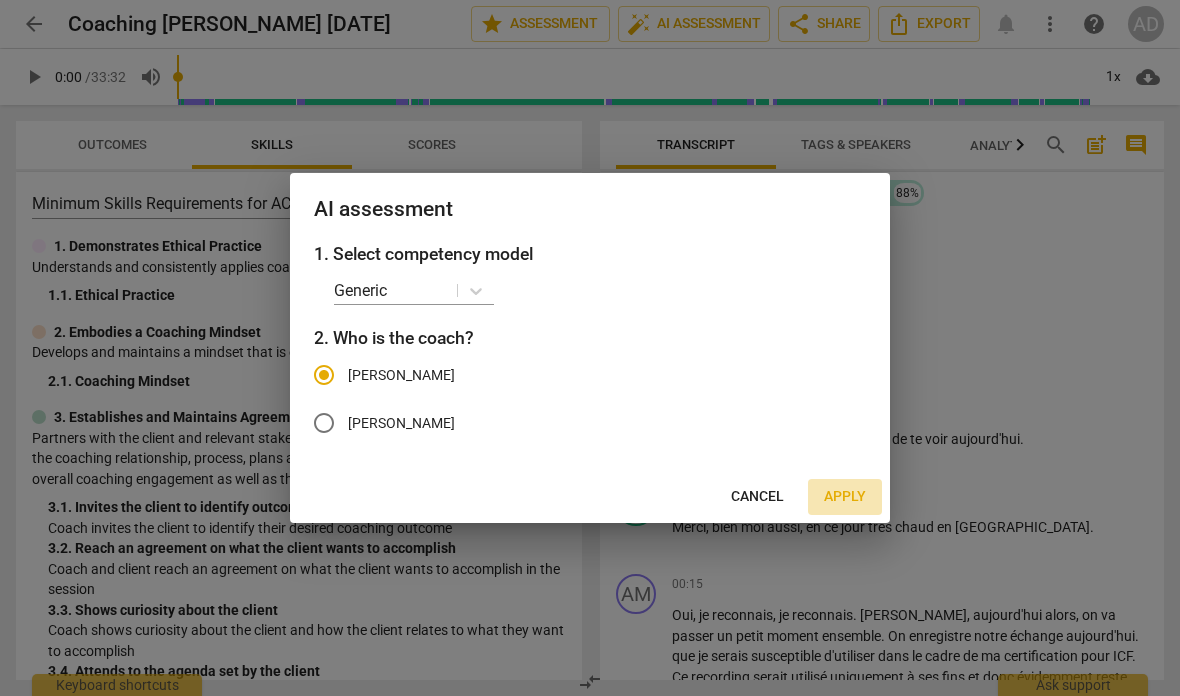 click on "Apply" at bounding box center (845, 497) 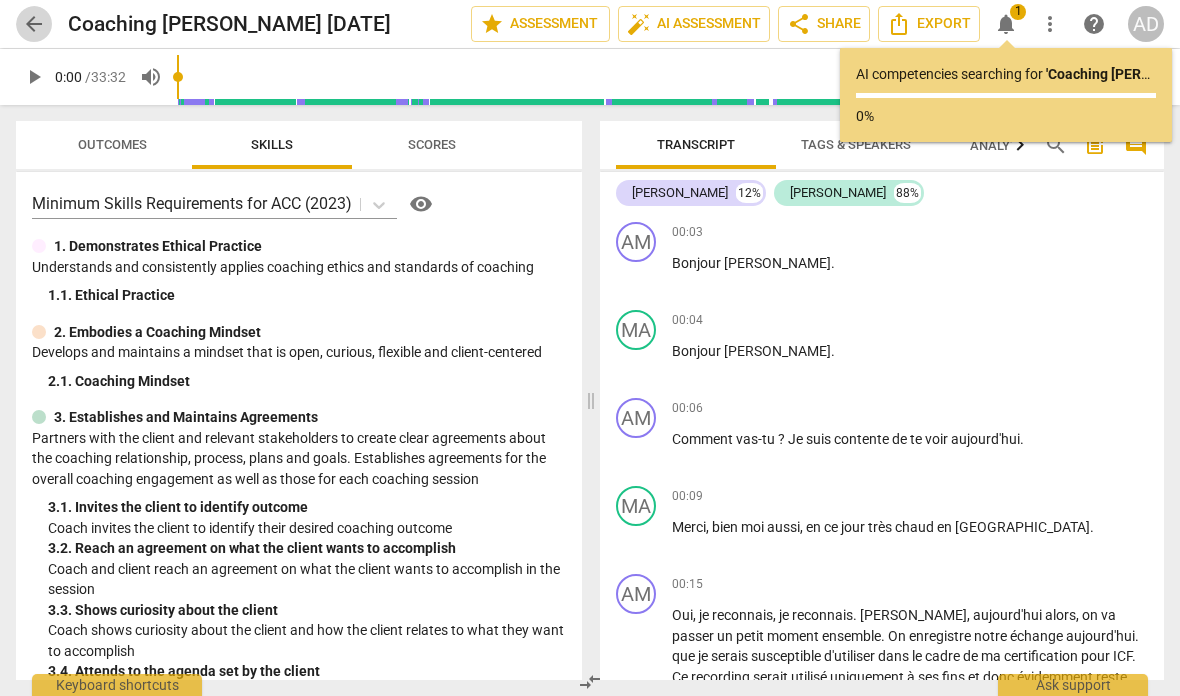 click on "arrow_back" at bounding box center (34, 24) 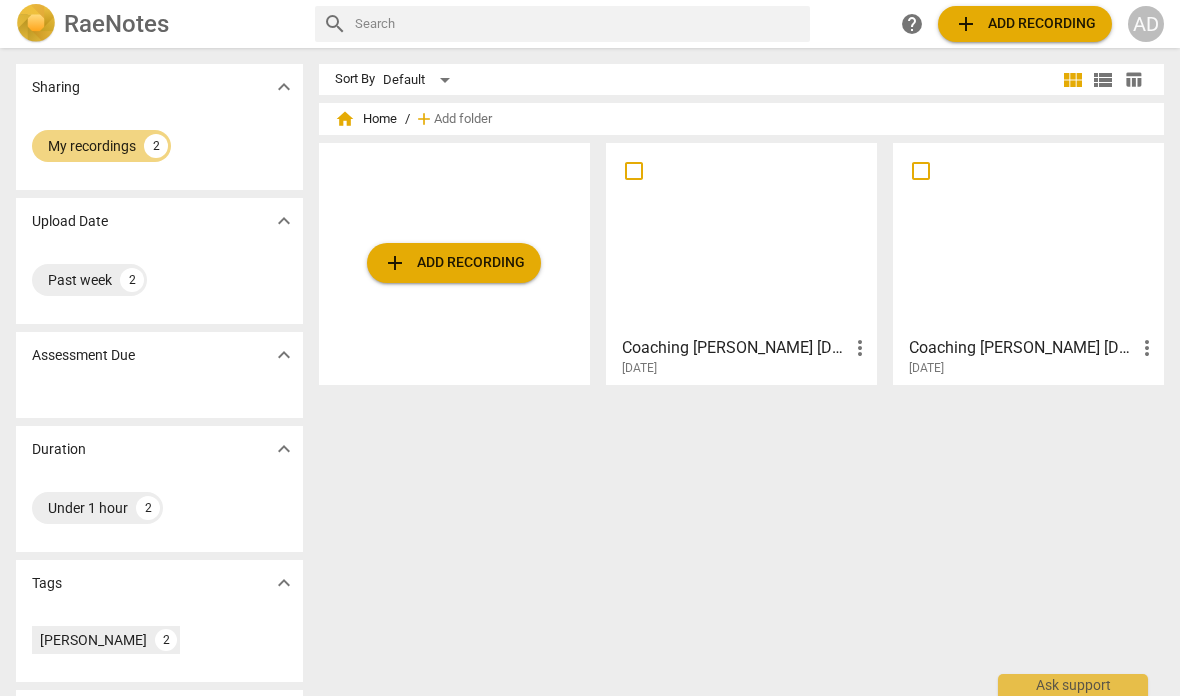 click at bounding box center (741, 238) 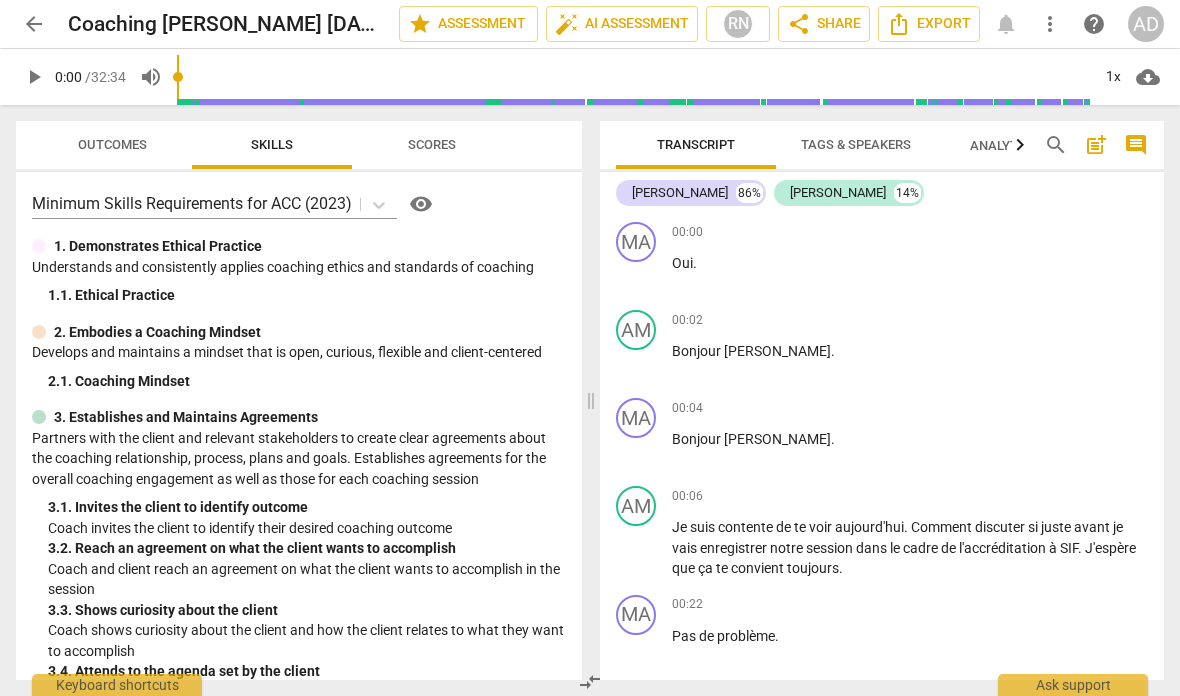 click 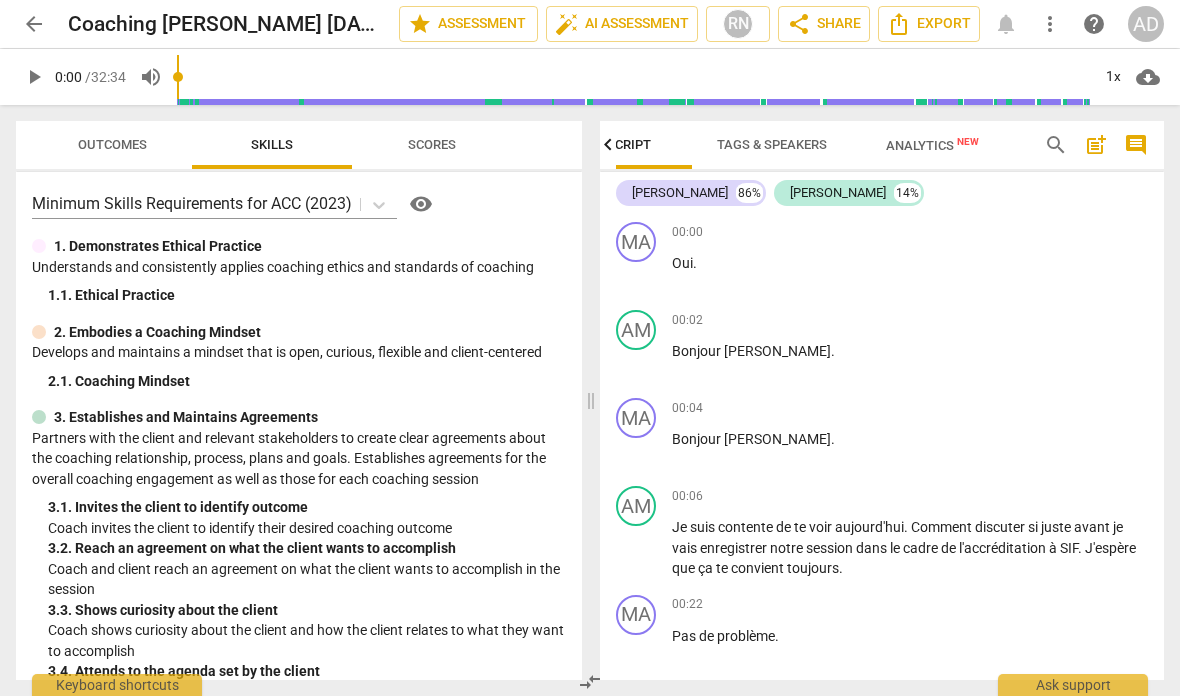 click on "Analytics   New" at bounding box center (932, 145) 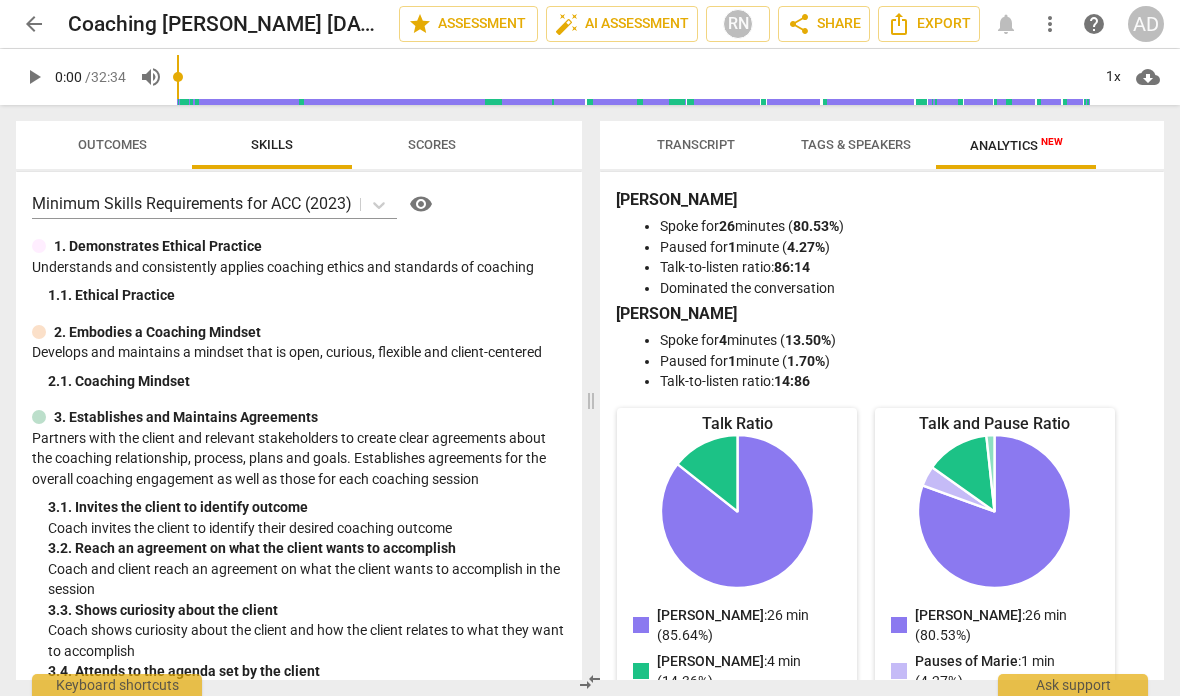 scroll, scrollTop: 0, scrollLeft: 0, axis: both 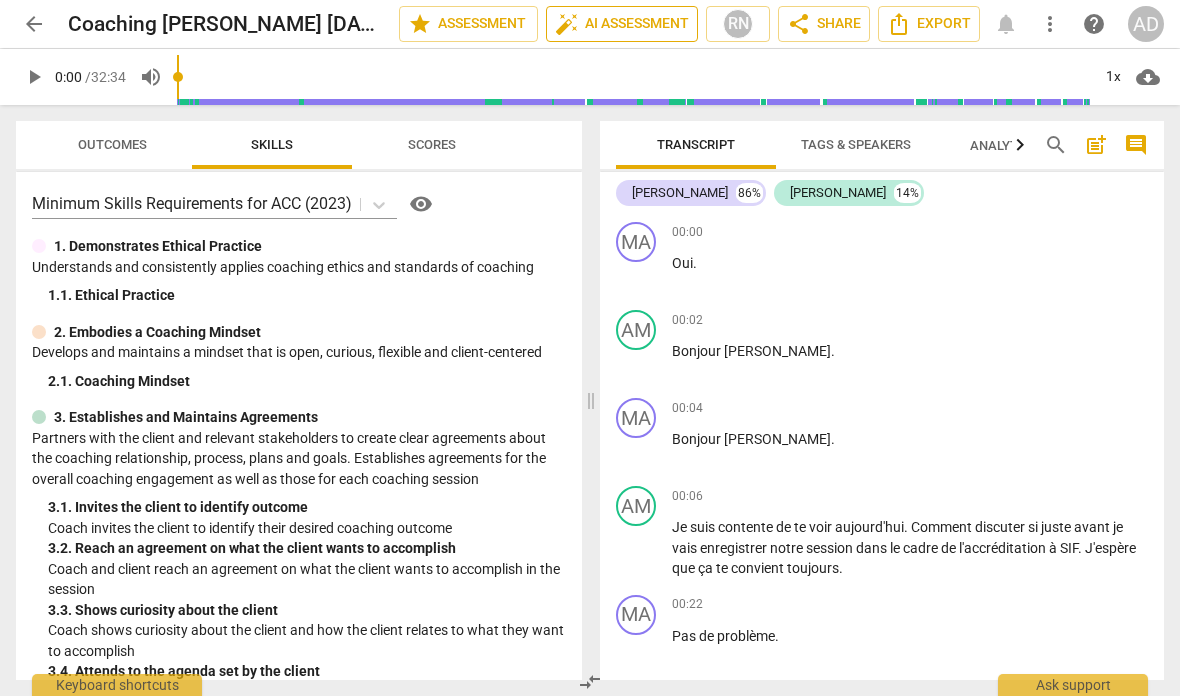 click on "auto_fix_high    AI Assessment" at bounding box center [622, 24] 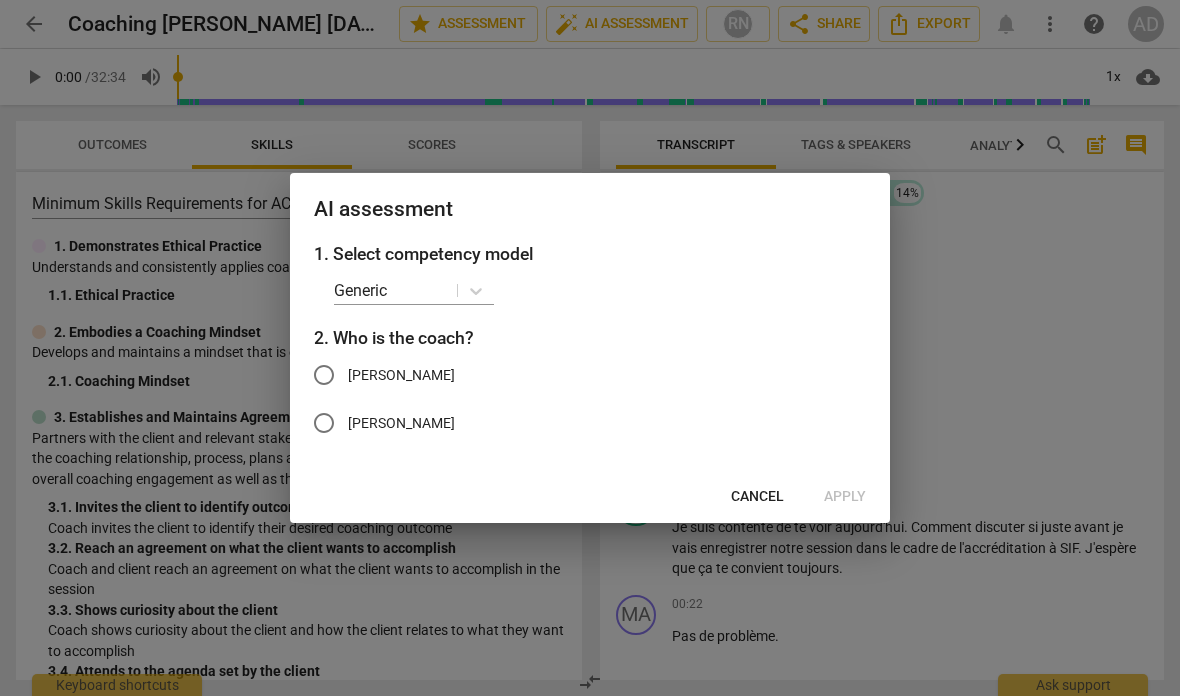 click on "[PERSON_NAME]" at bounding box center [324, 423] 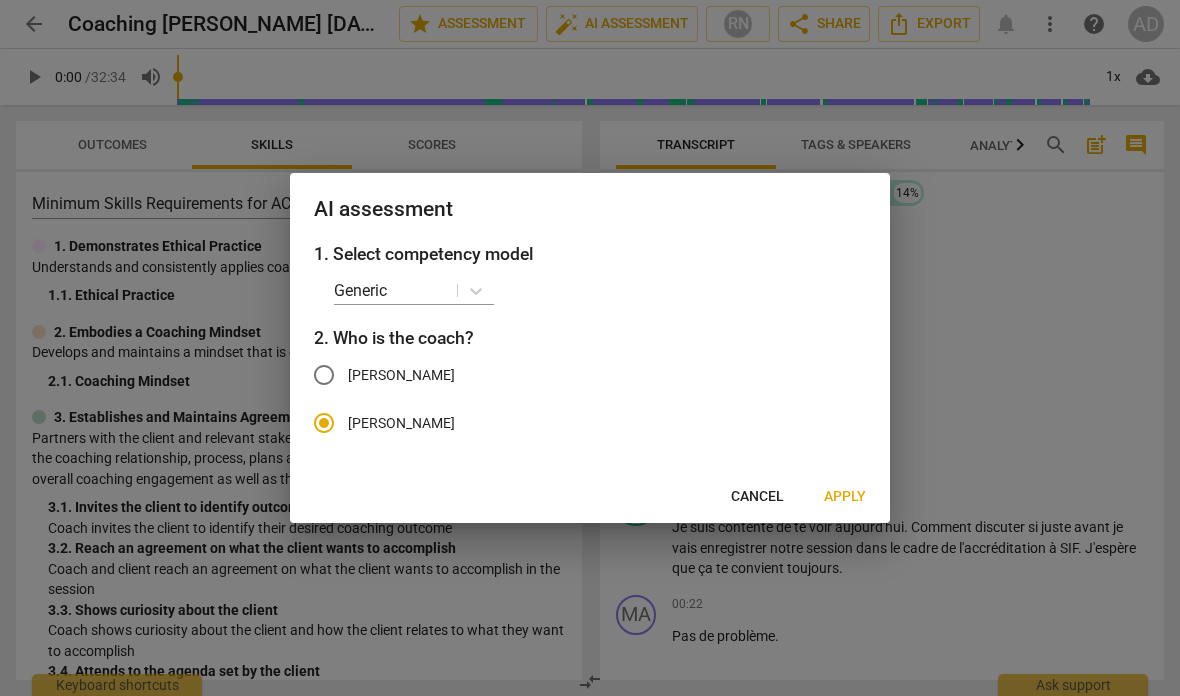 click on "Apply" at bounding box center [845, 497] 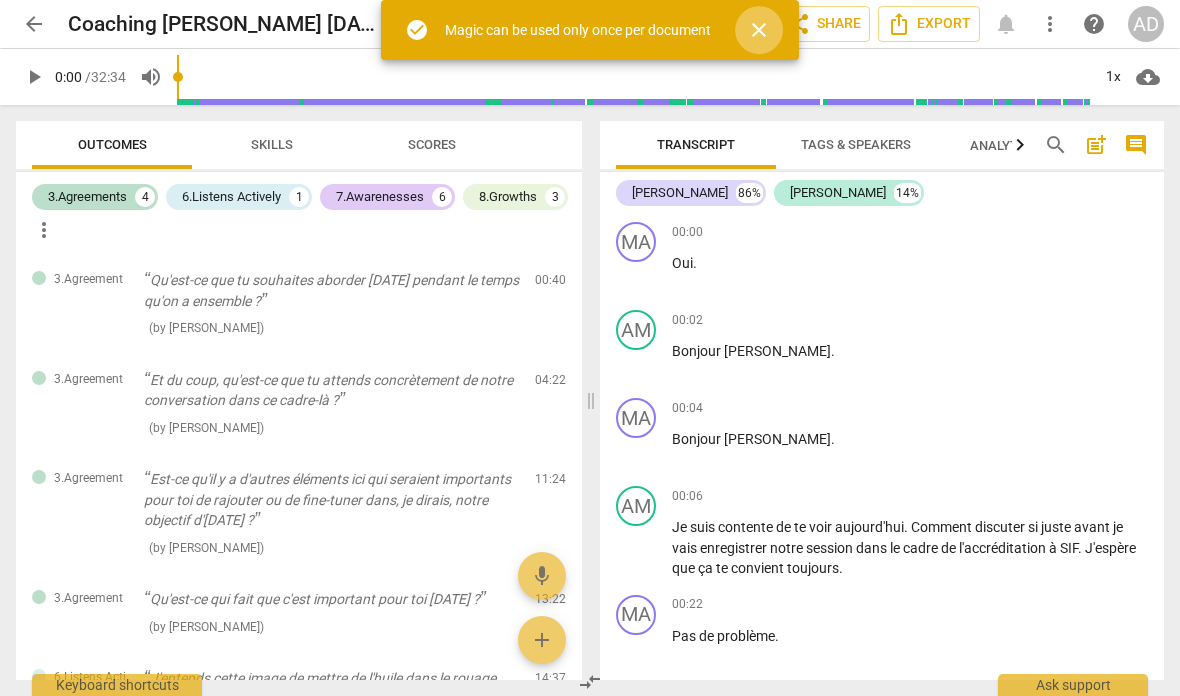 click on "close" at bounding box center (759, 30) 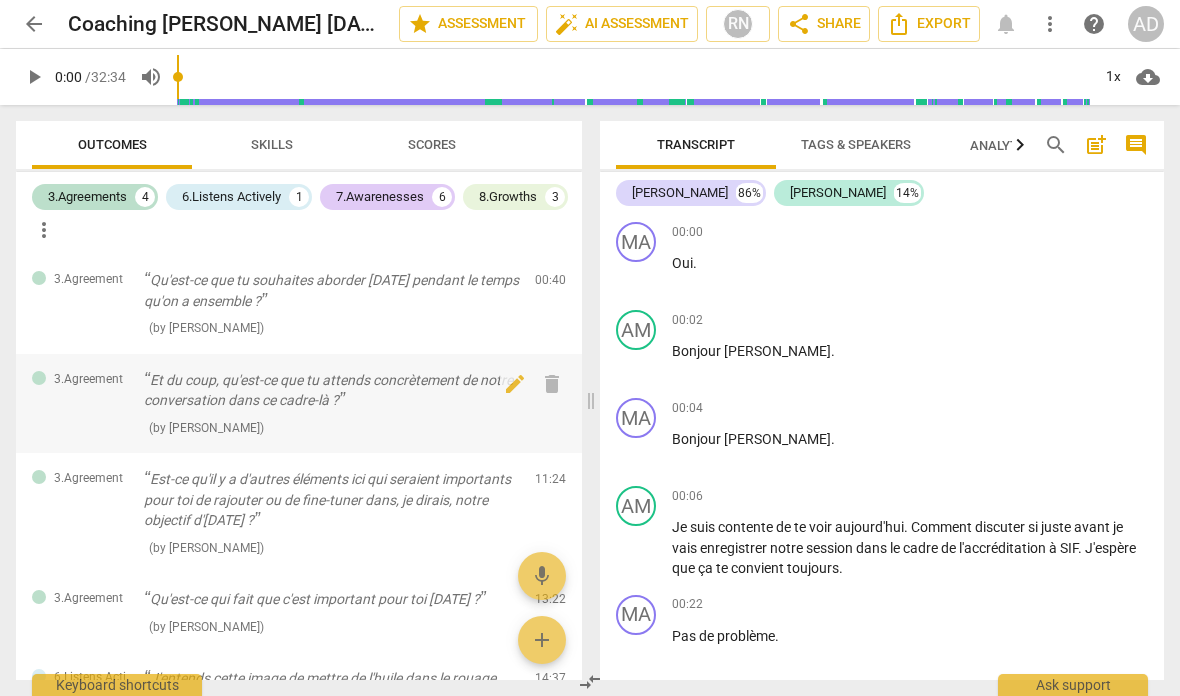 scroll, scrollTop: 0, scrollLeft: 0, axis: both 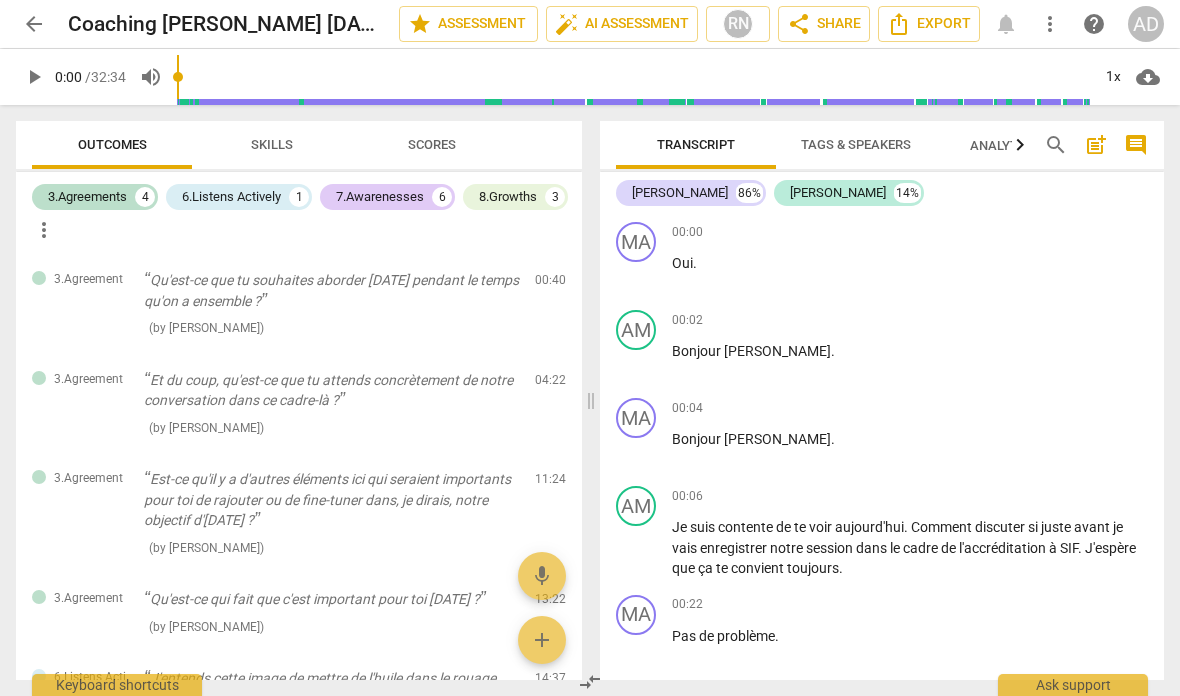 click on "Skills" at bounding box center [272, 144] 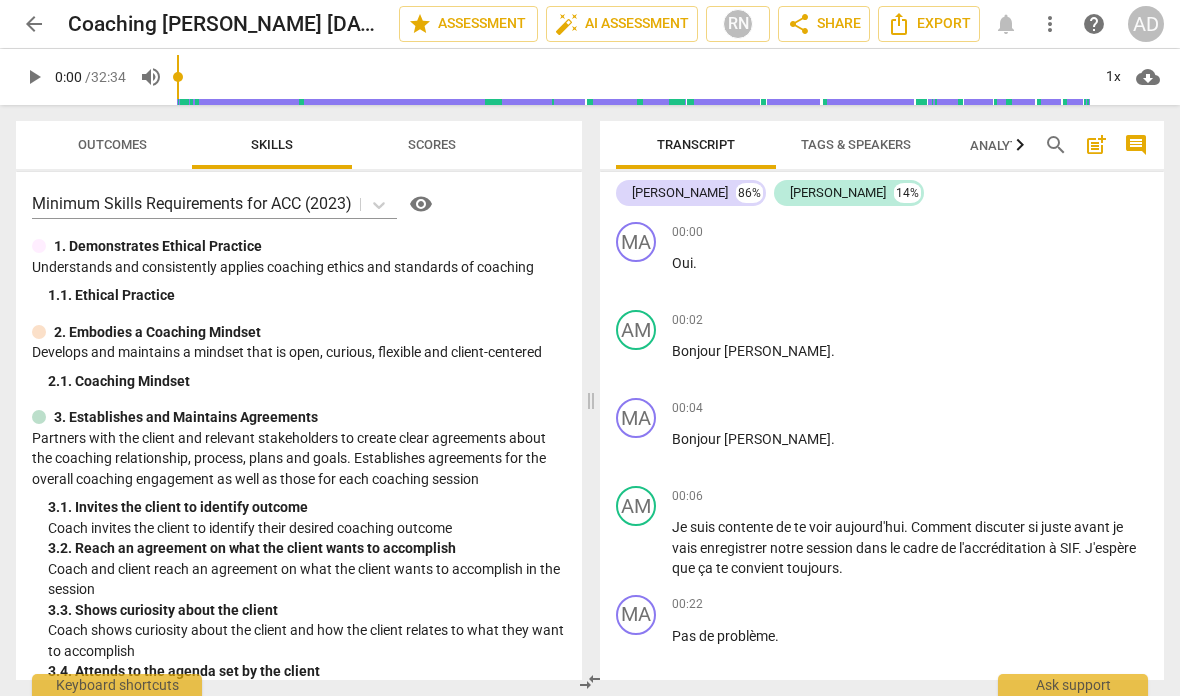 click on "Scores" at bounding box center [432, 144] 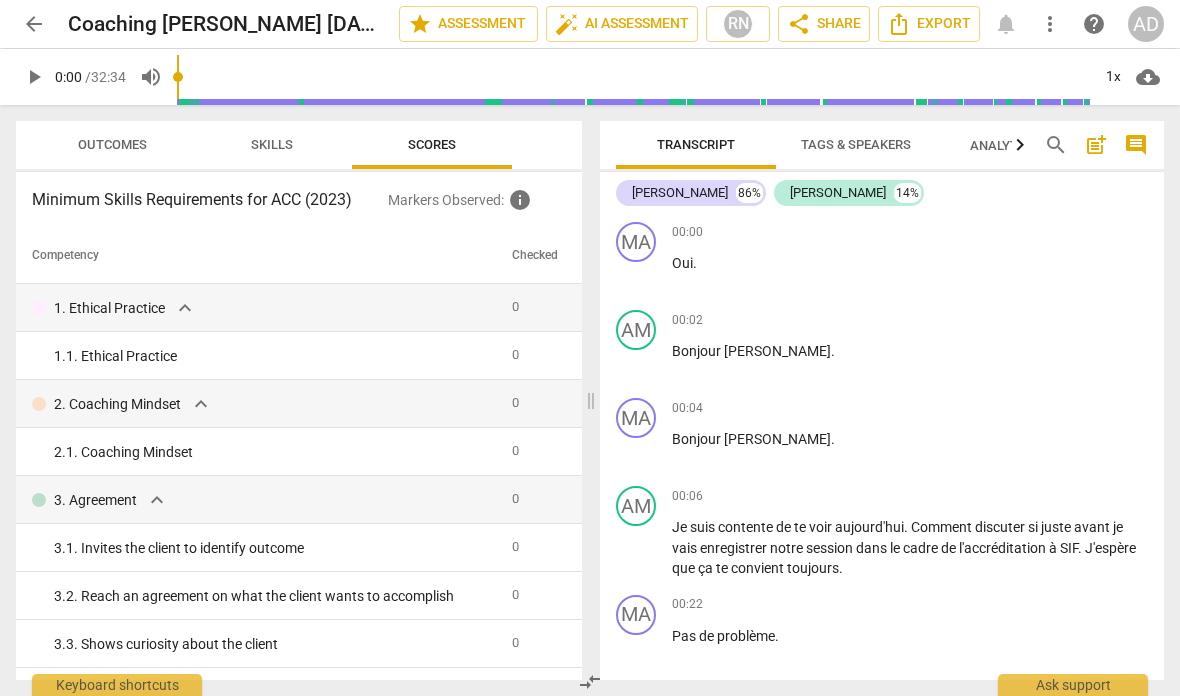 scroll, scrollTop: 0, scrollLeft: 0, axis: both 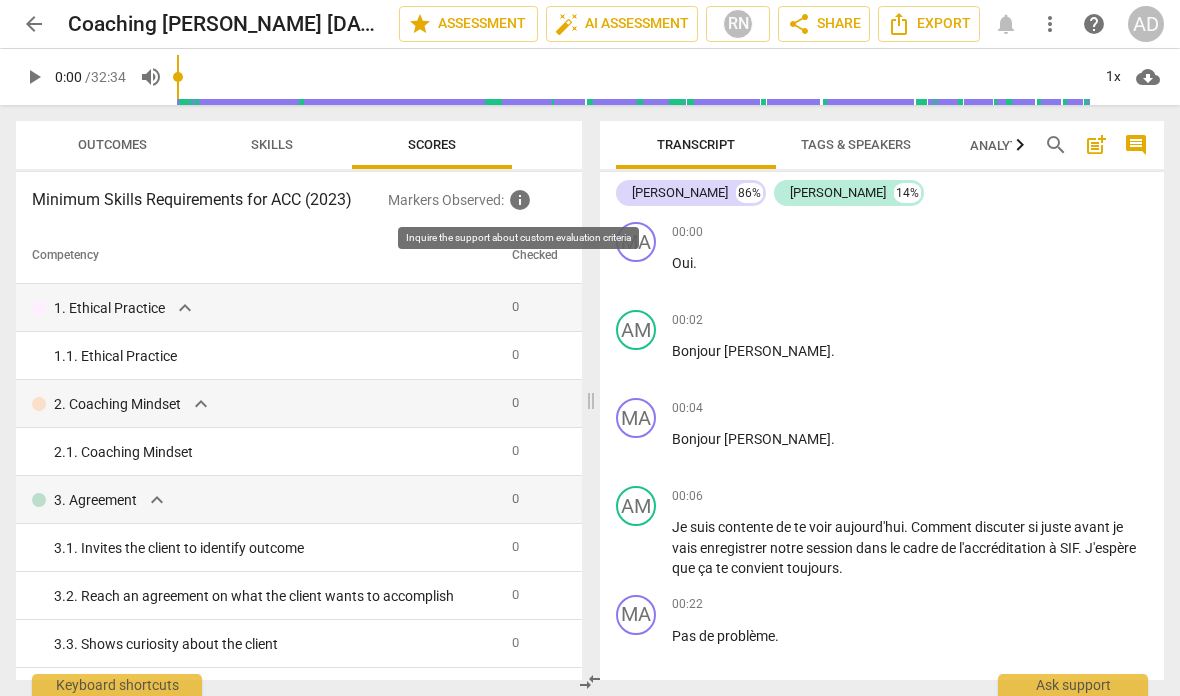 click on "info" at bounding box center [520, 200] 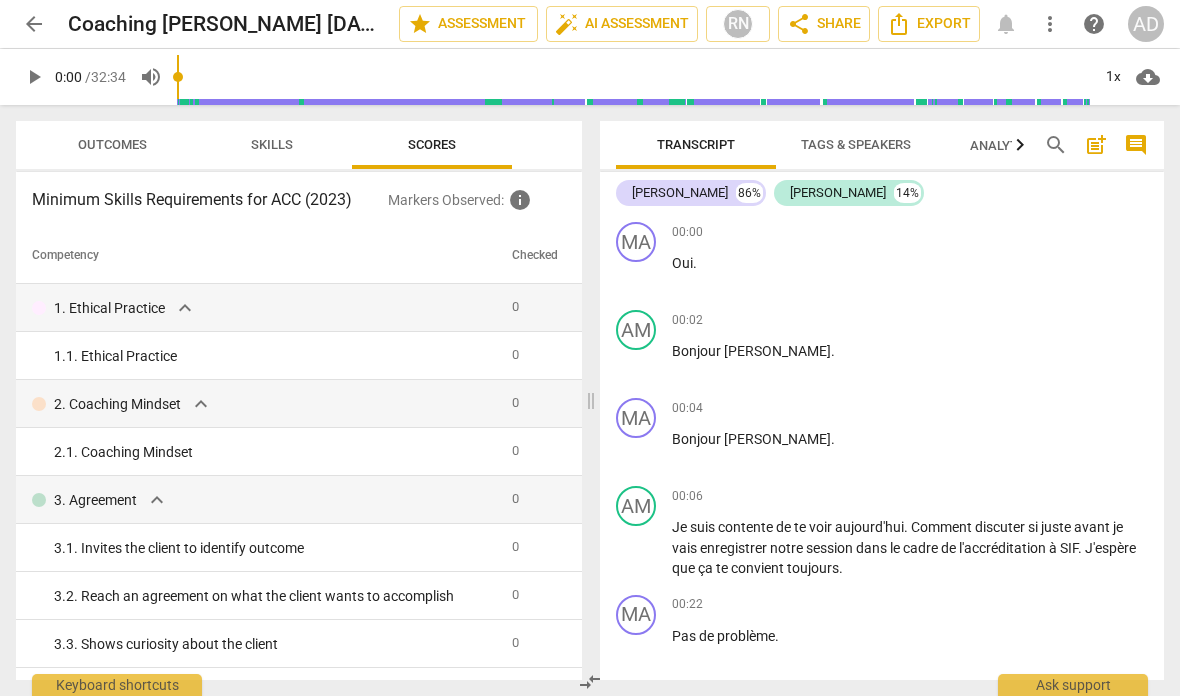click on "Outcomes" at bounding box center [112, 145] 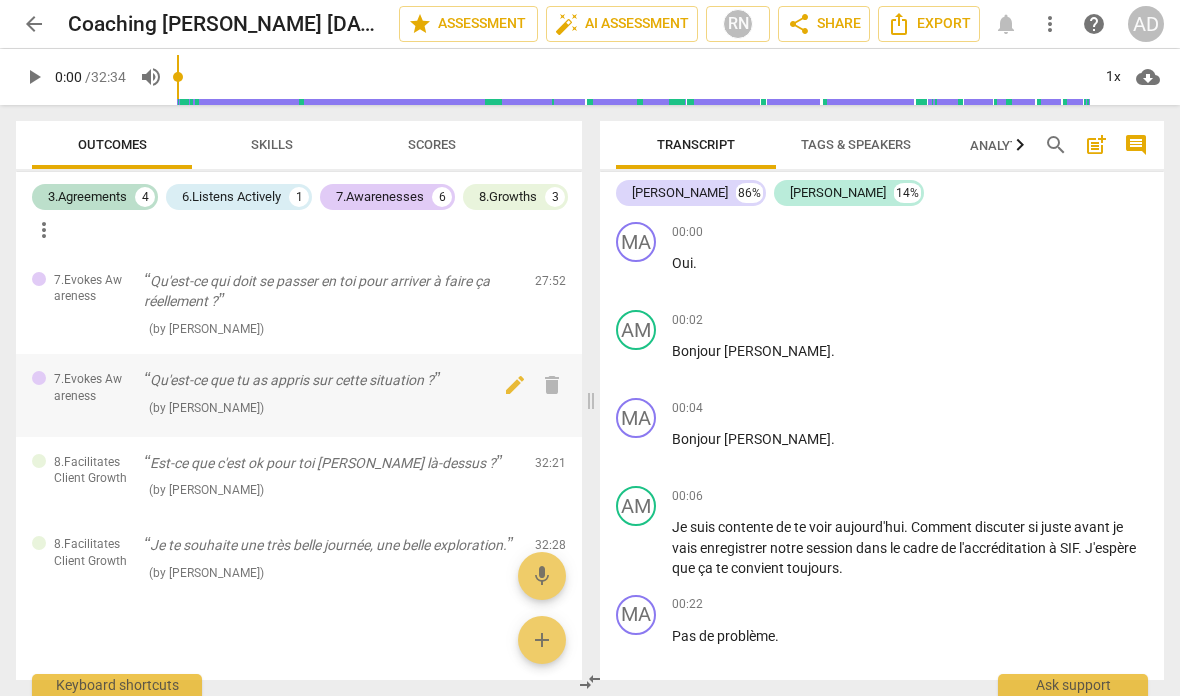 scroll, scrollTop: 1038, scrollLeft: 0, axis: vertical 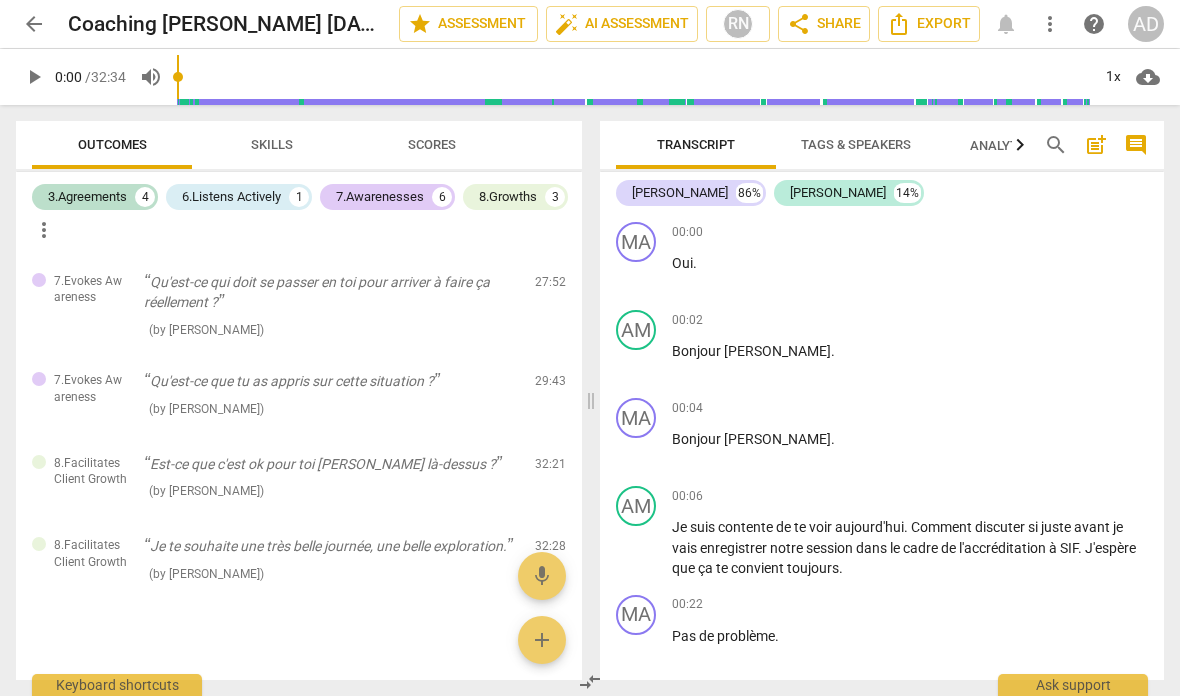 click on "Skills" at bounding box center (272, 144) 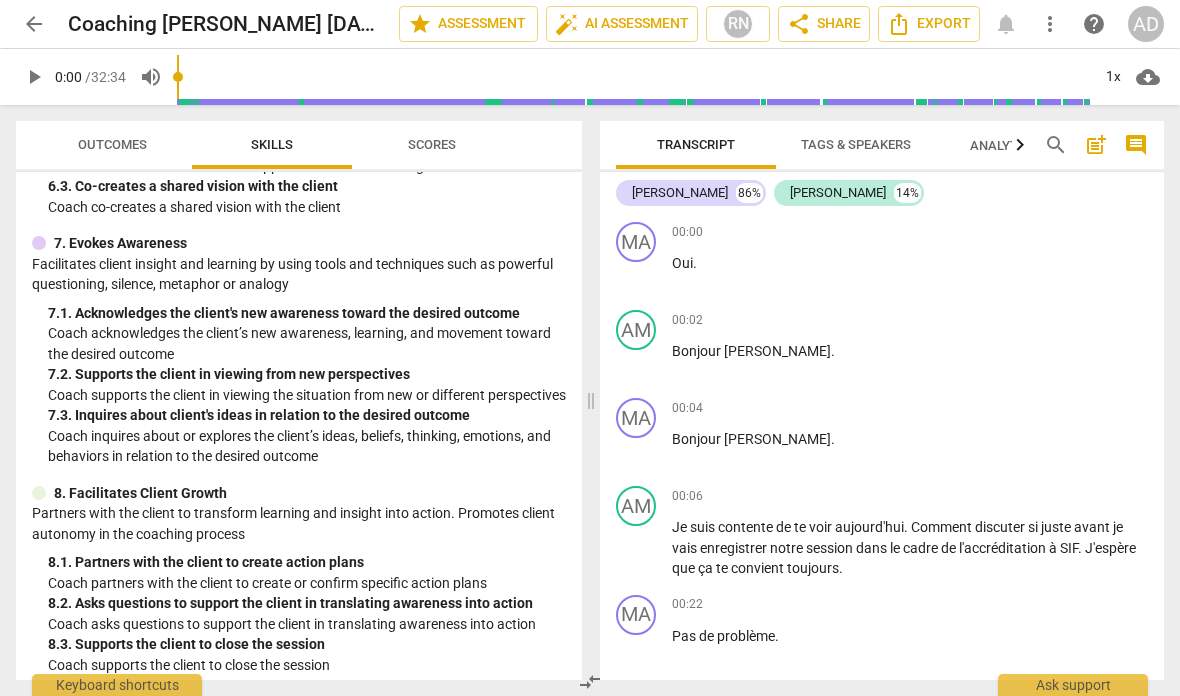 scroll, scrollTop: 1208, scrollLeft: 0, axis: vertical 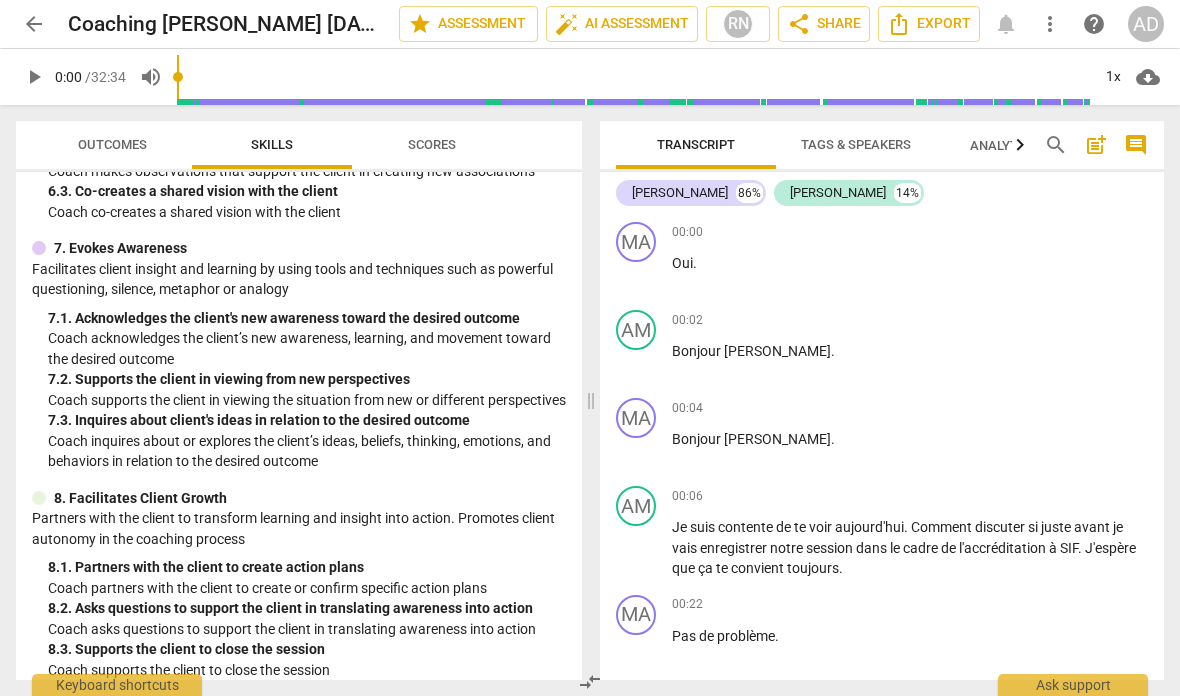 click on "Outcomes" at bounding box center (112, 145) 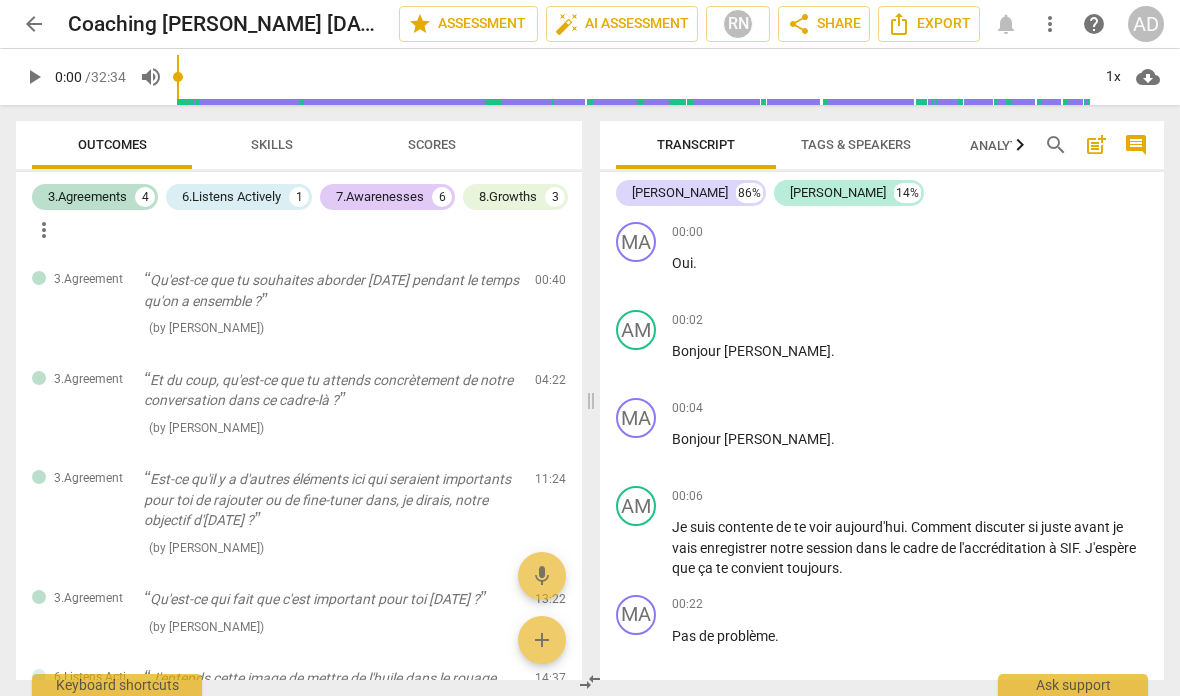click on "arrow_back" at bounding box center (34, 24) 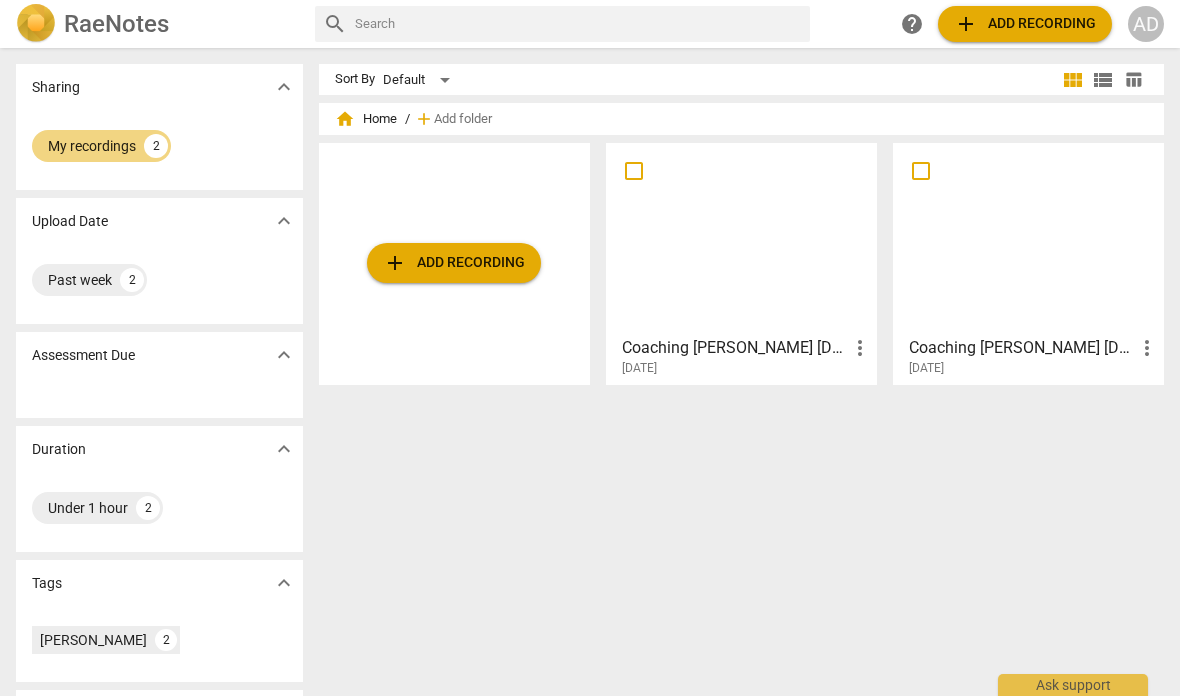 click at bounding box center [1028, 238] 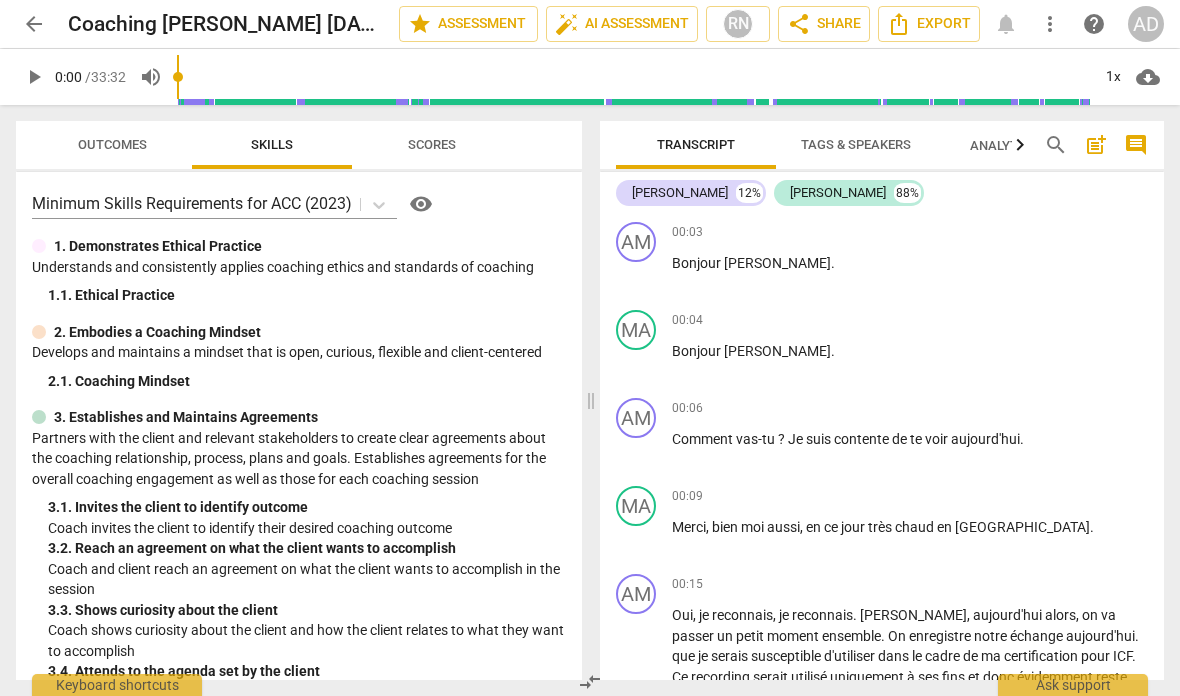 click on "Outcomes" at bounding box center (112, 145) 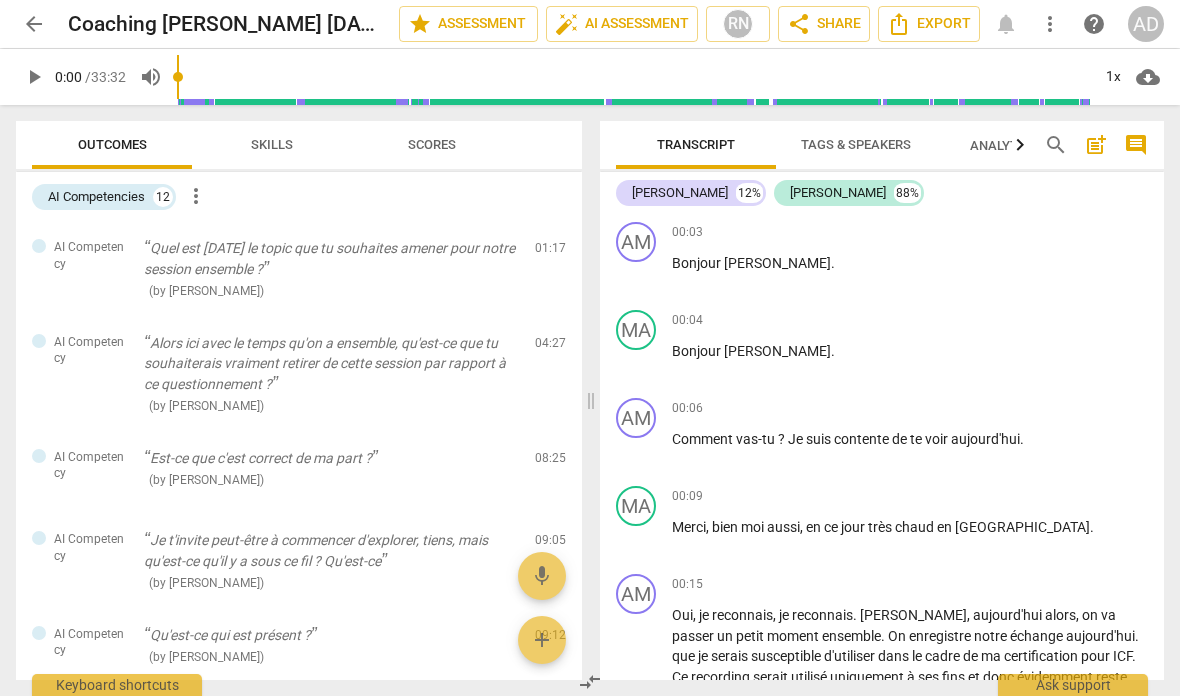 scroll, scrollTop: 0, scrollLeft: 0, axis: both 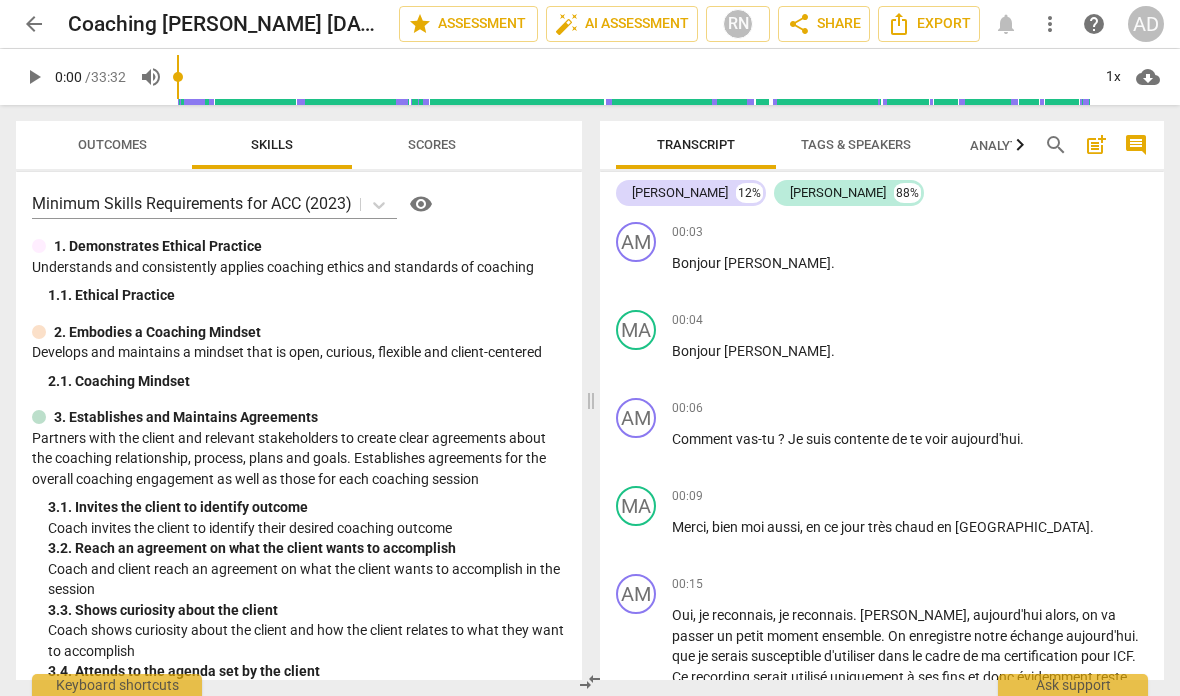 click on "Outcomes" at bounding box center [112, 145] 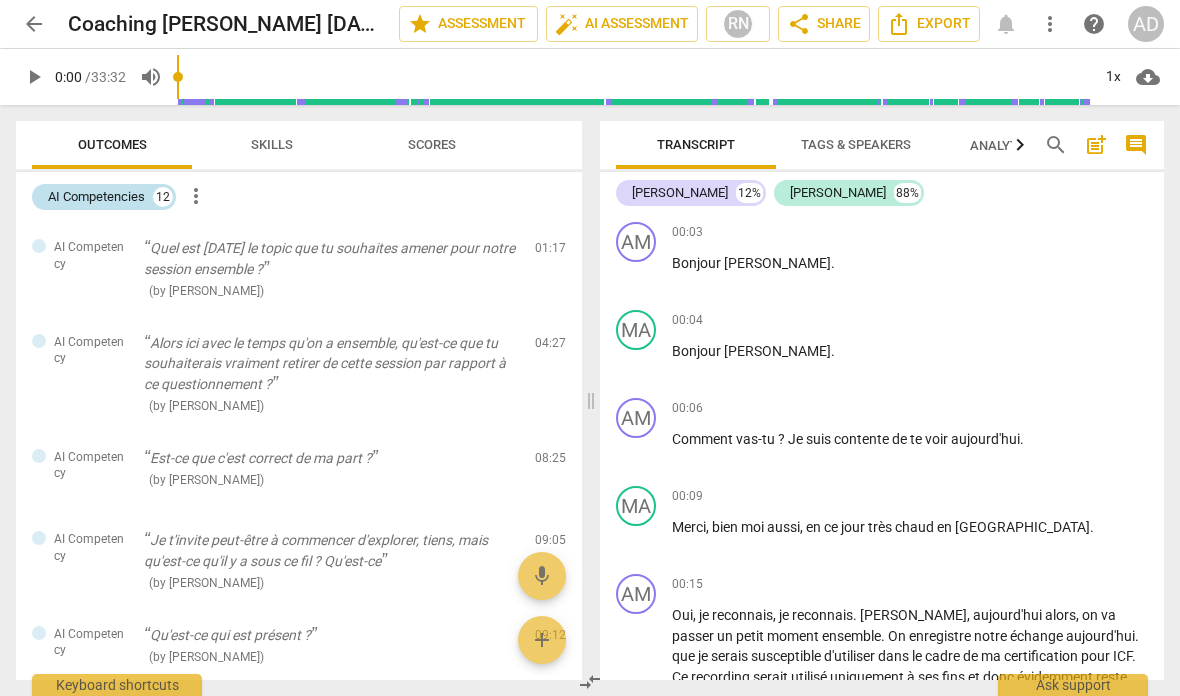click on "12" at bounding box center (163, 197) 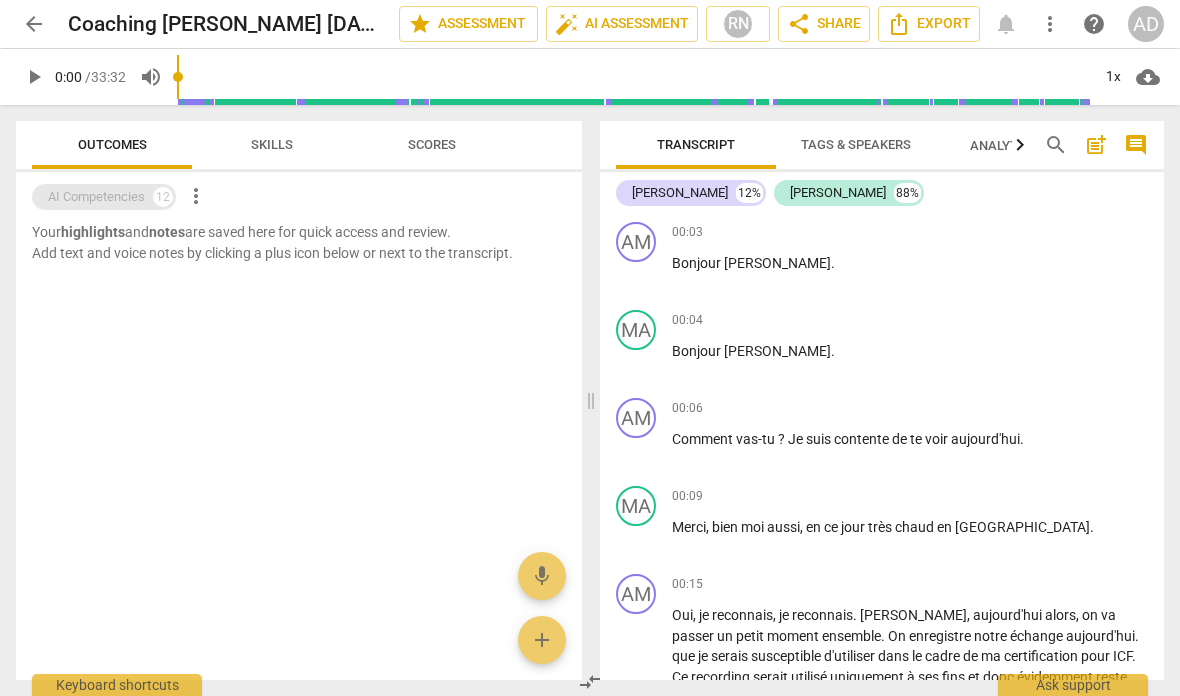 click on "12" at bounding box center (163, 197) 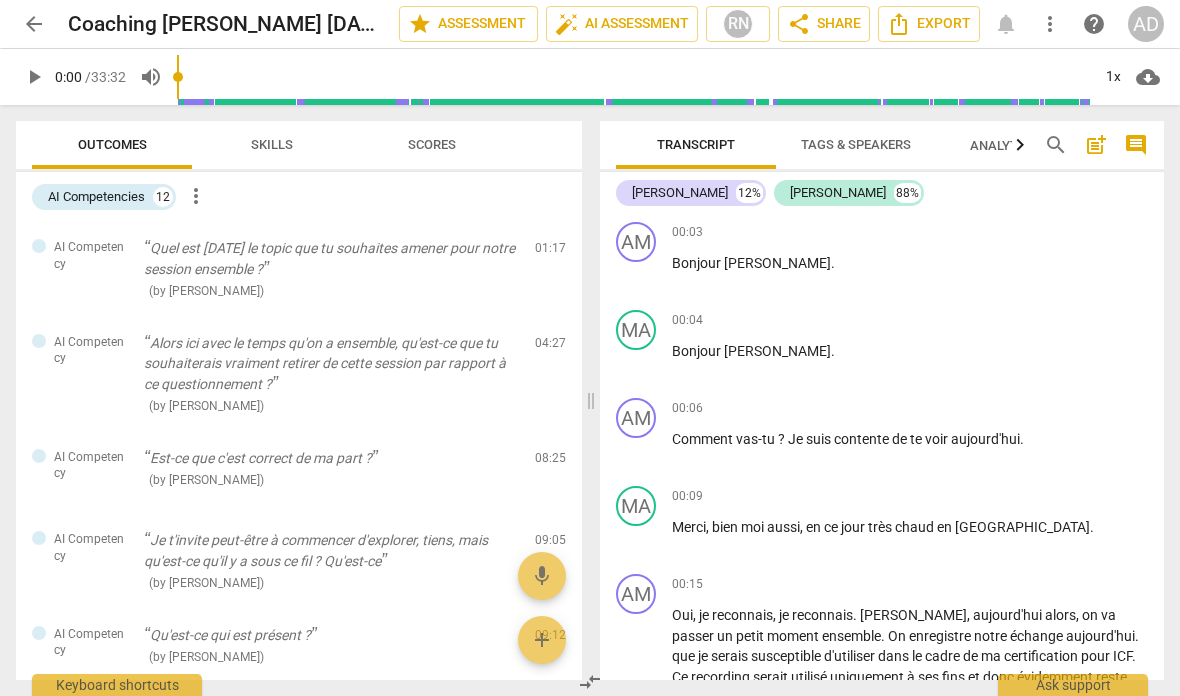 click on "more_vert" at bounding box center (196, 196) 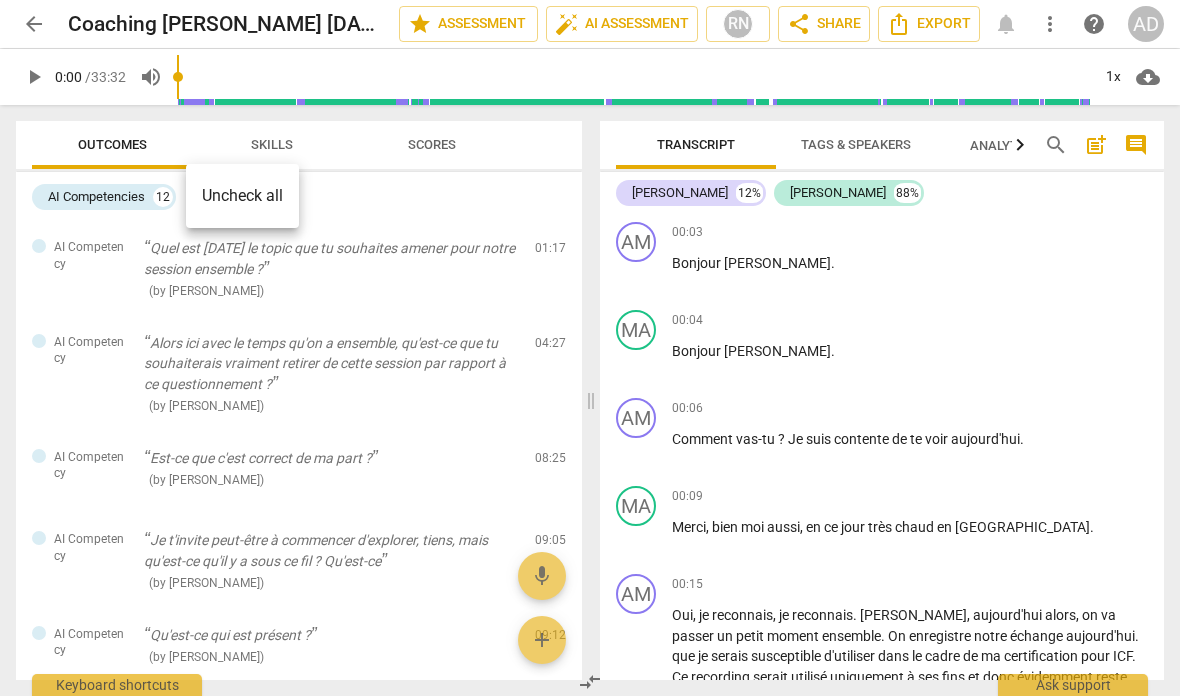 click at bounding box center [590, 348] 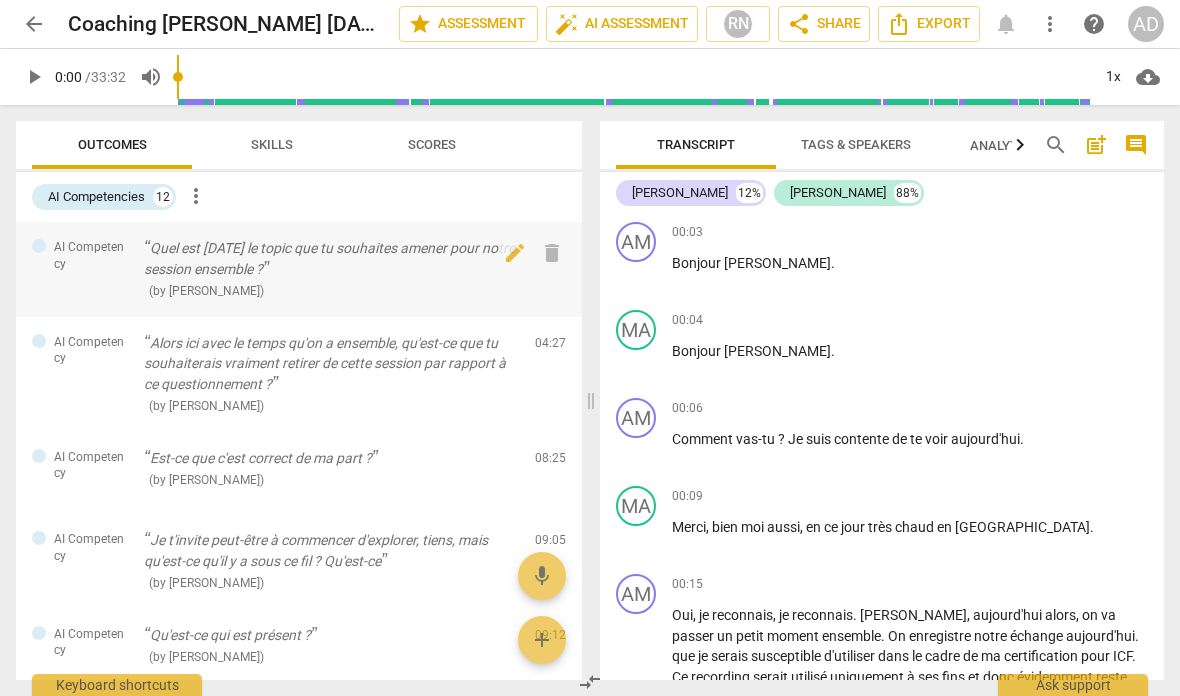 scroll, scrollTop: 0, scrollLeft: 0, axis: both 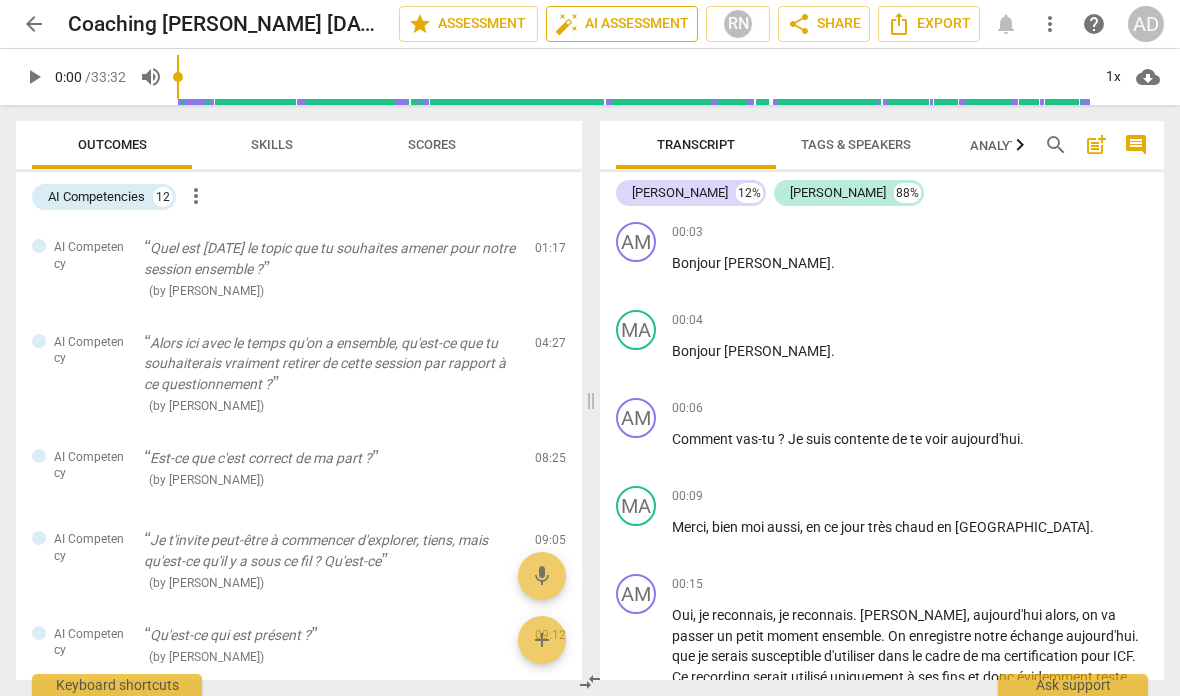 click on "auto_fix_high    AI Assessment" at bounding box center (622, 24) 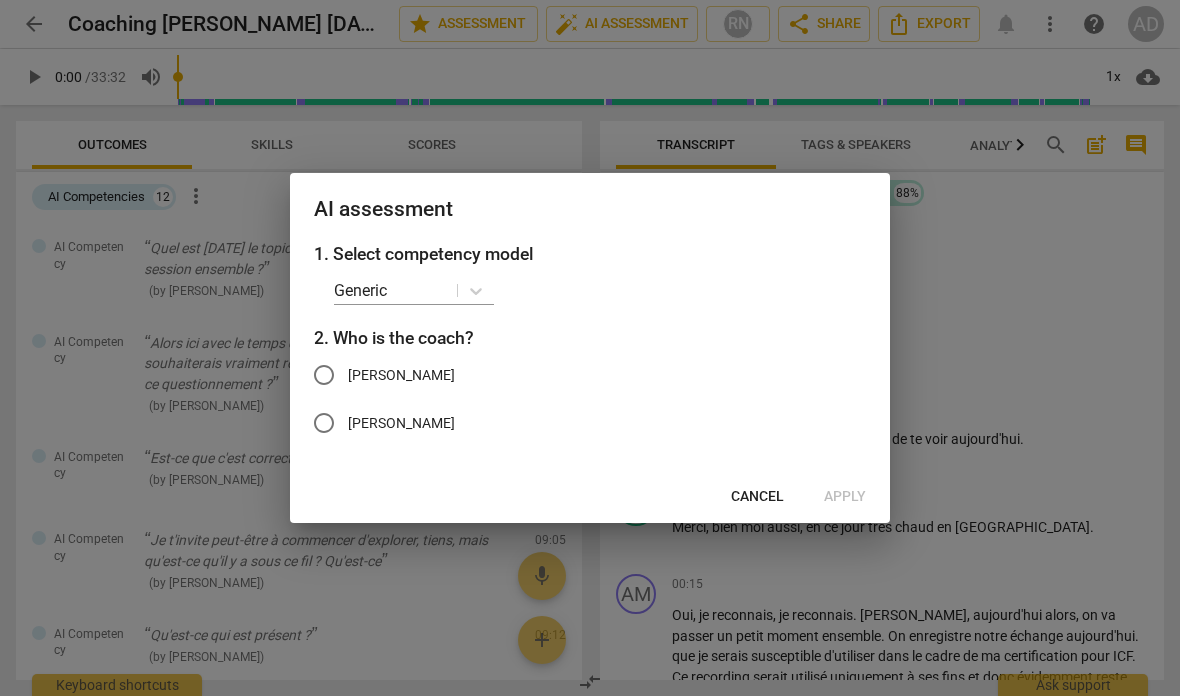 click on "[PERSON_NAME]" at bounding box center [324, 375] 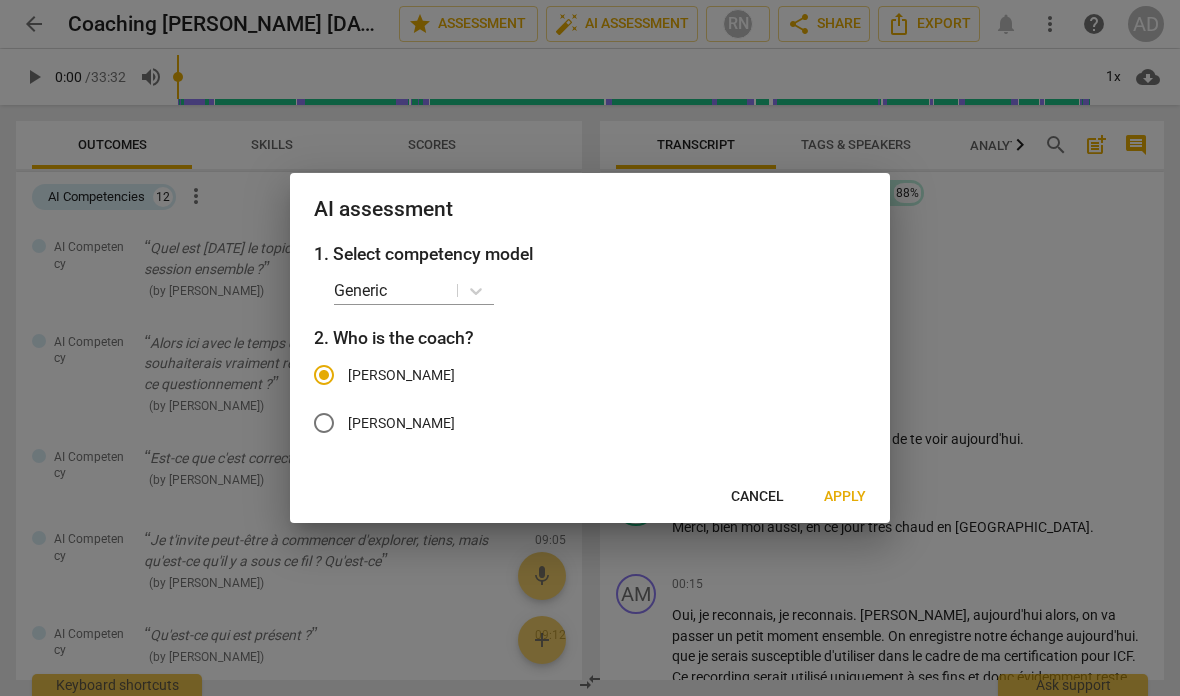 click on "Apply" at bounding box center (845, 497) 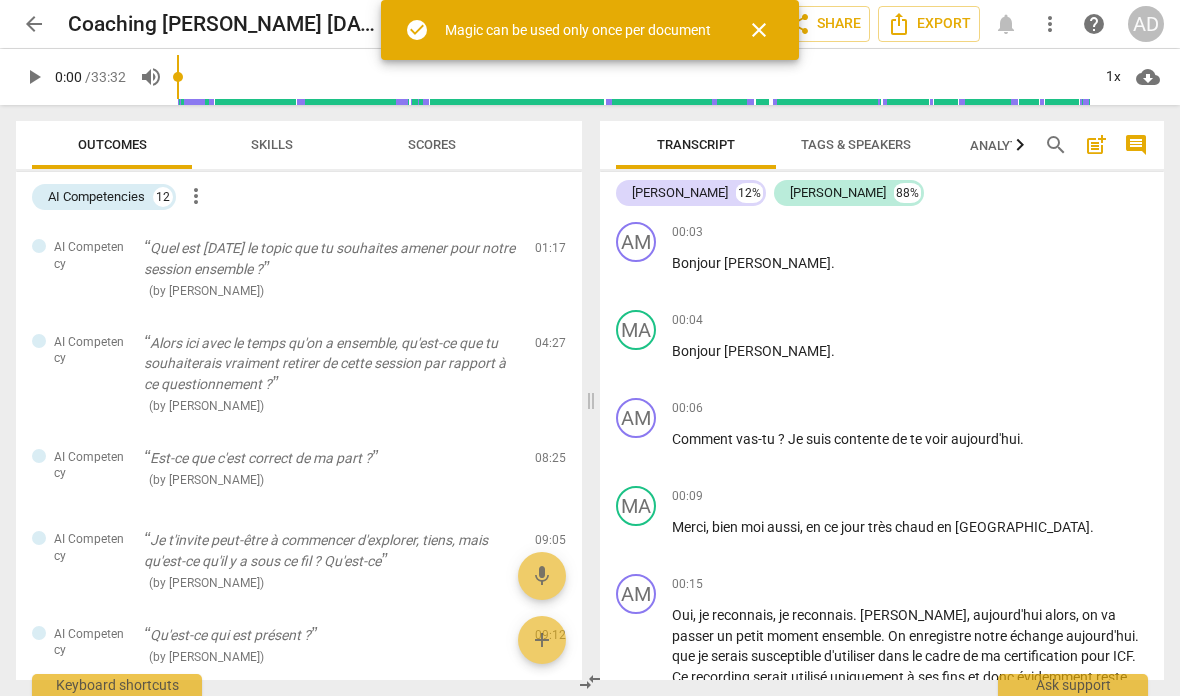 click on "close" at bounding box center [759, 30] 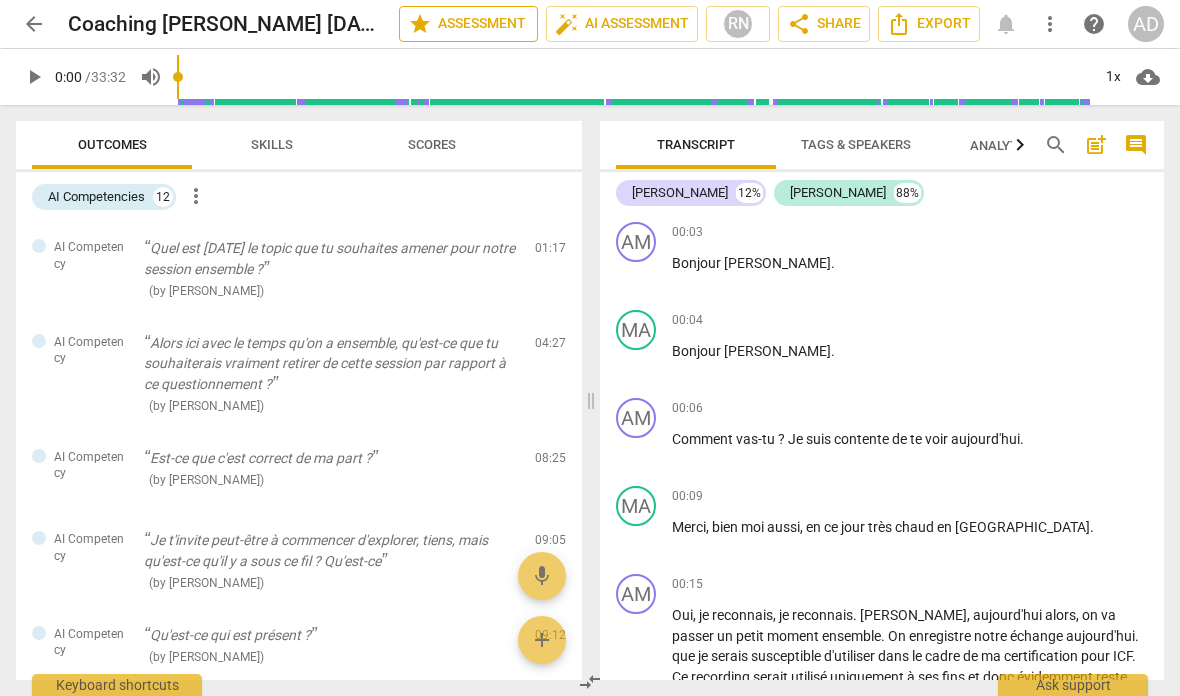 click on "star    Assessment" at bounding box center [468, 24] 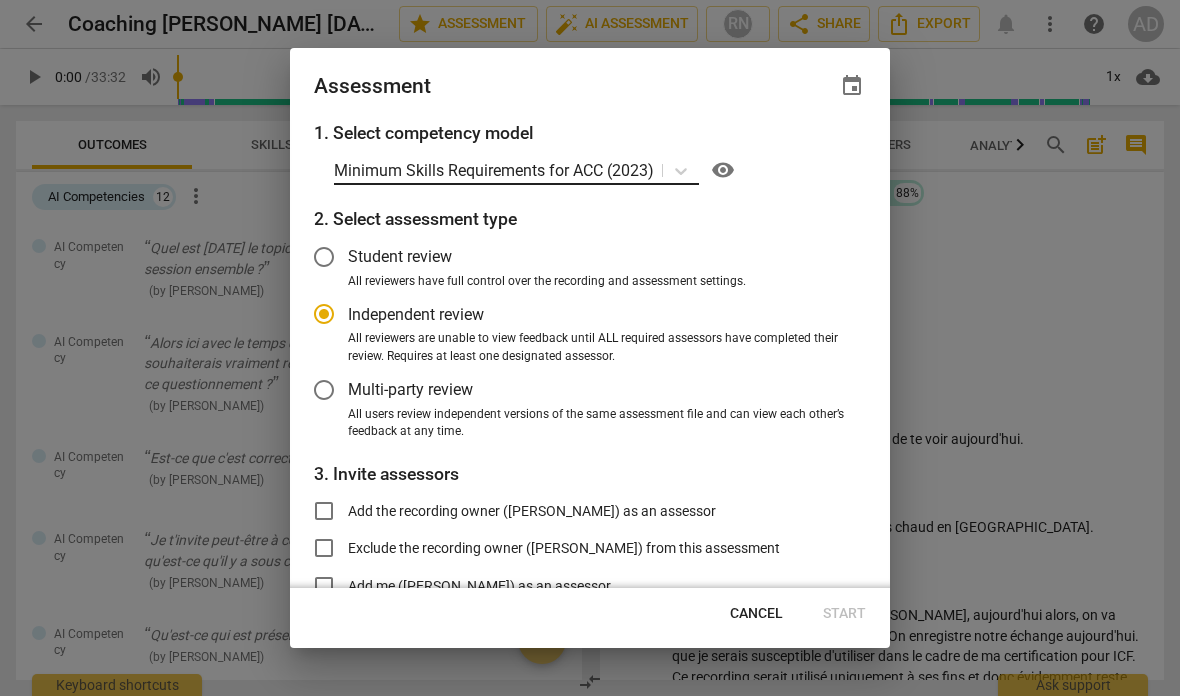 scroll, scrollTop: 0, scrollLeft: 0, axis: both 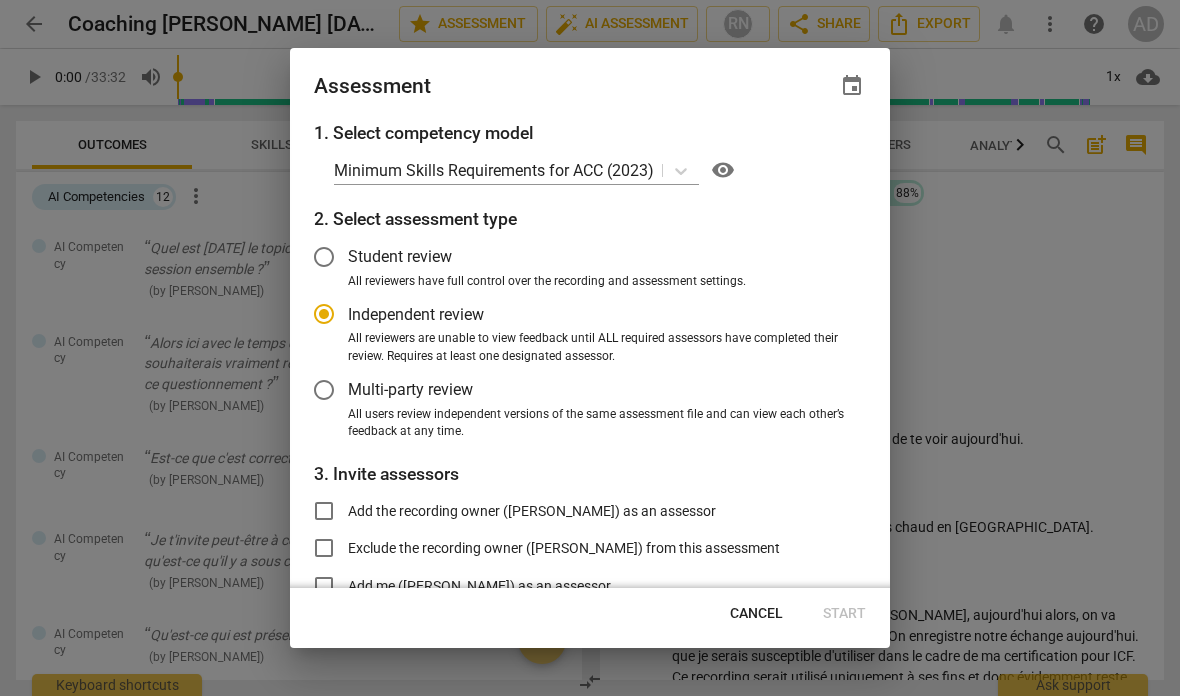 click on "Cancel" at bounding box center [756, 614] 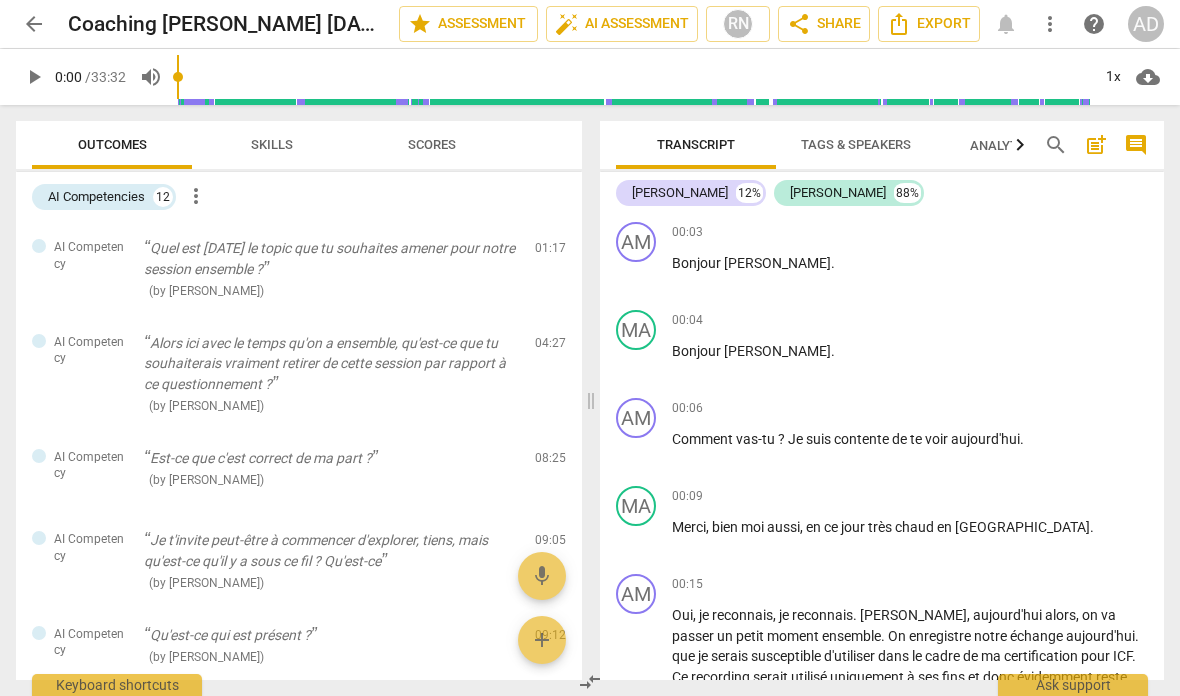 click on "more_vert" at bounding box center (196, 196) 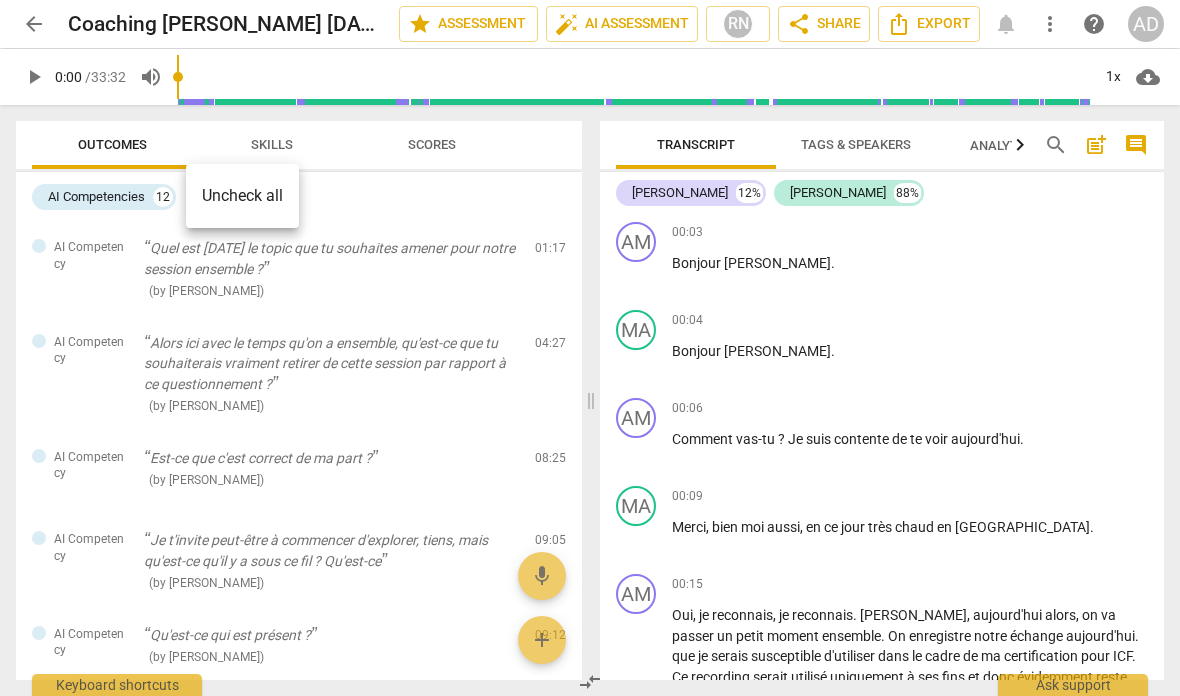 click at bounding box center [590, 348] 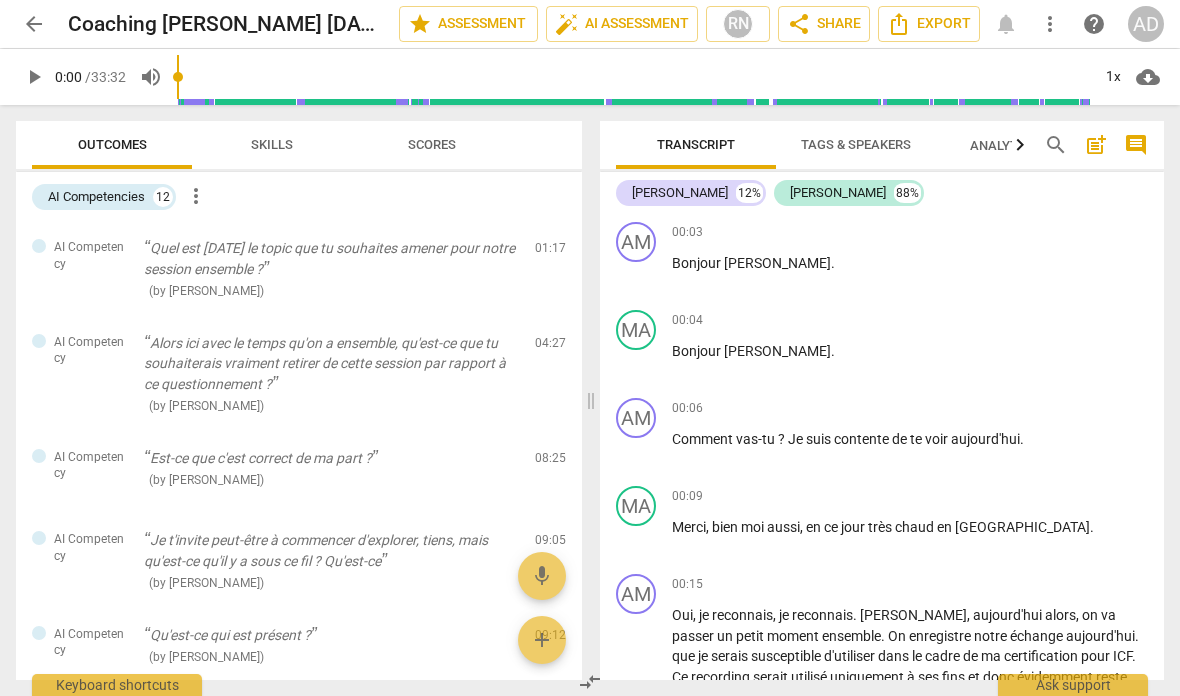 click on "arrow_back" at bounding box center (34, 24) 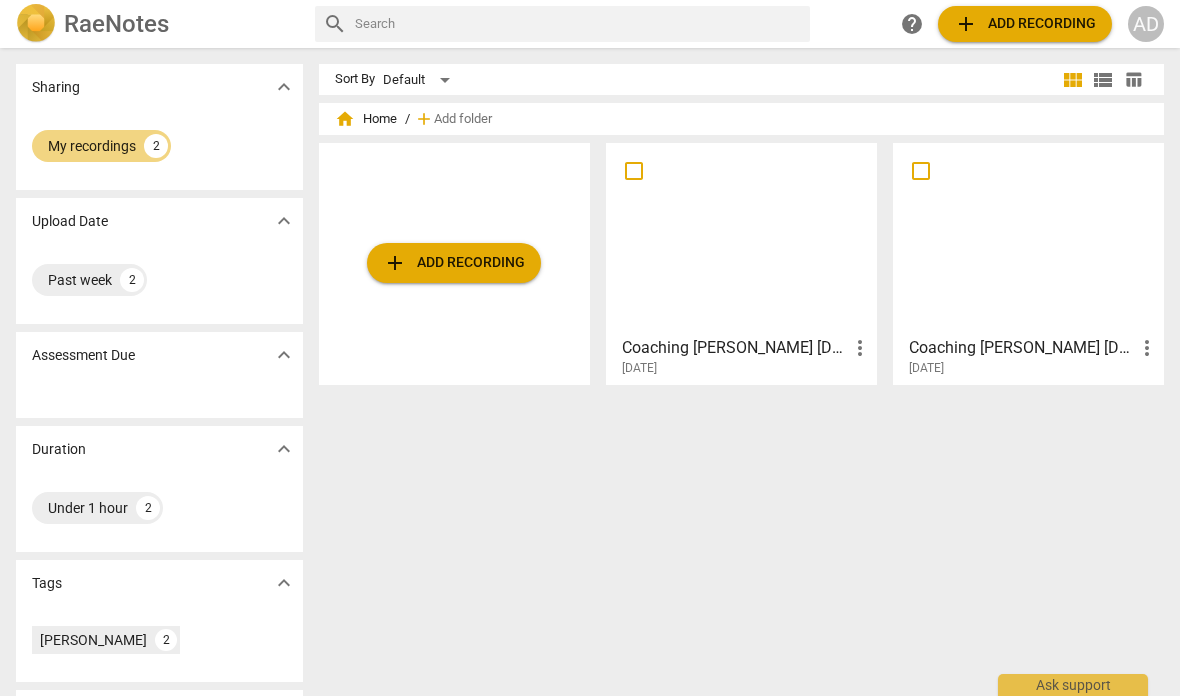 click on "add   Add recording" at bounding box center [454, 263] 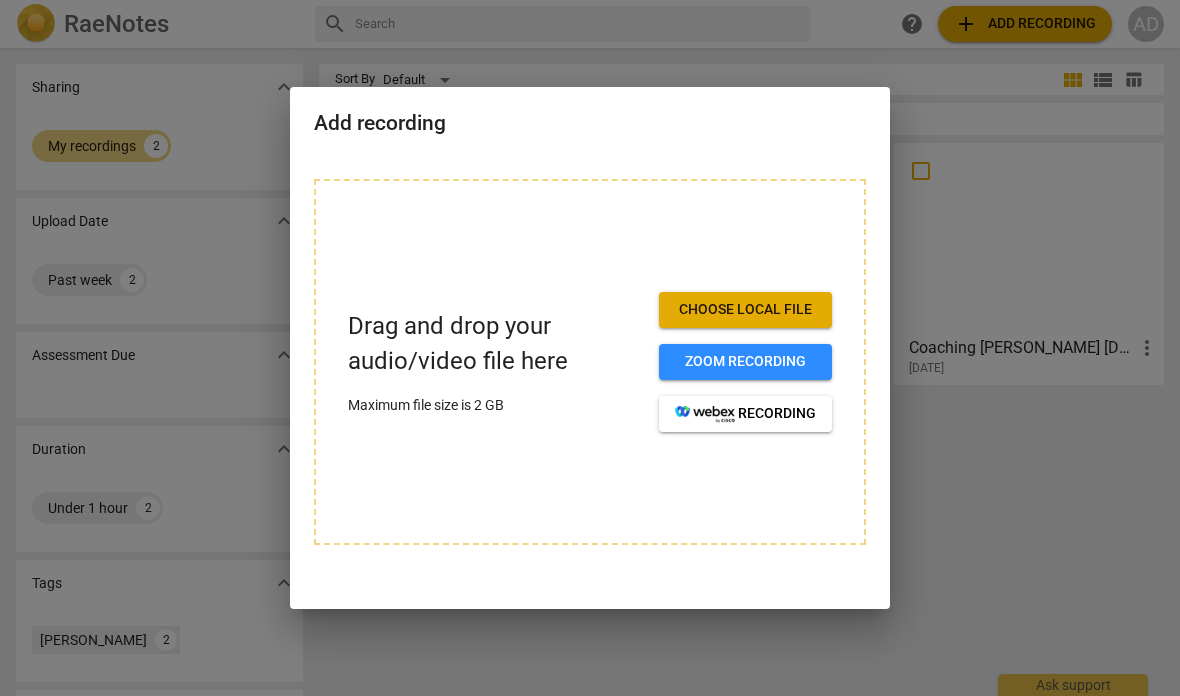 click on "Choose local file" at bounding box center (745, 310) 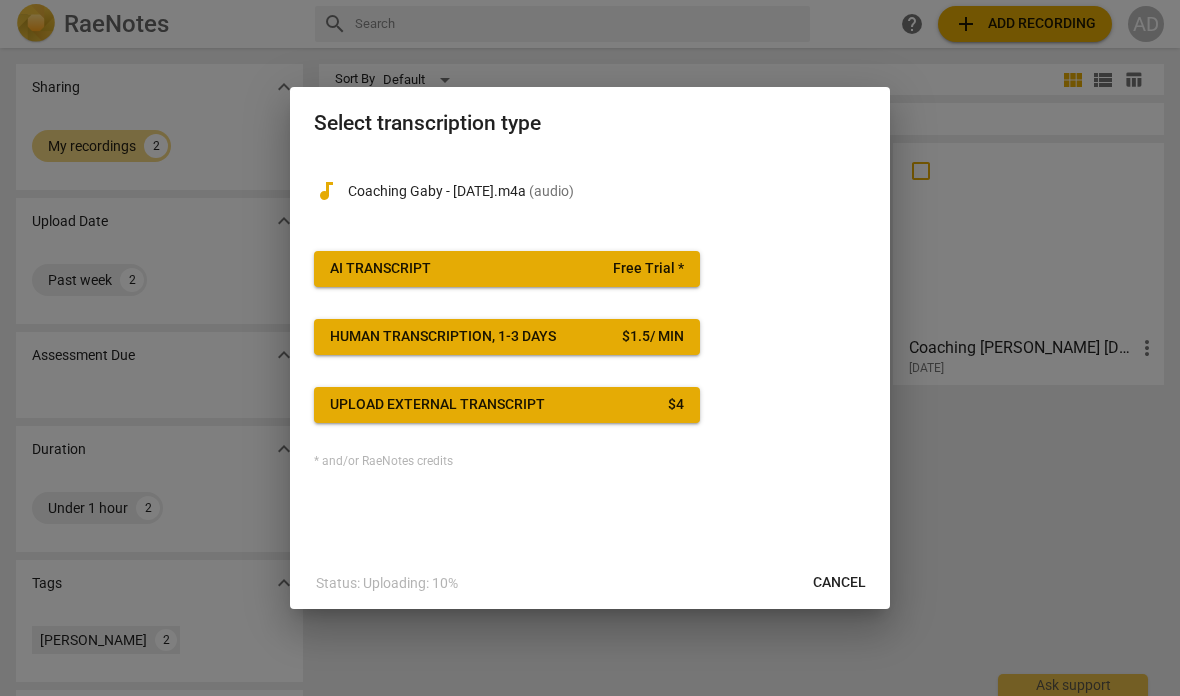 click on "AI Transcript Free Trial *" at bounding box center [507, 269] 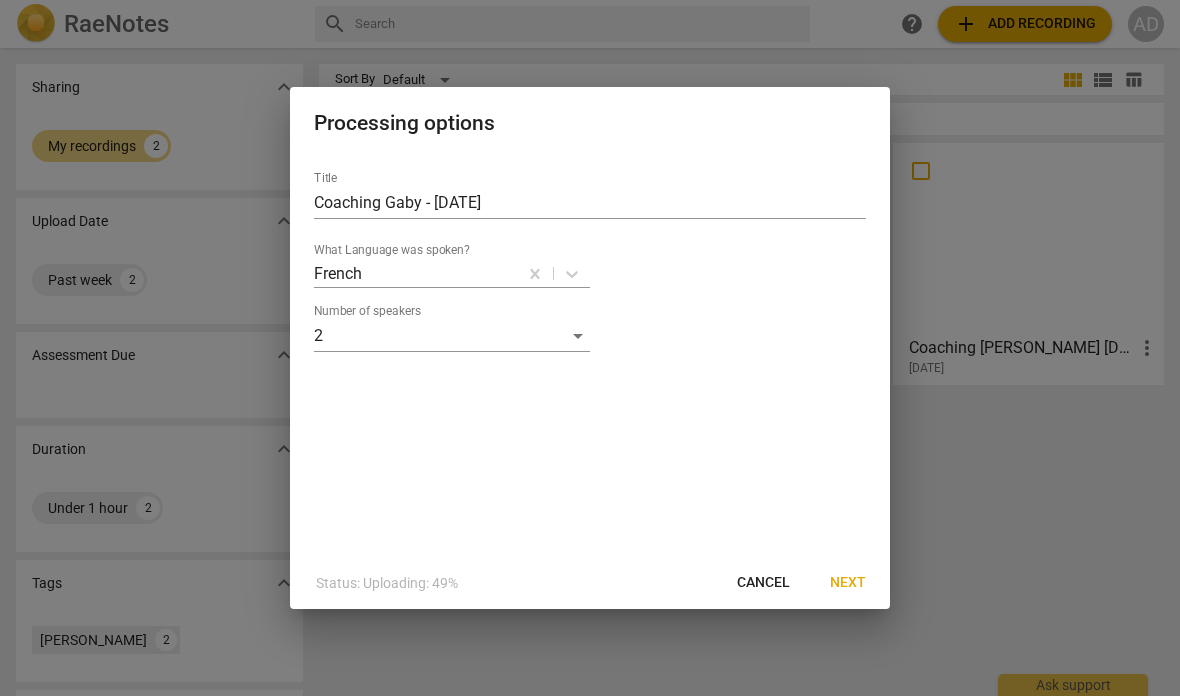 click on "Next" at bounding box center [848, 583] 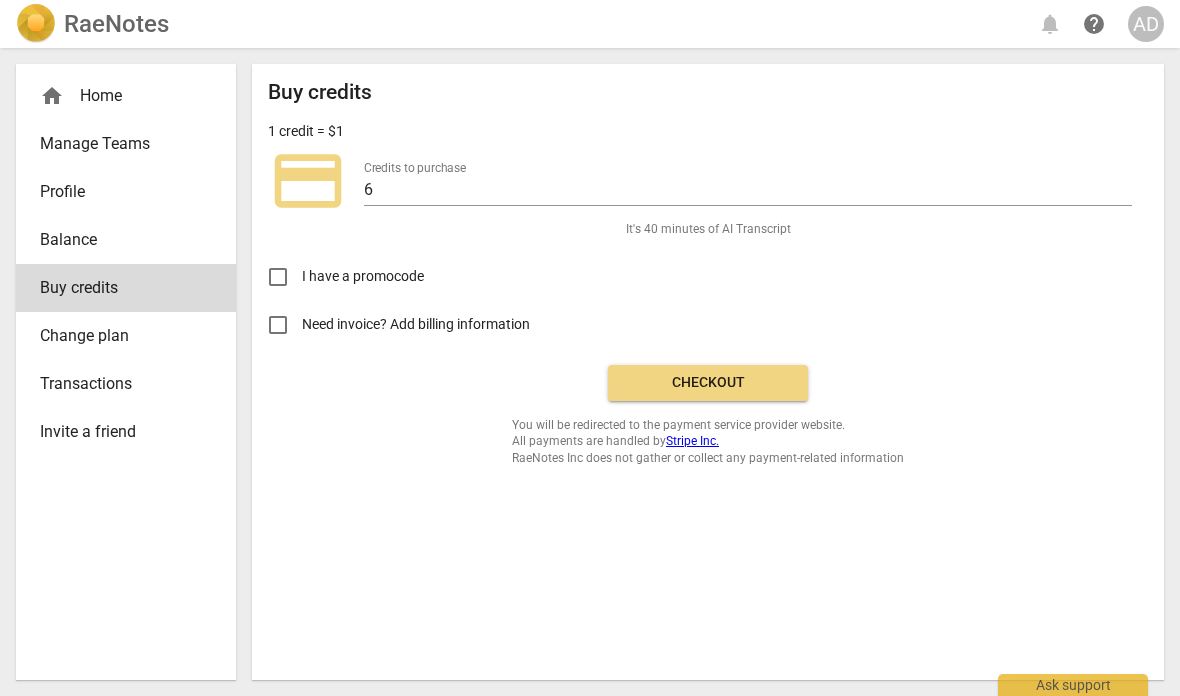 click on "Manage Teams" at bounding box center [118, 144] 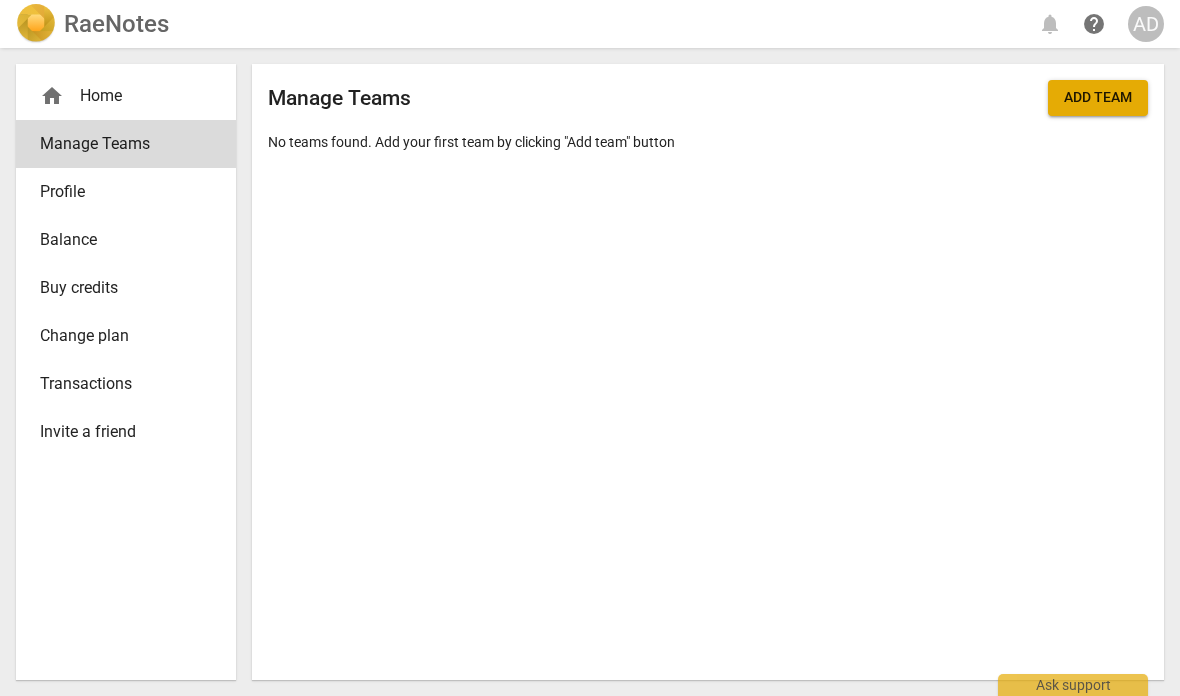 click on "Profile" at bounding box center (118, 192) 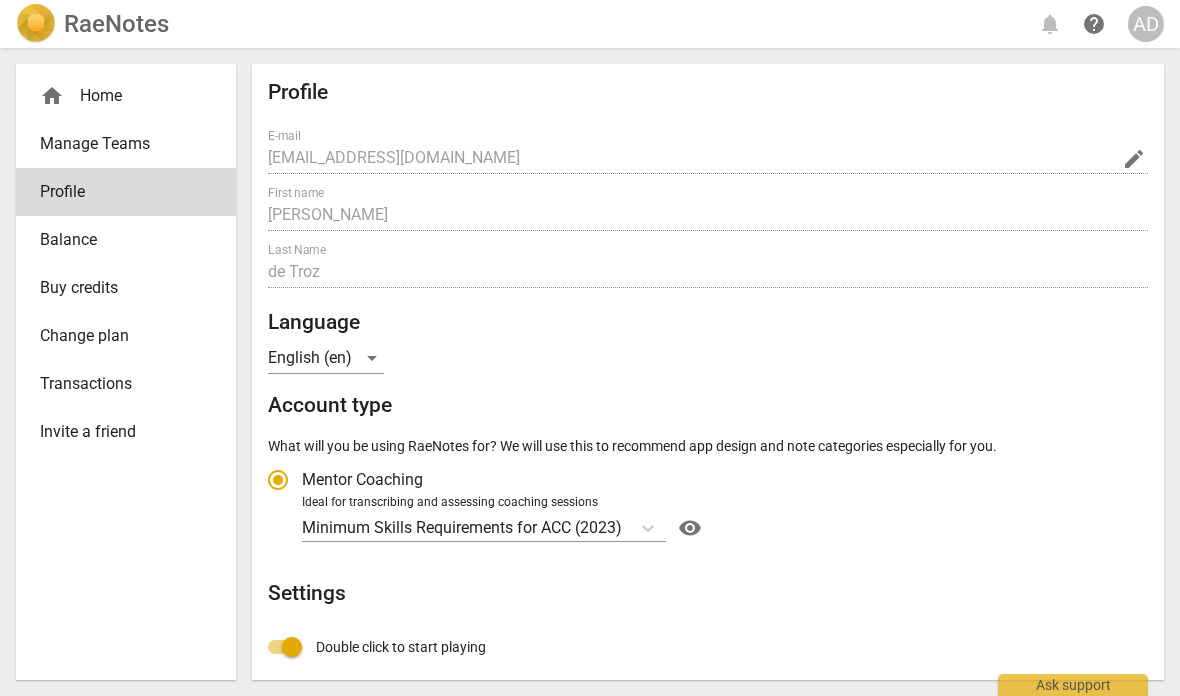 radio on "false" 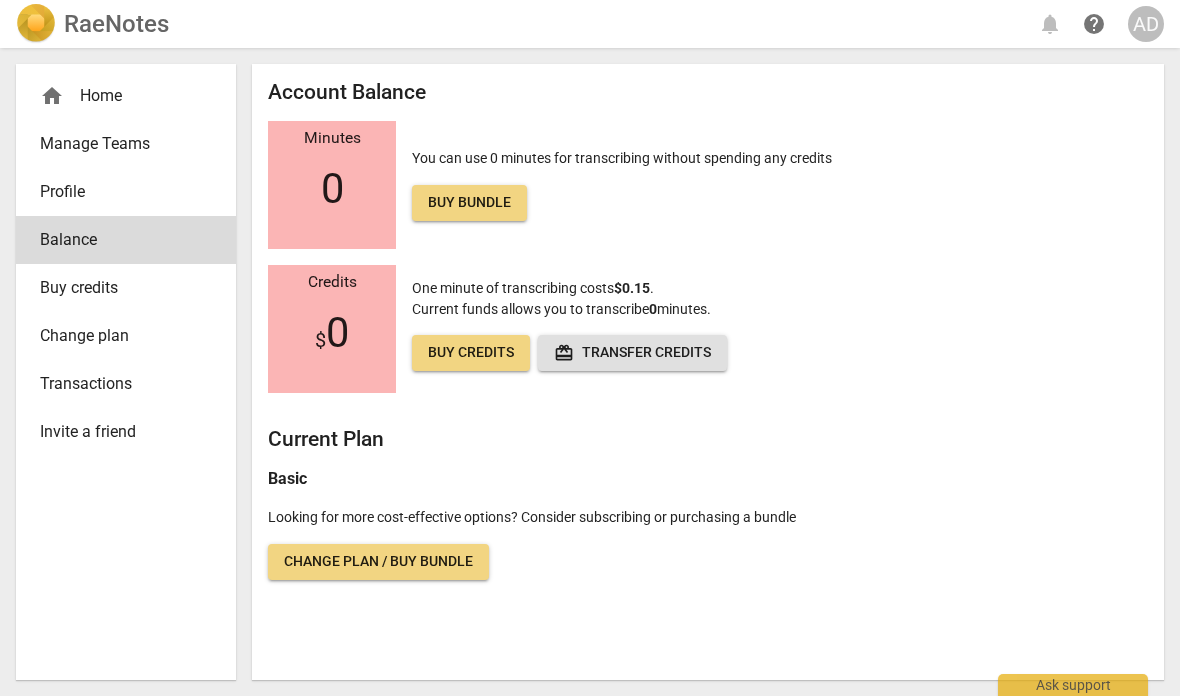 click on "Buy credits" at bounding box center (118, 288) 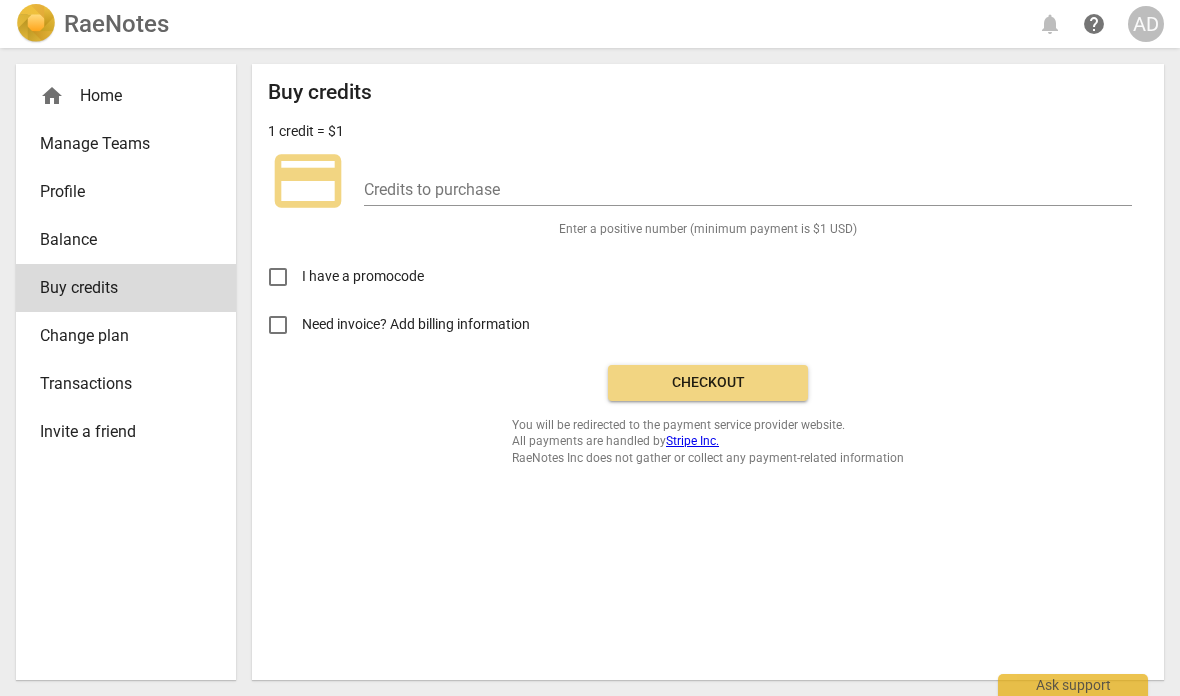 click on "Change plan" at bounding box center [126, 336] 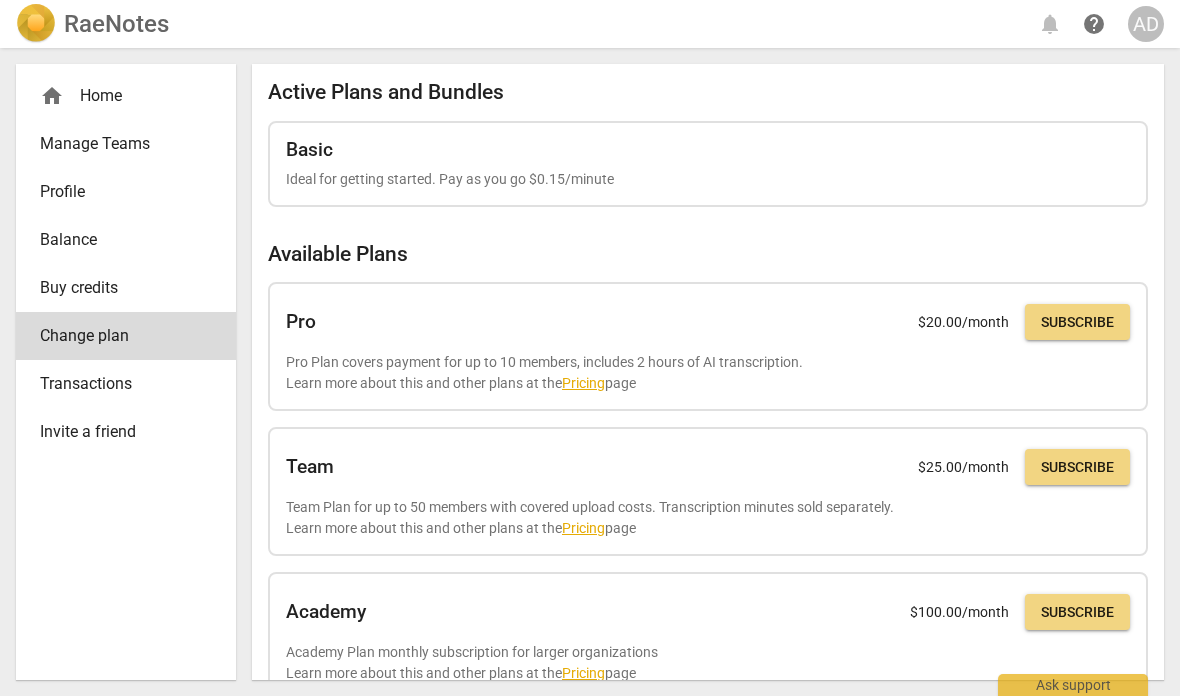 click on "Transactions" at bounding box center [118, 384] 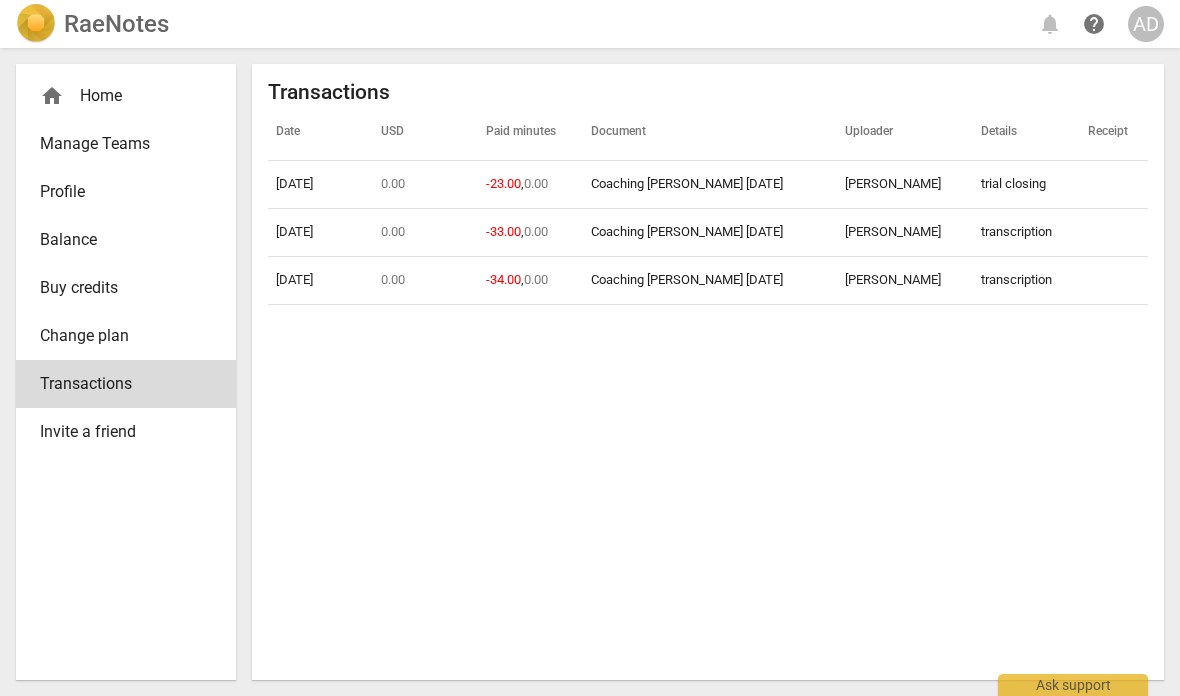 click on "RaeNotes" at bounding box center (92, 24) 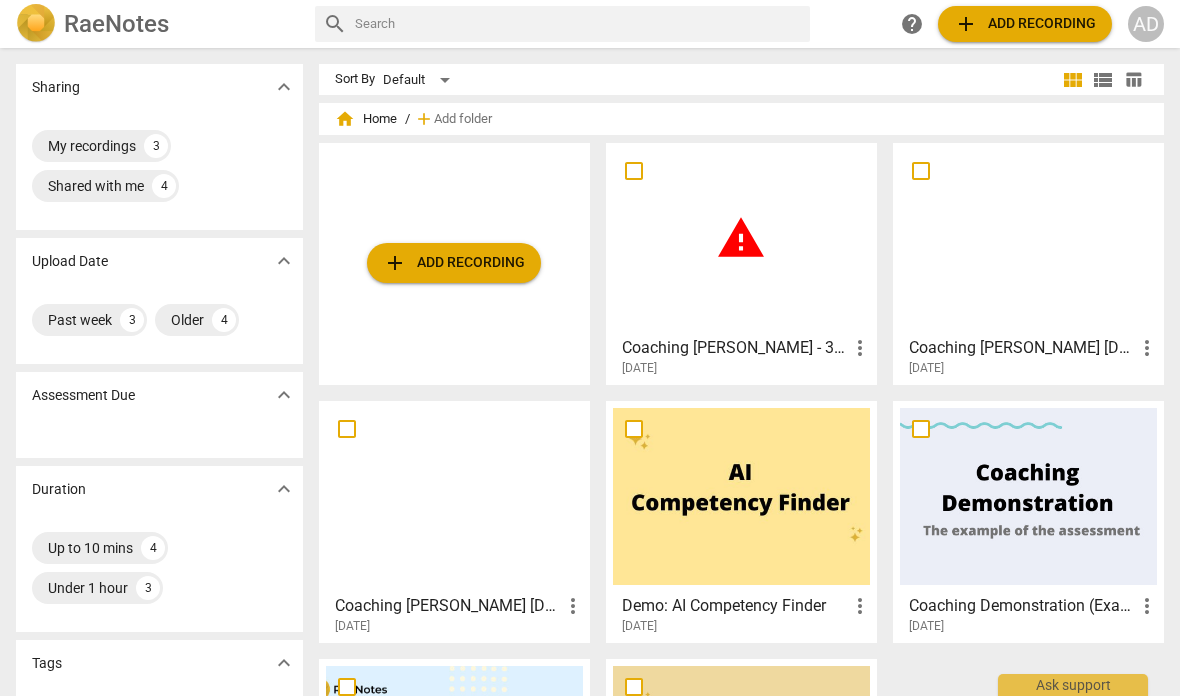 click on "more_vert" at bounding box center [860, 348] 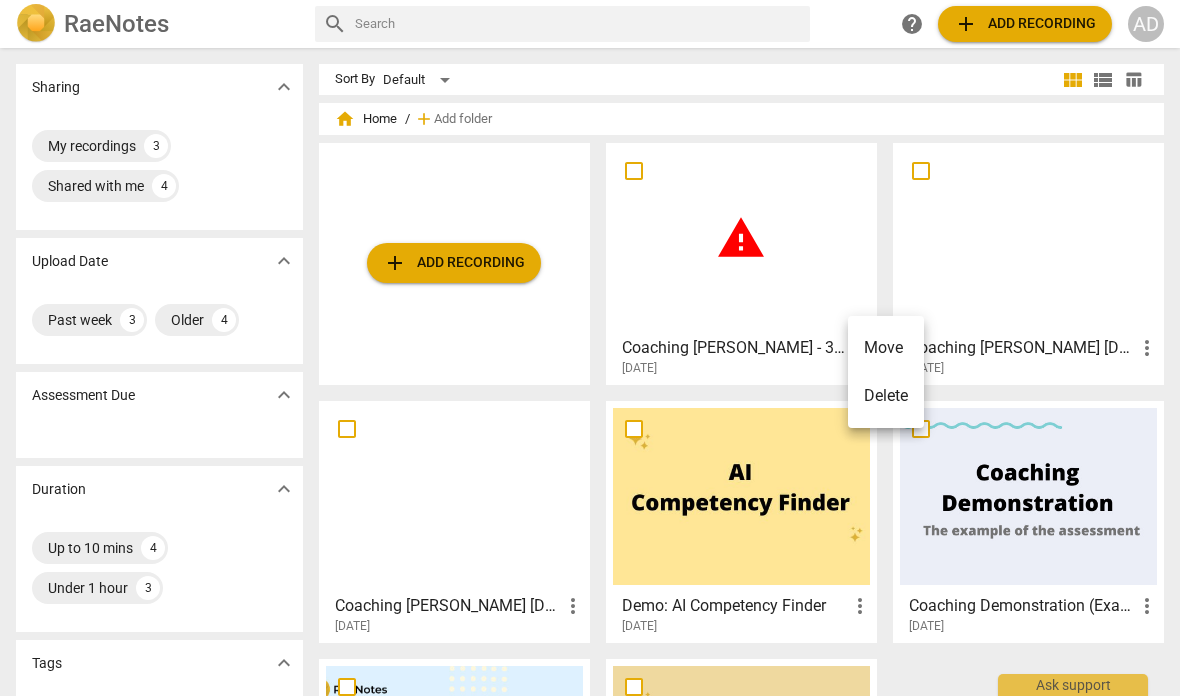 click at bounding box center (590, 348) 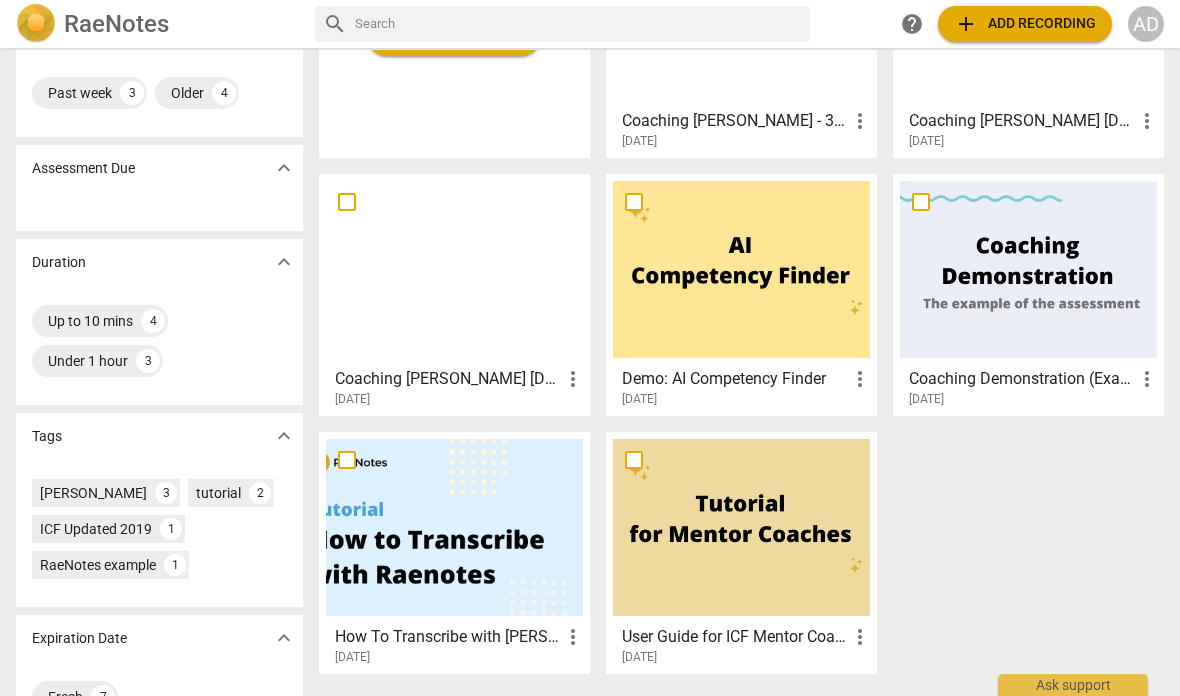 scroll, scrollTop: 232, scrollLeft: 0, axis: vertical 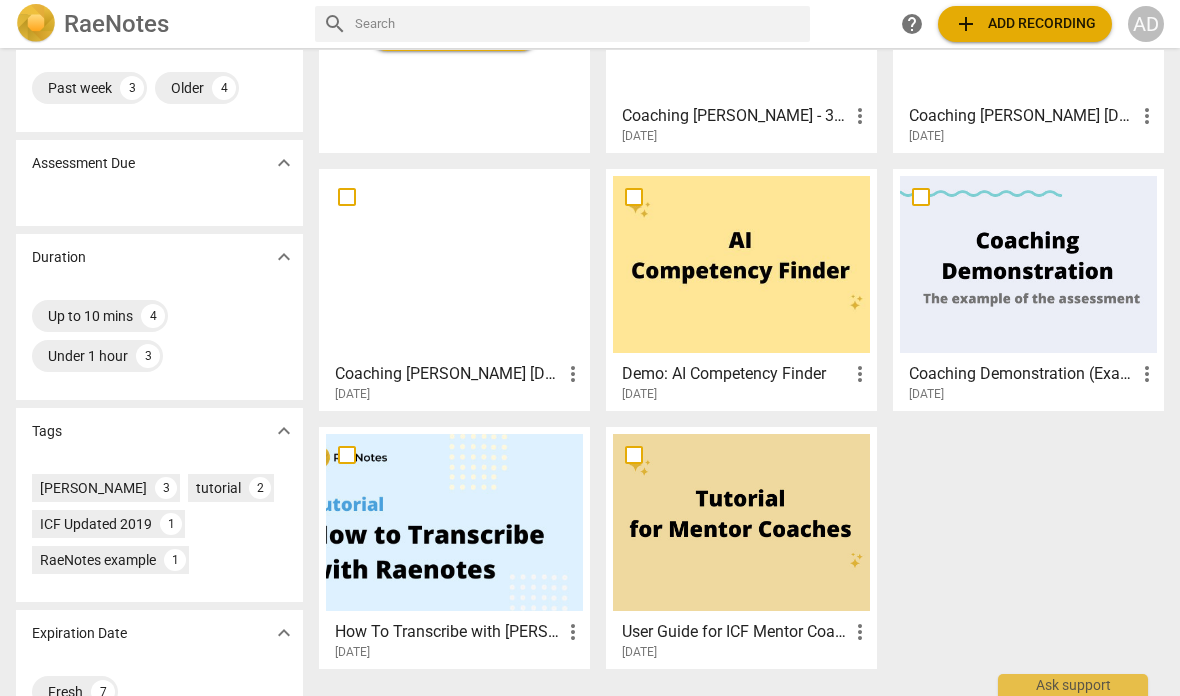 click on "[DATE]" at bounding box center [747, 394] 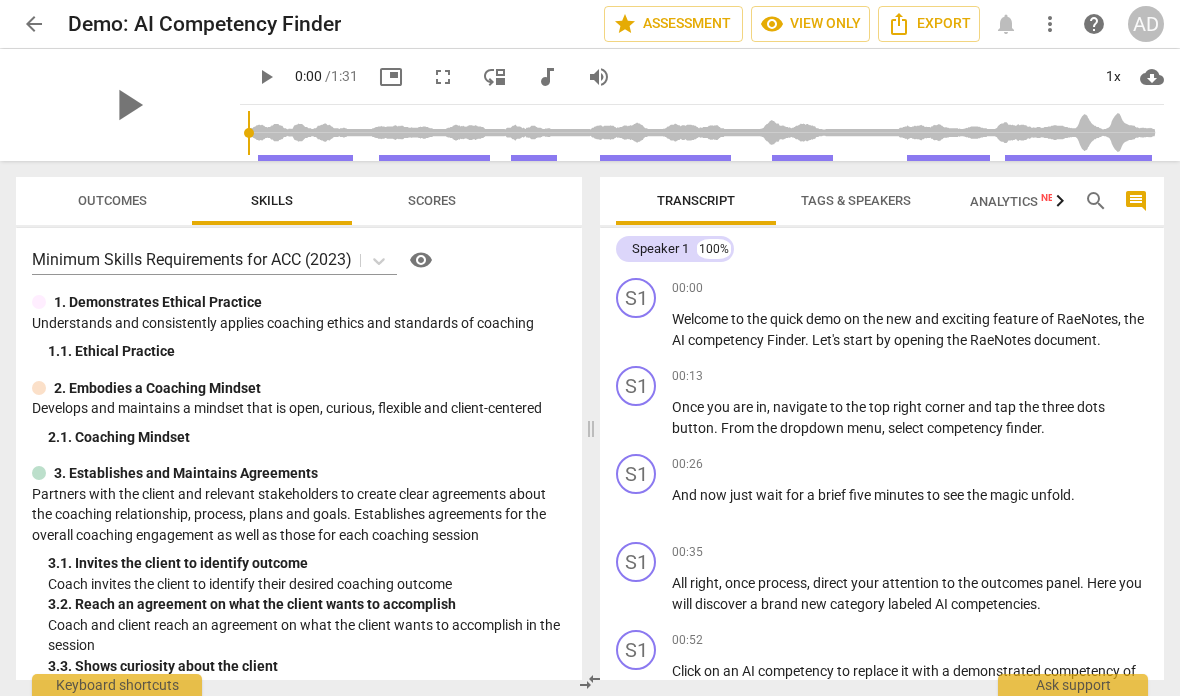 scroll, scrollTop: 0, scrollLeft: 0, axis: both 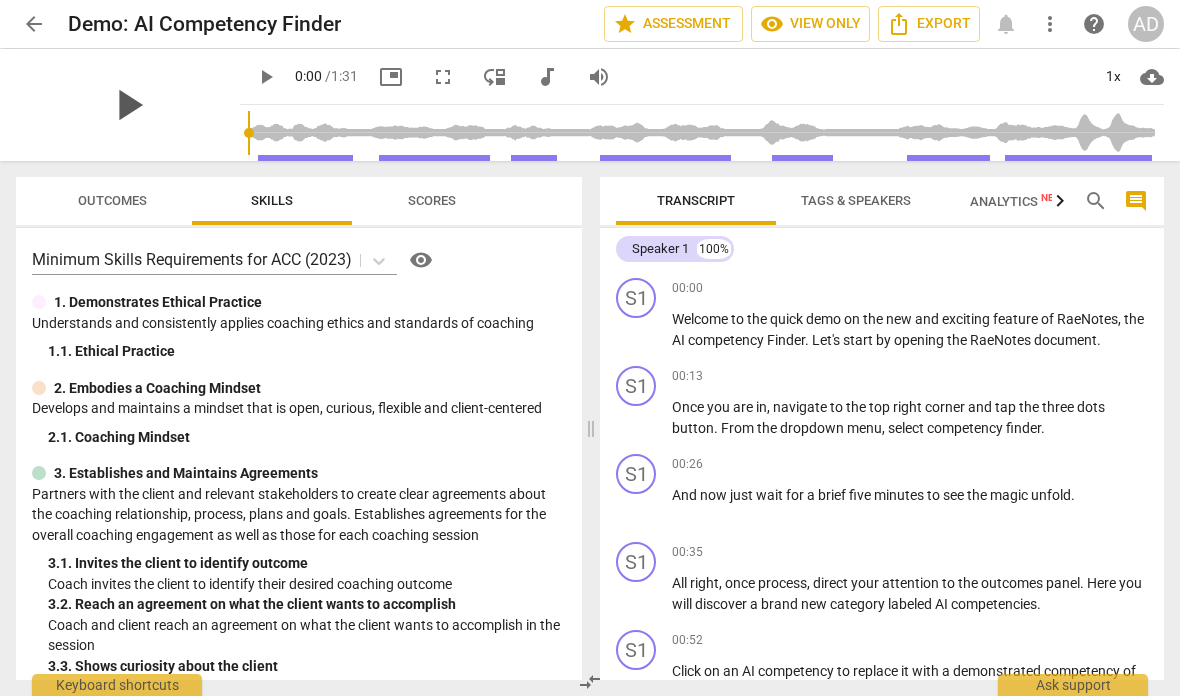 click on "play_arrow" at bounding box center (128, 105) 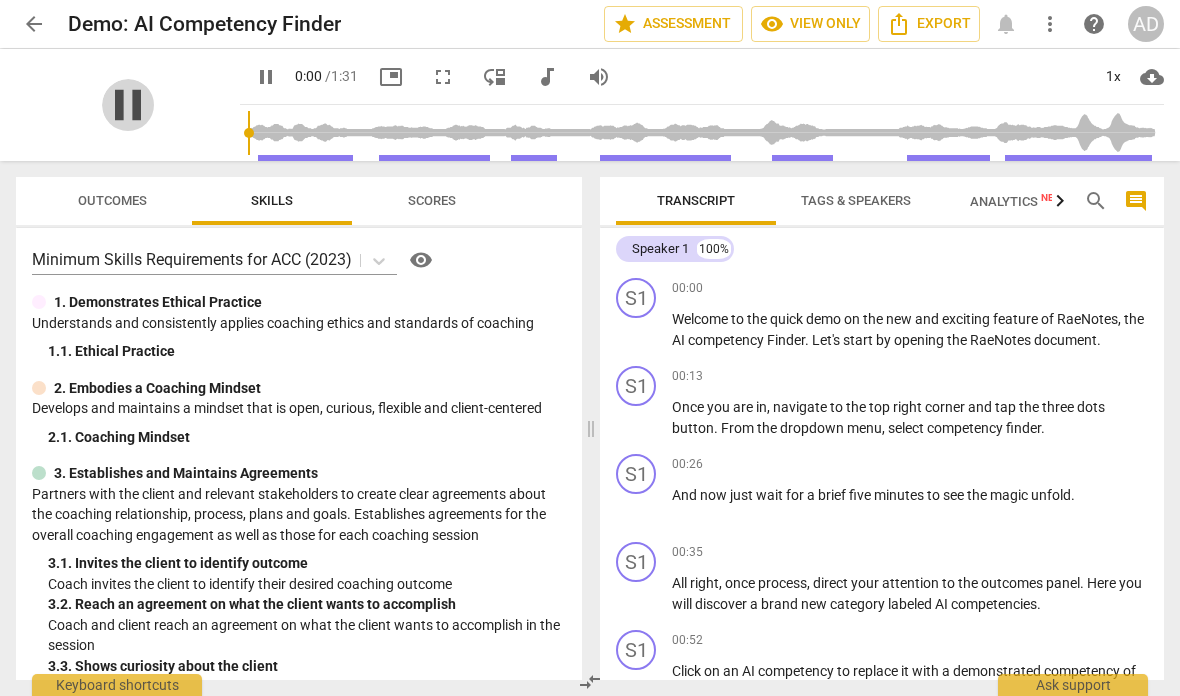 click on "pause" at bounding box center (128, 105) 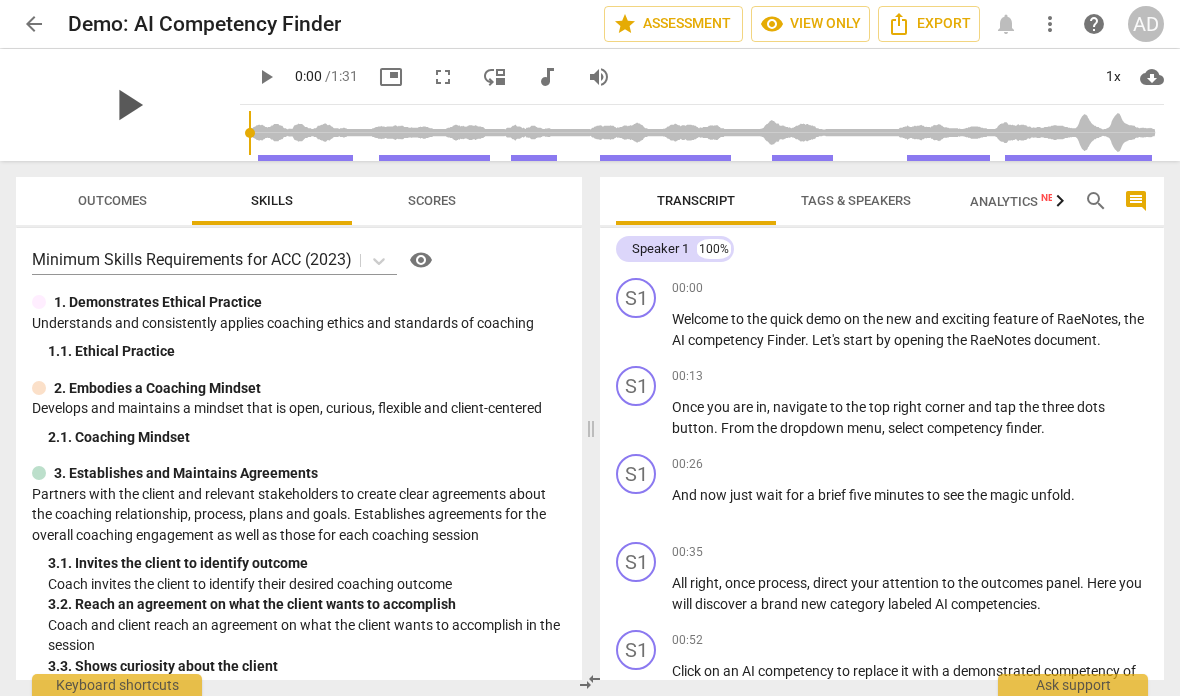 type on "0" 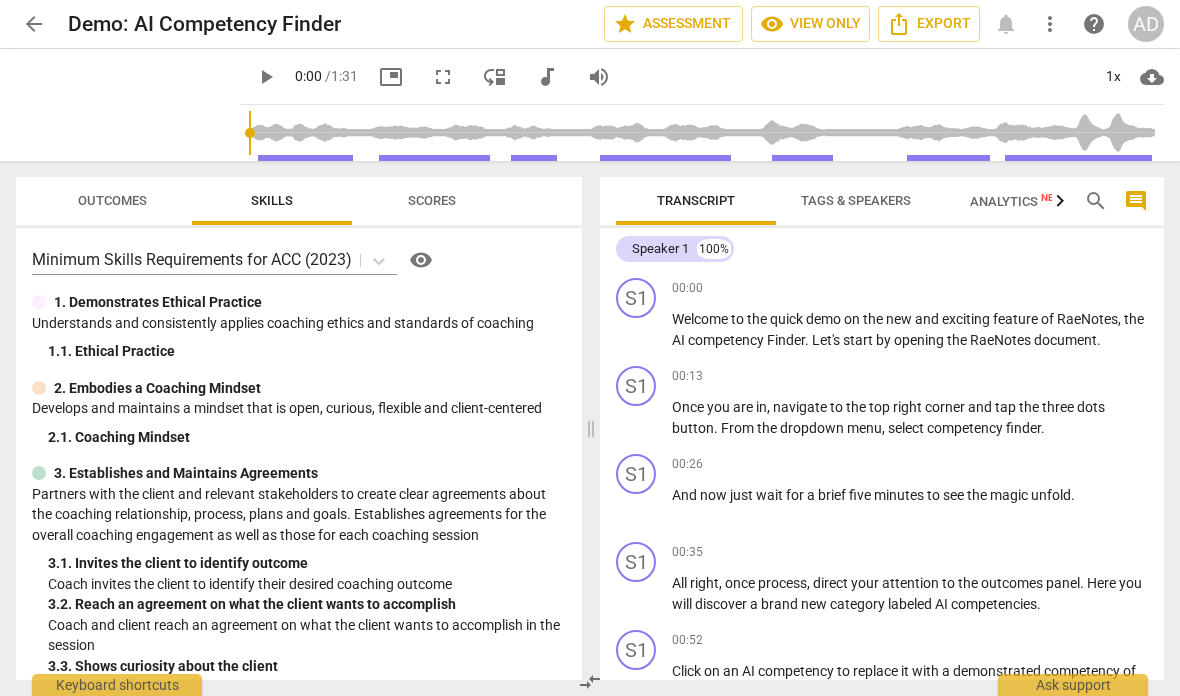 click on "arrow_back" at bounding box center (34, 24) 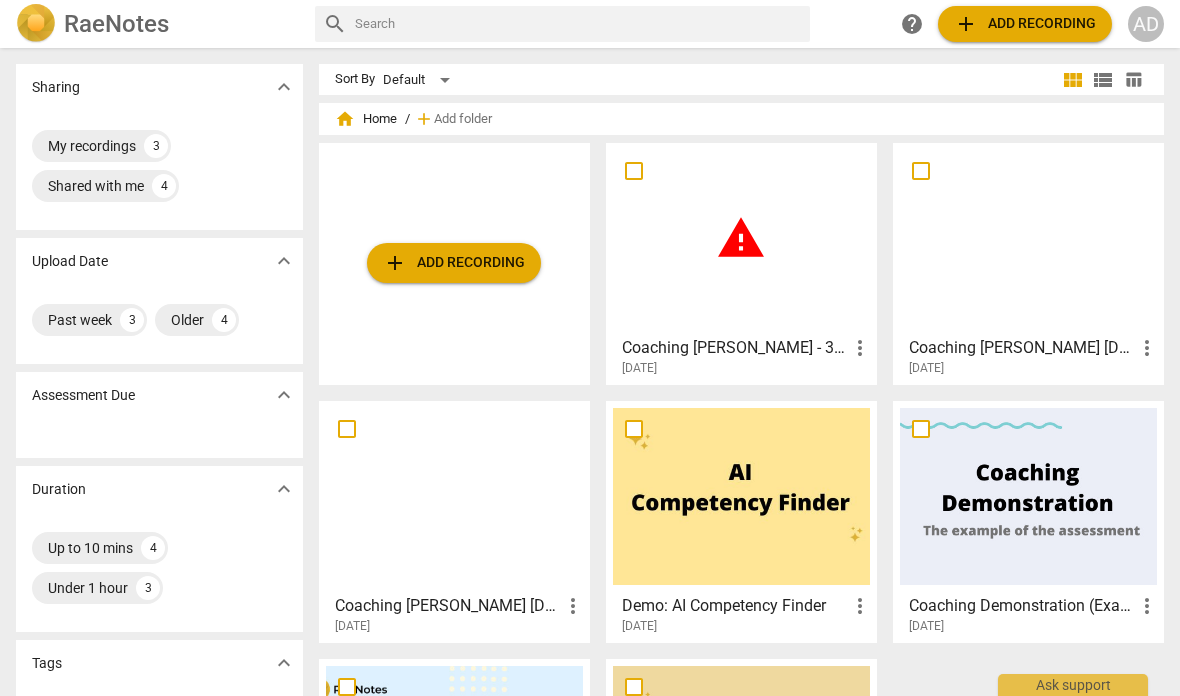 scroll, scrollTop: 0, scrollLeft: 0, axis: both 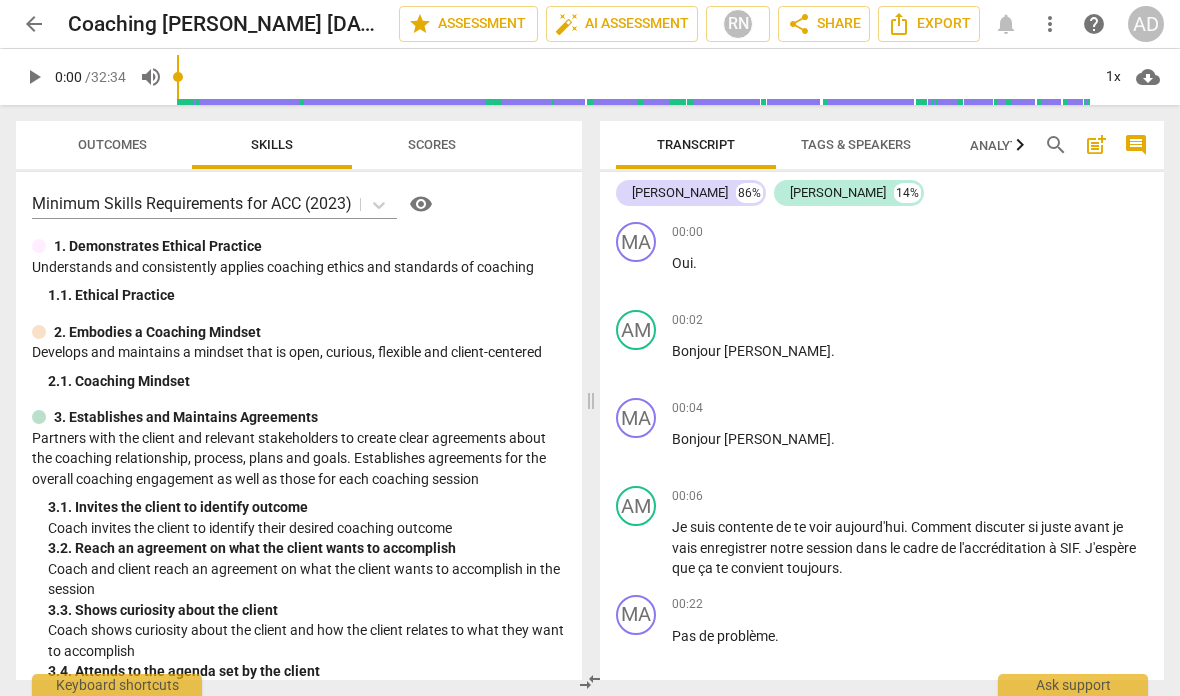 click on "Tags & Speakers" at bounding box center [856, 144] 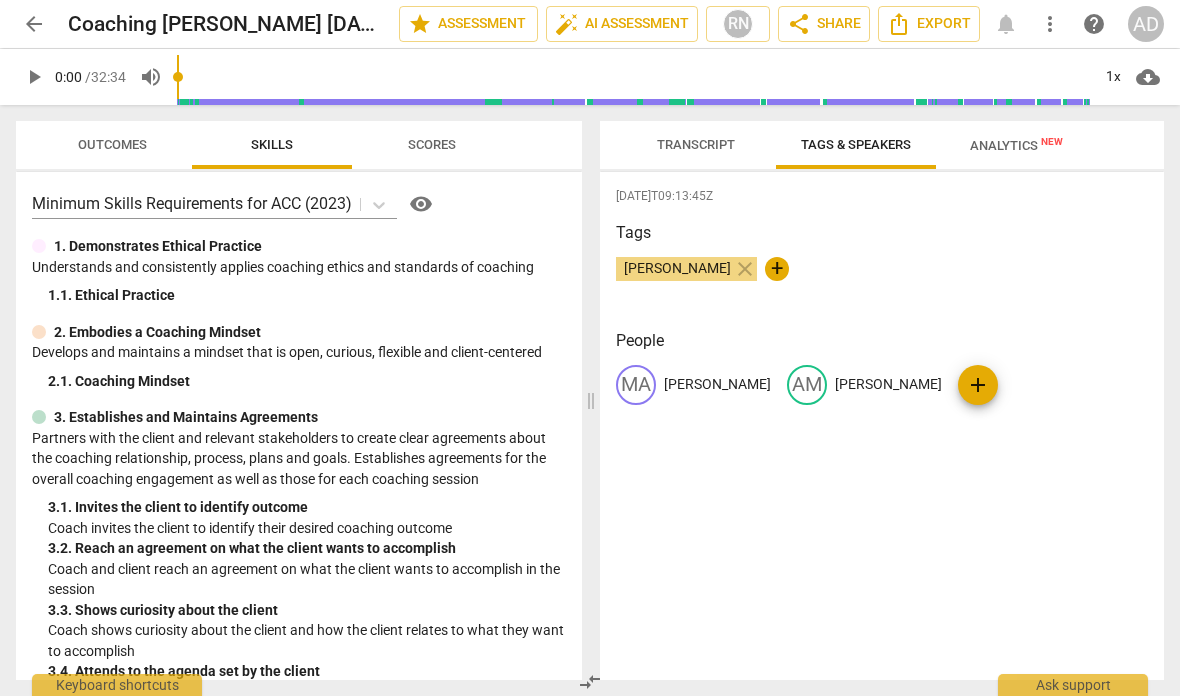 click on "Analytics   New" at bounding box center [1016, 145] 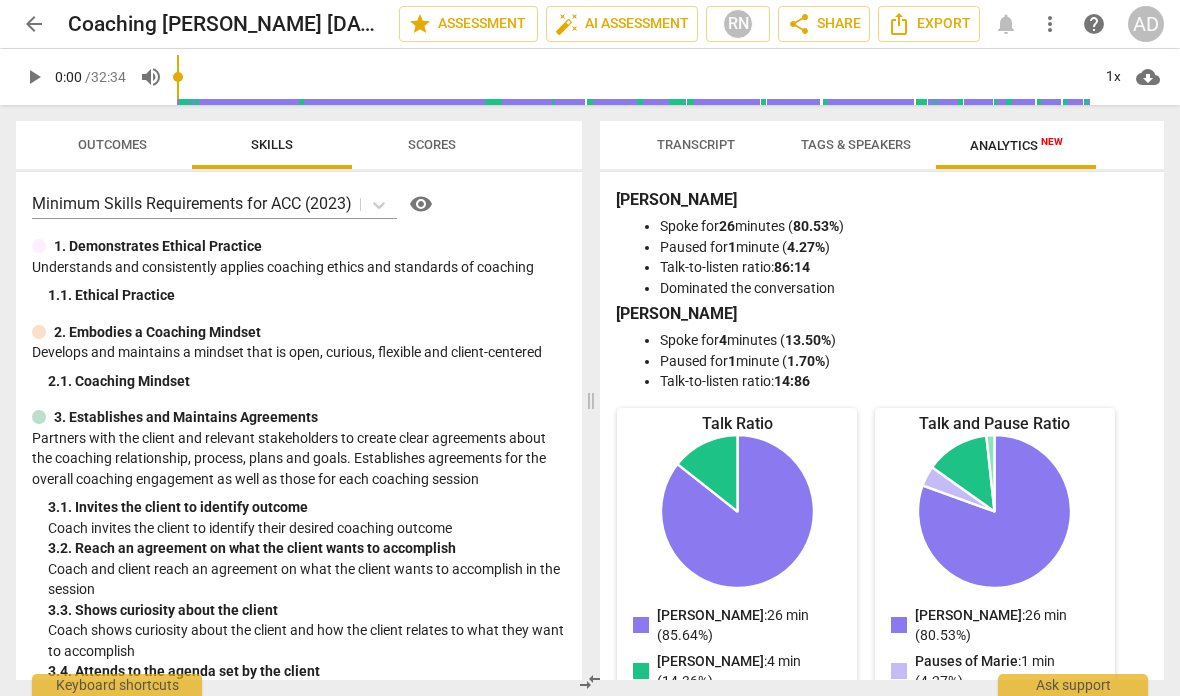 scroll, scrollTop: 0, scrollLeft: 0, axis: both 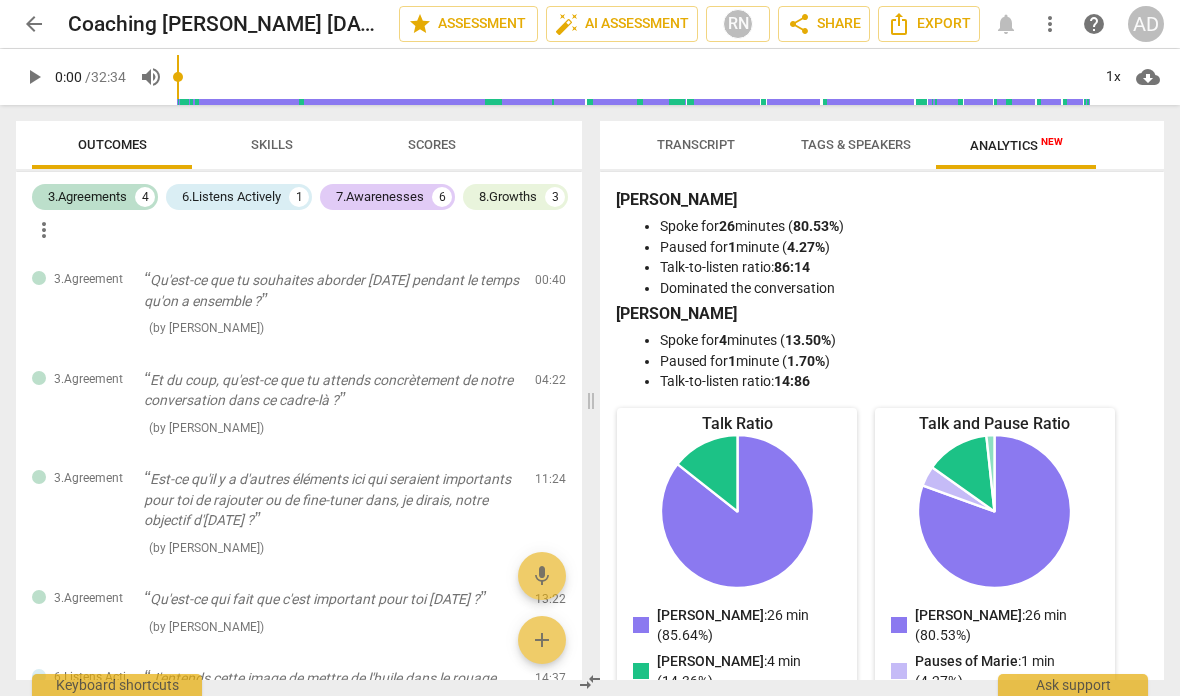 click on "arrow_back" at bounding box center (34, 24) 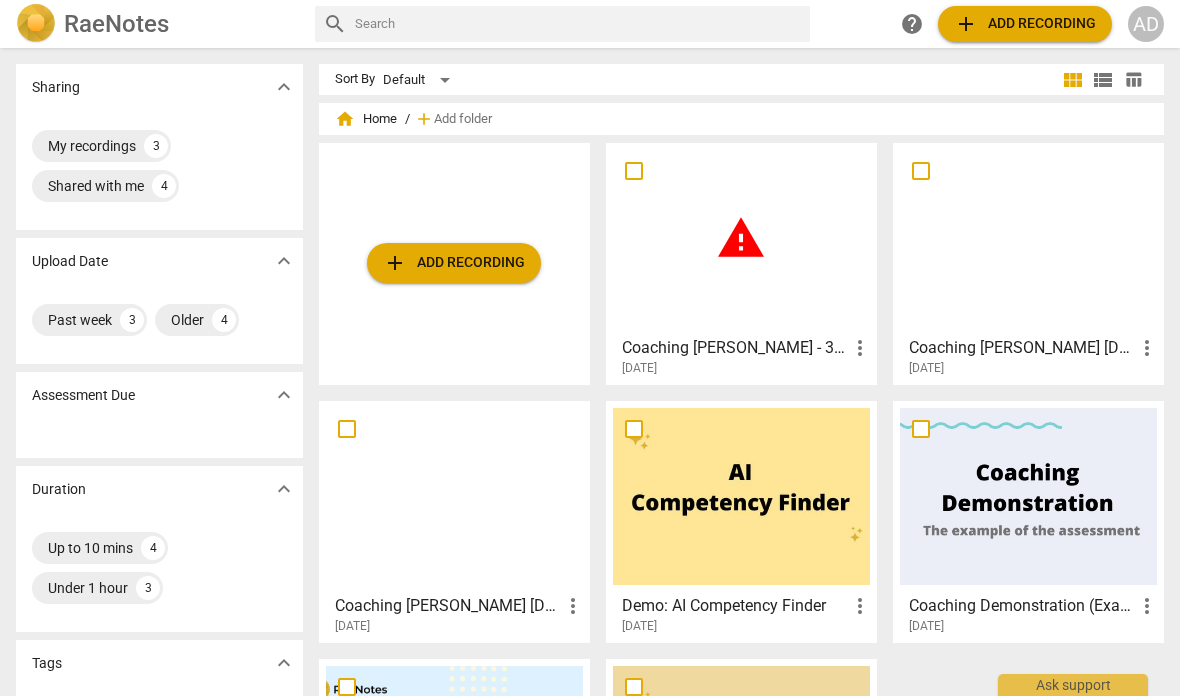 click on "[DATE]" at bounding box center [460, 626] 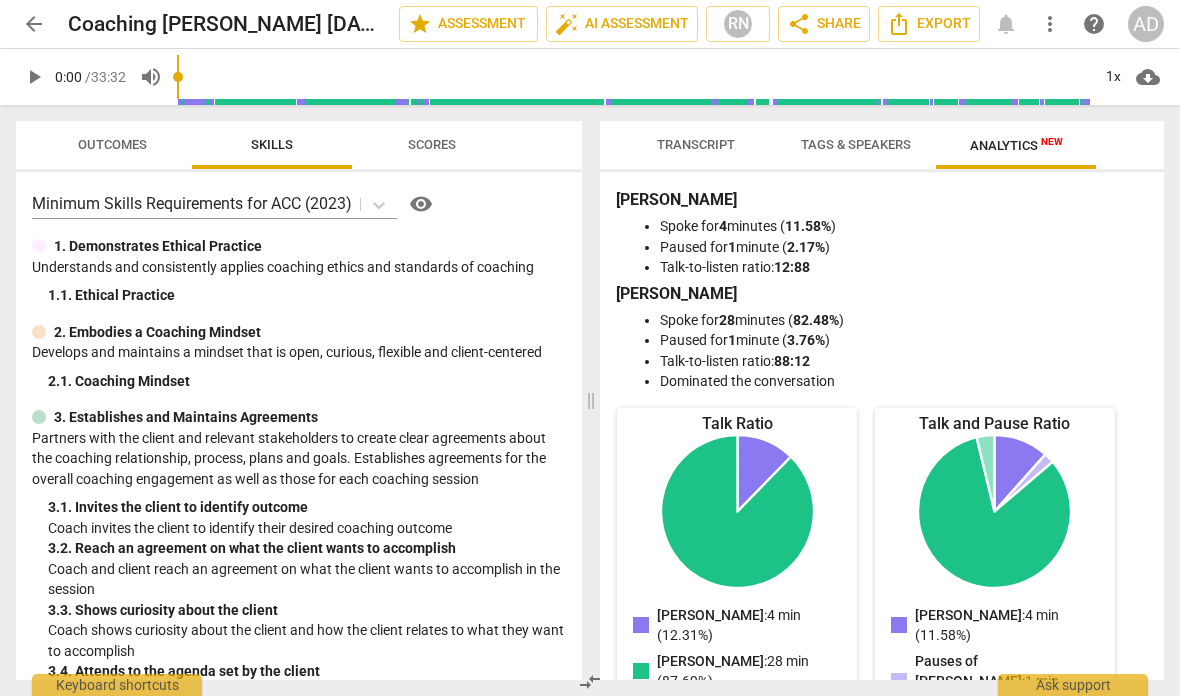 scroll, scrollTop: 0, scrollLeft: 0, axis: both 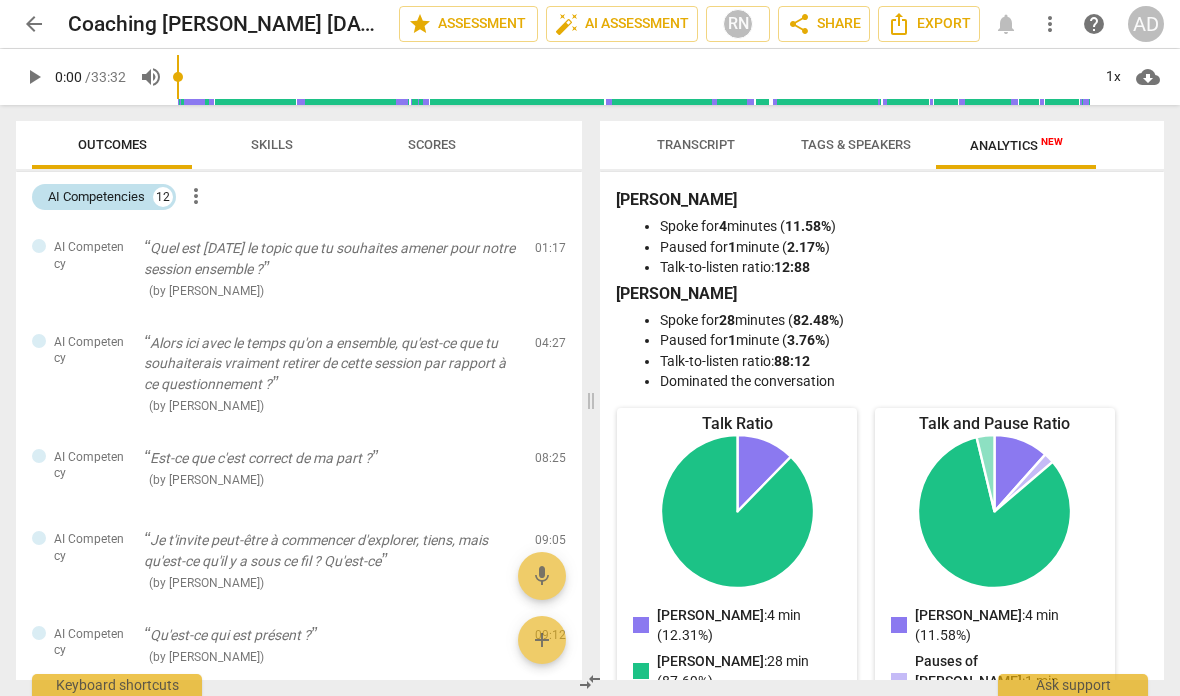 click on "AI Competencies" at bounding box center [96, 197] 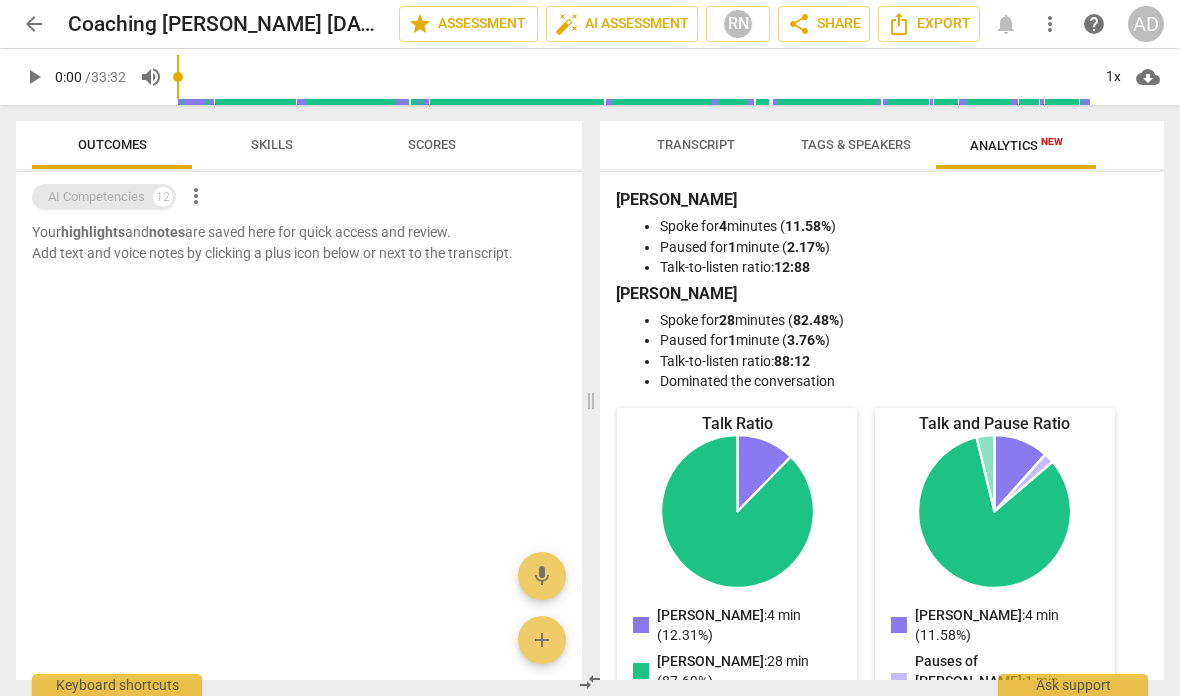 click on "AI Competencies" at bounding box center (96, 197) 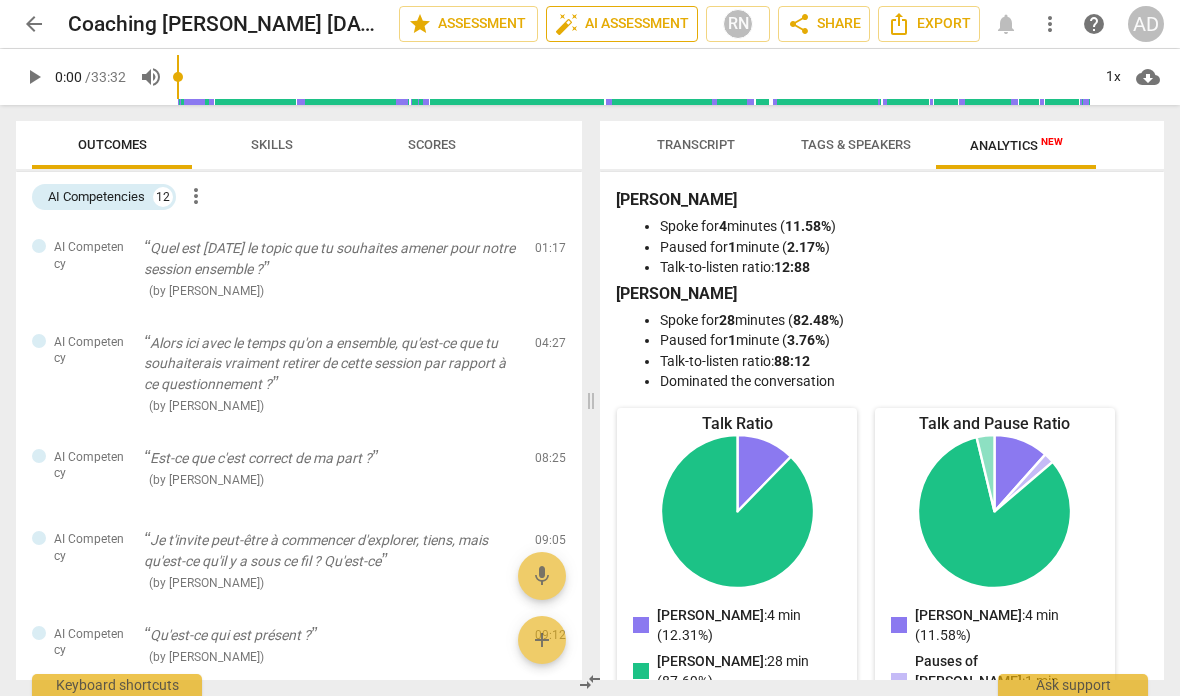 click on "auto_fix_high    AI Assessment" at bounding box center (622, 24) 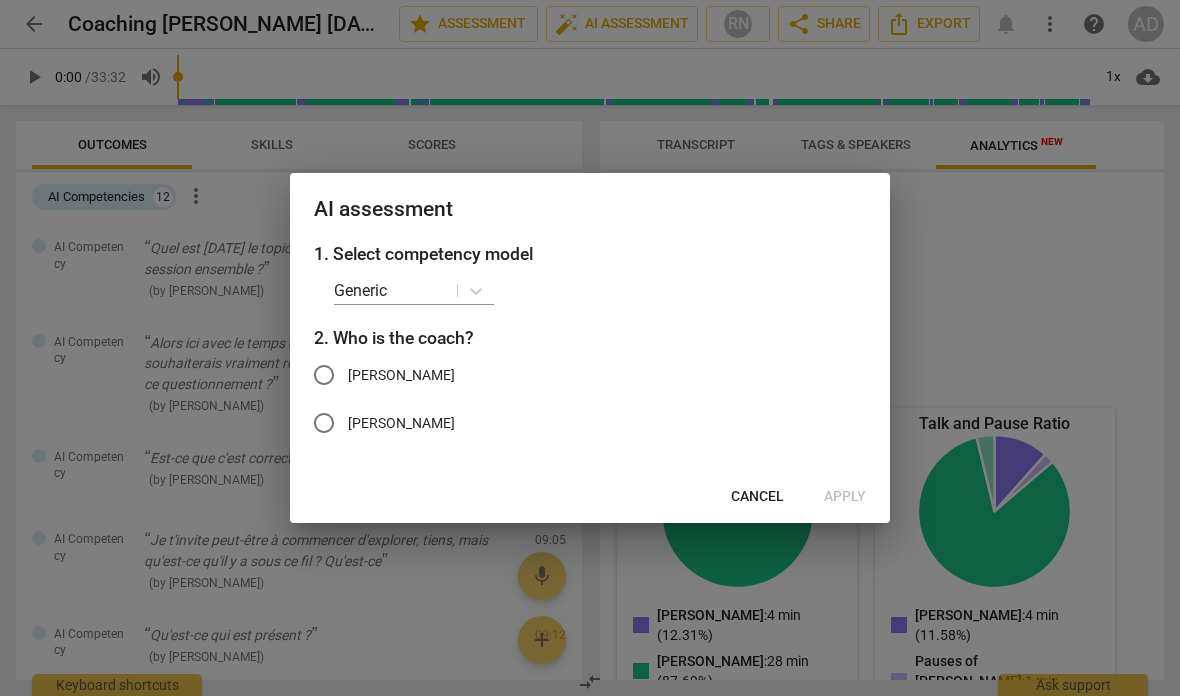 click on "[PERSON_NAME]" at bounding box center (324, 375) 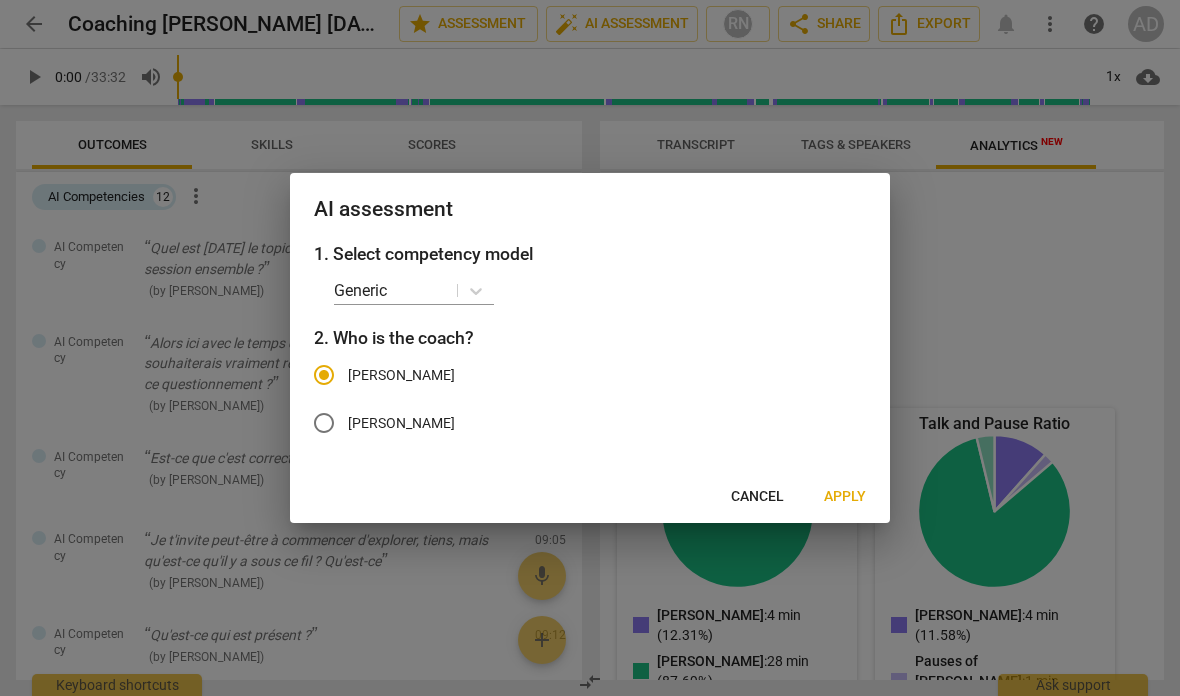 click on "Apply" at bounding box center [845, 497] 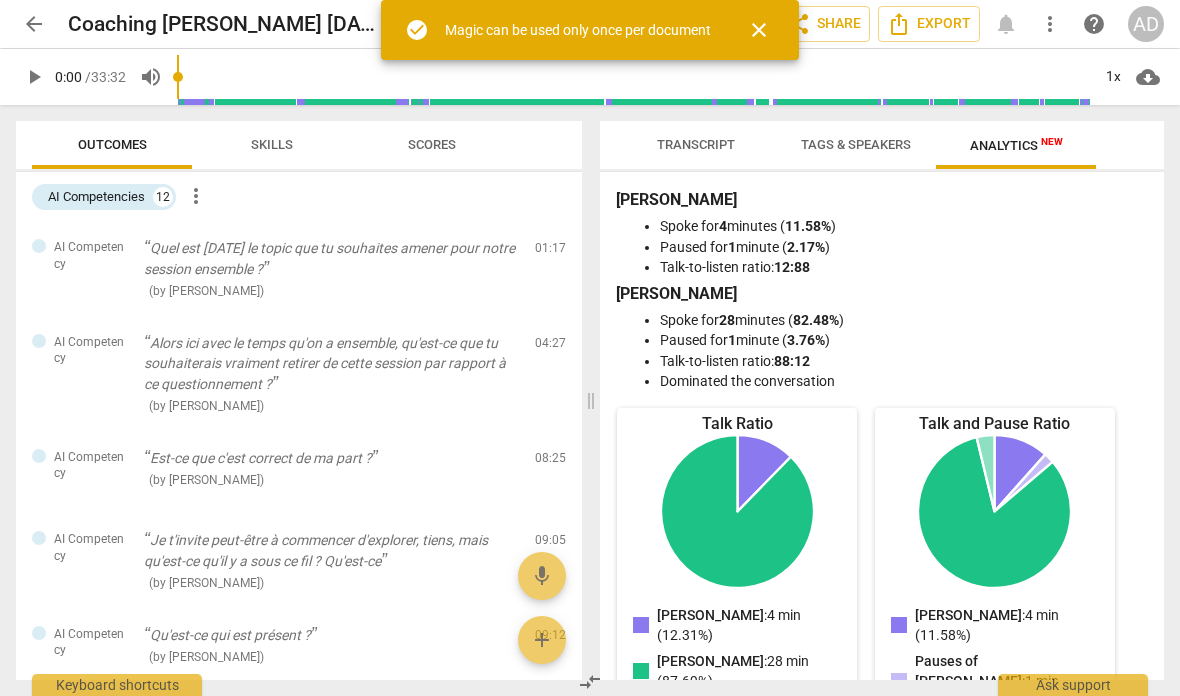 click on "close" at bounding box center (759, 30) 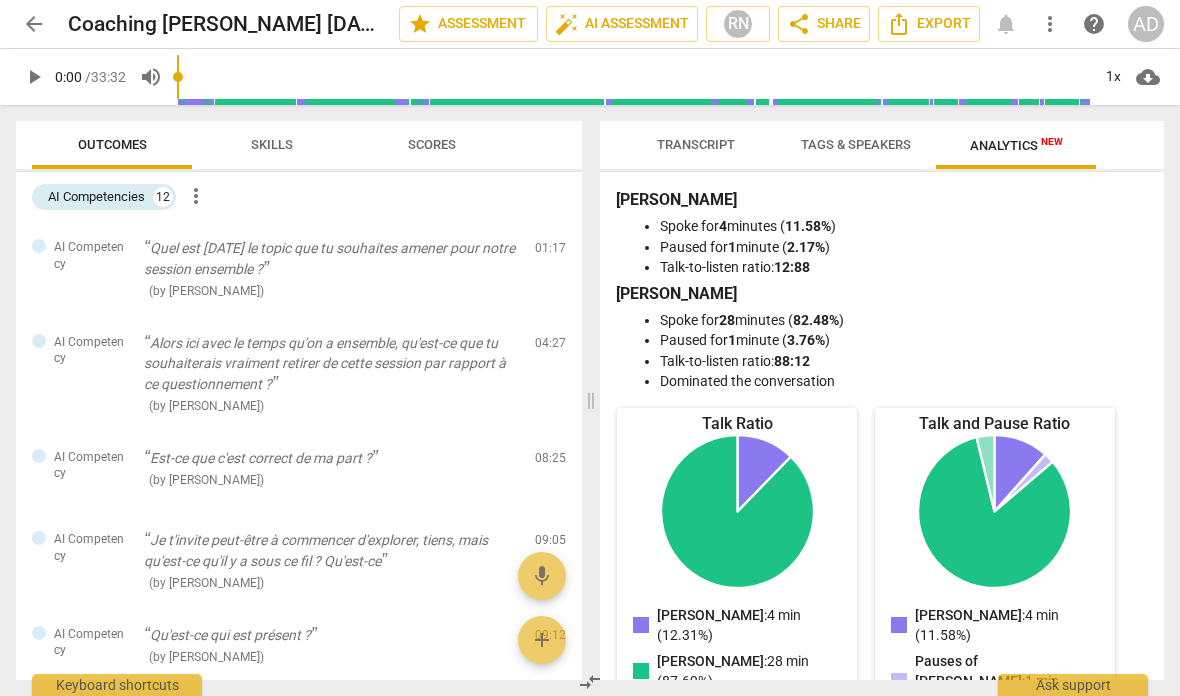 click on "Transcript" at bounding box center (696, 144) 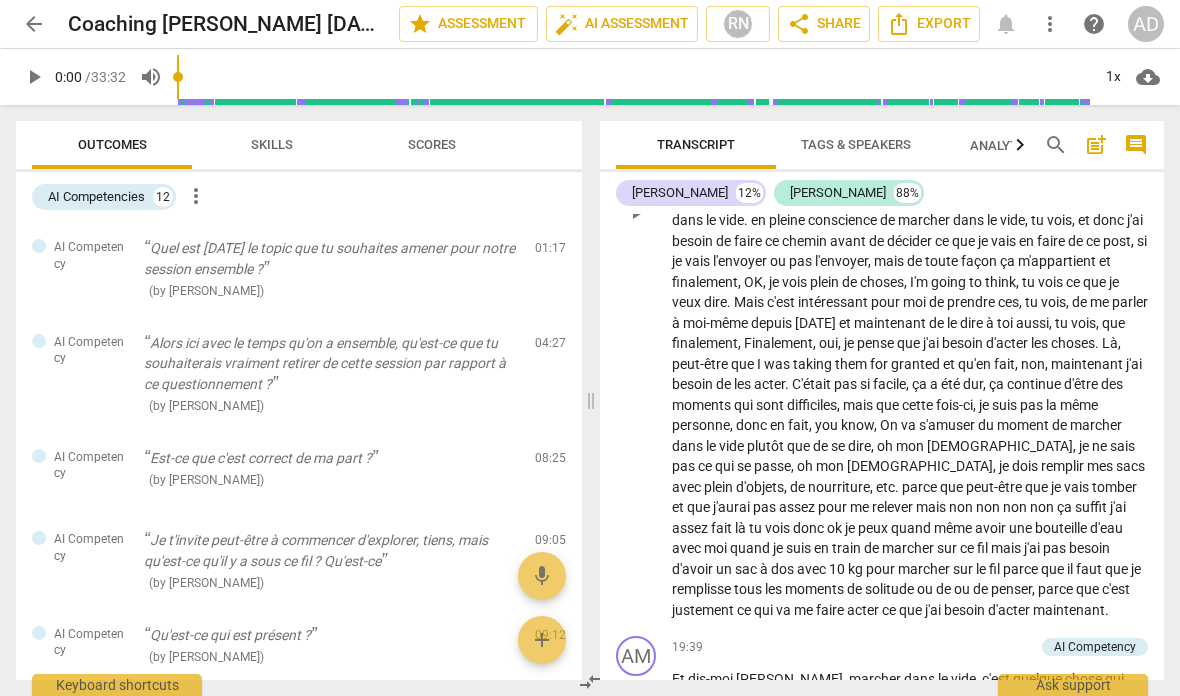 scroll, scrollTop: 4795, scrollLeft: 0, axis: vertical 